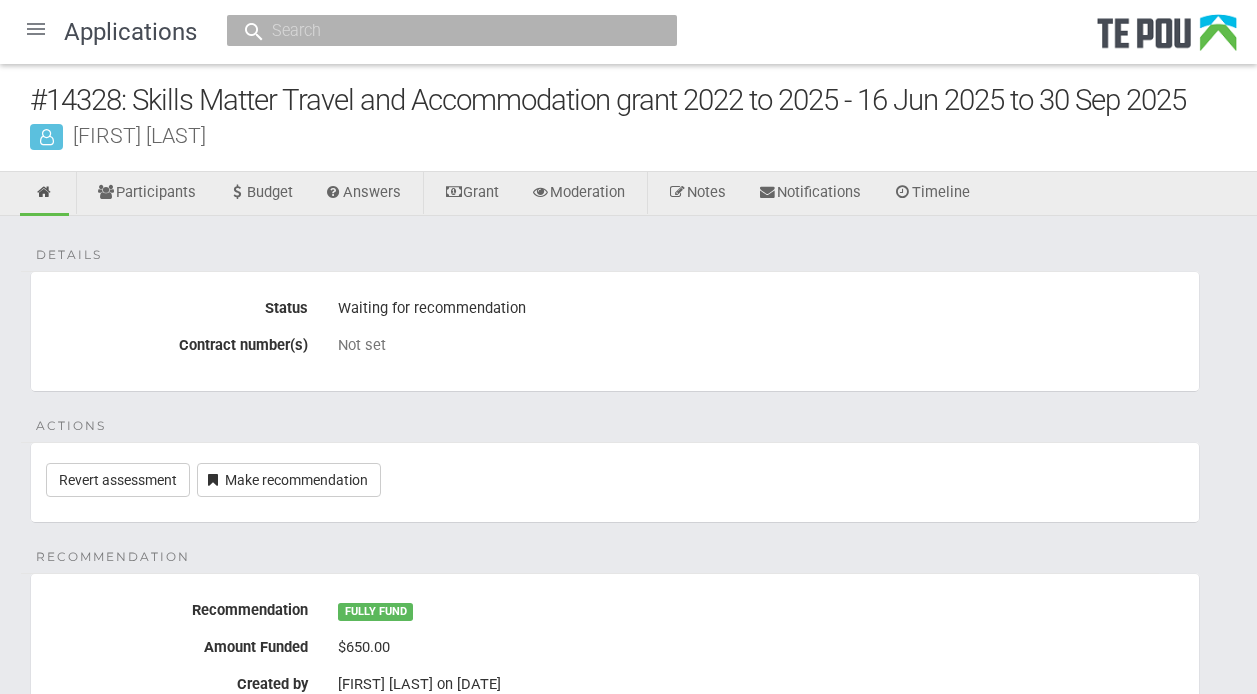 scroll, scrollTop: 0, scrollLeft: 0, axis: both 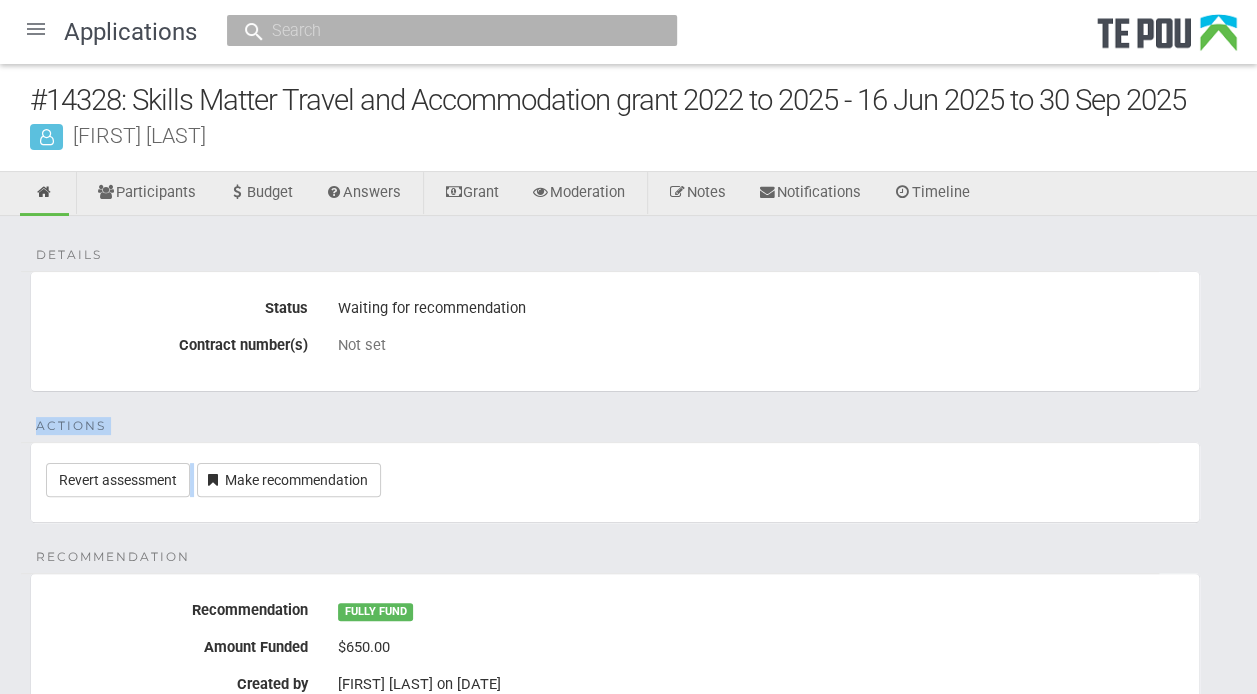 drag, startPoint x: 493, startPoint y: 463, endPoint x: 762, endPoint y: 394, distance: 277.70847 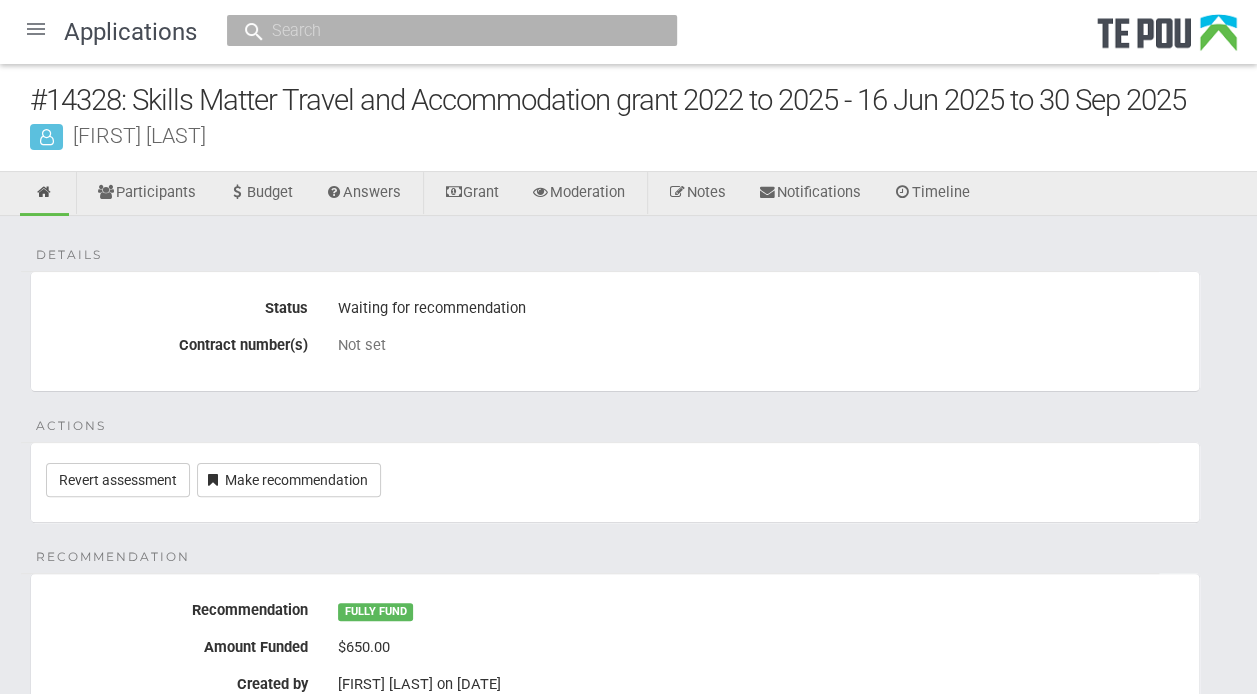 click at bounding box center [36, 29] 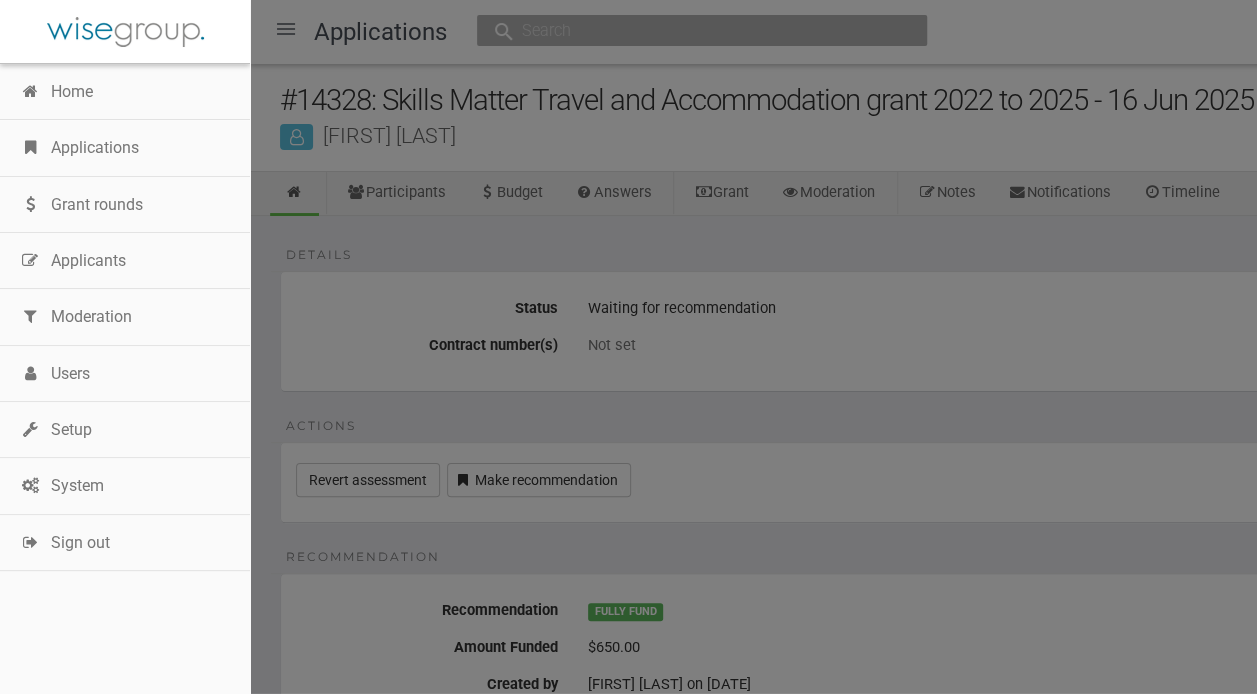 click on "Applications" at bounding box center (125, 148) 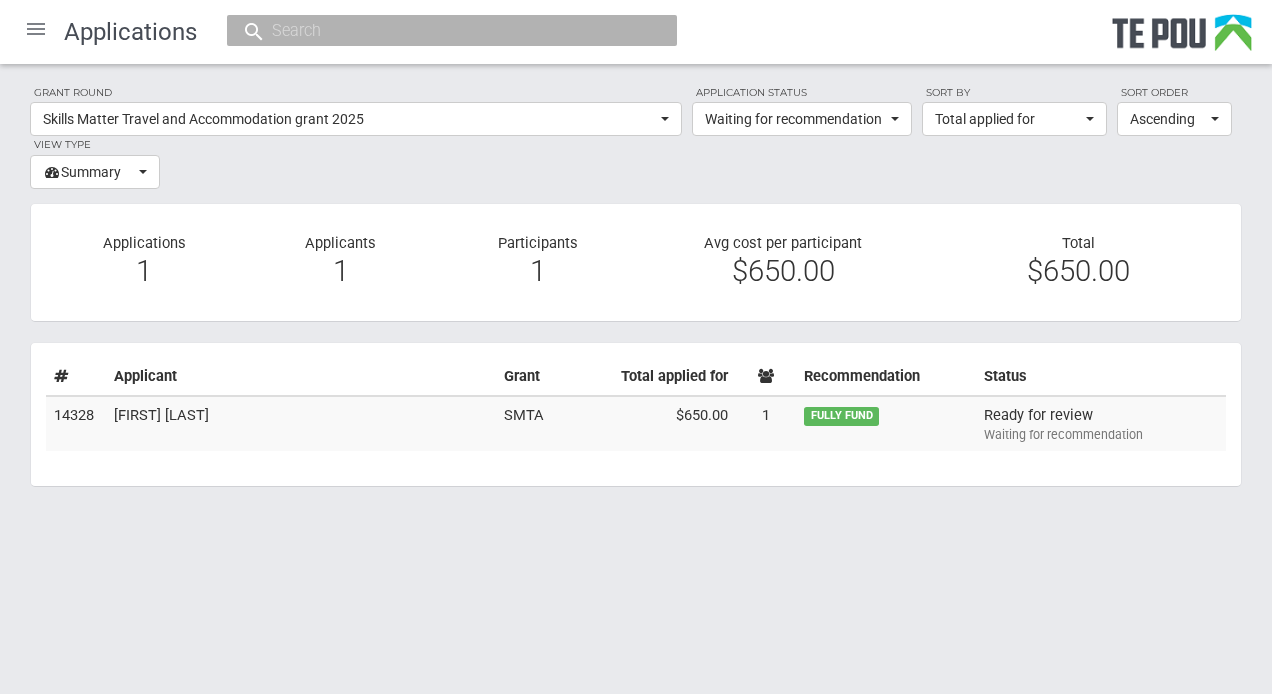 scroll, scrollTop: 0, scrollLeft: 0, axis: both 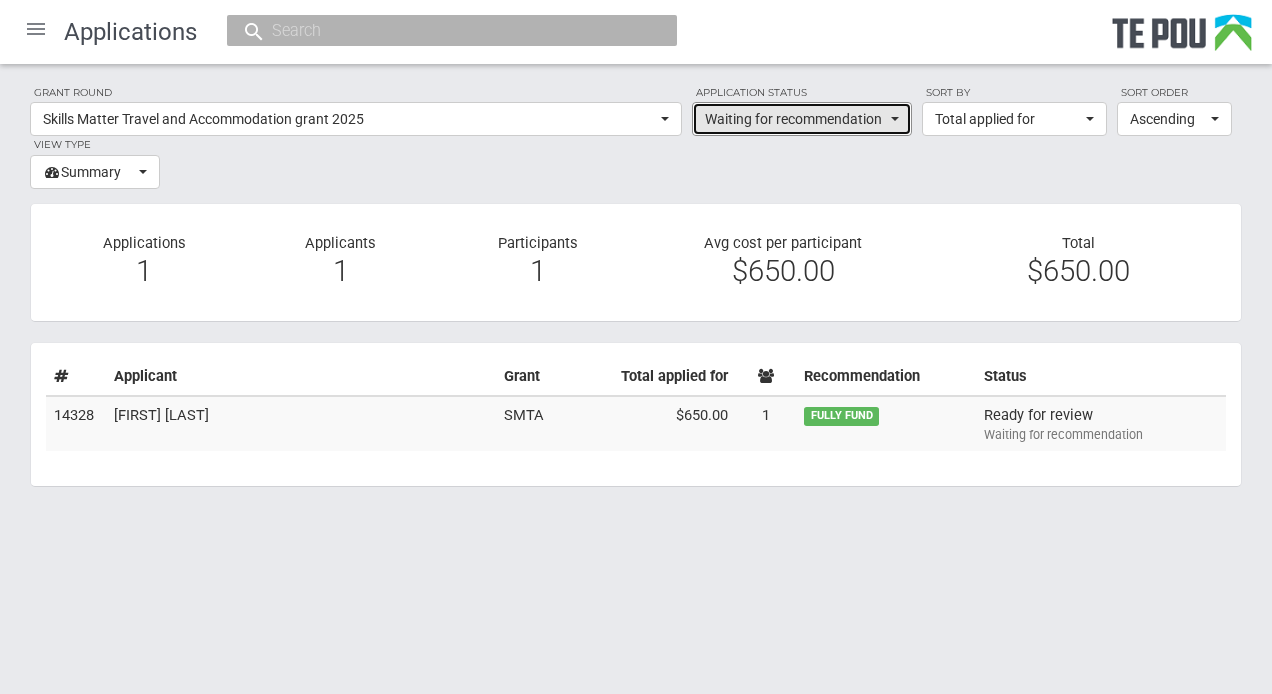 click at bounding box center (895, 119) 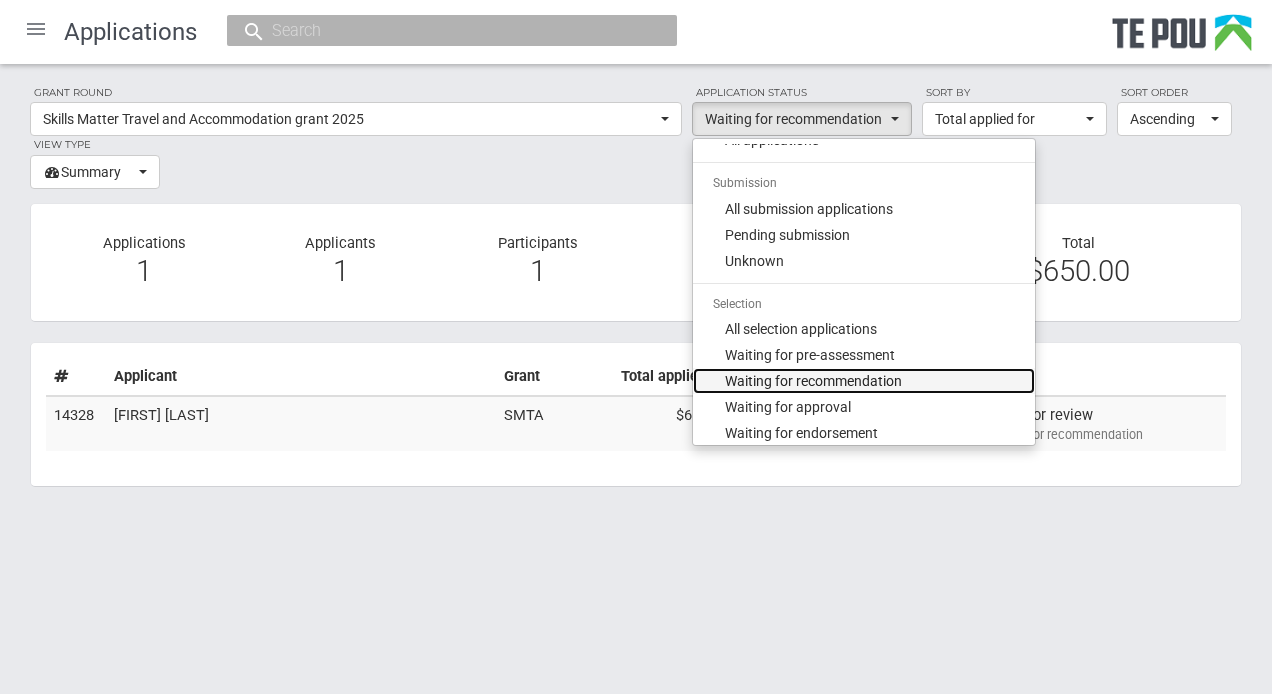 scroll, scrollTop: 80, scrollLeft: 0, axis: vertical 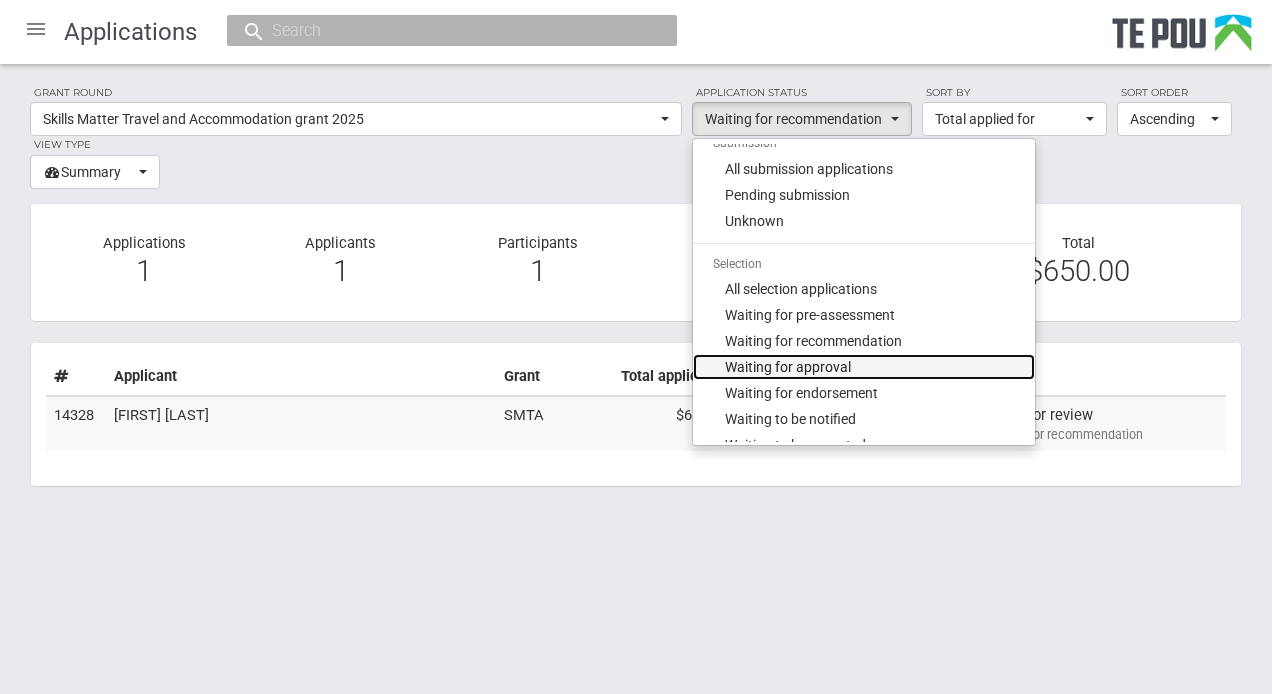 click on "Waiting for approval" at bounding box center [864, 367] 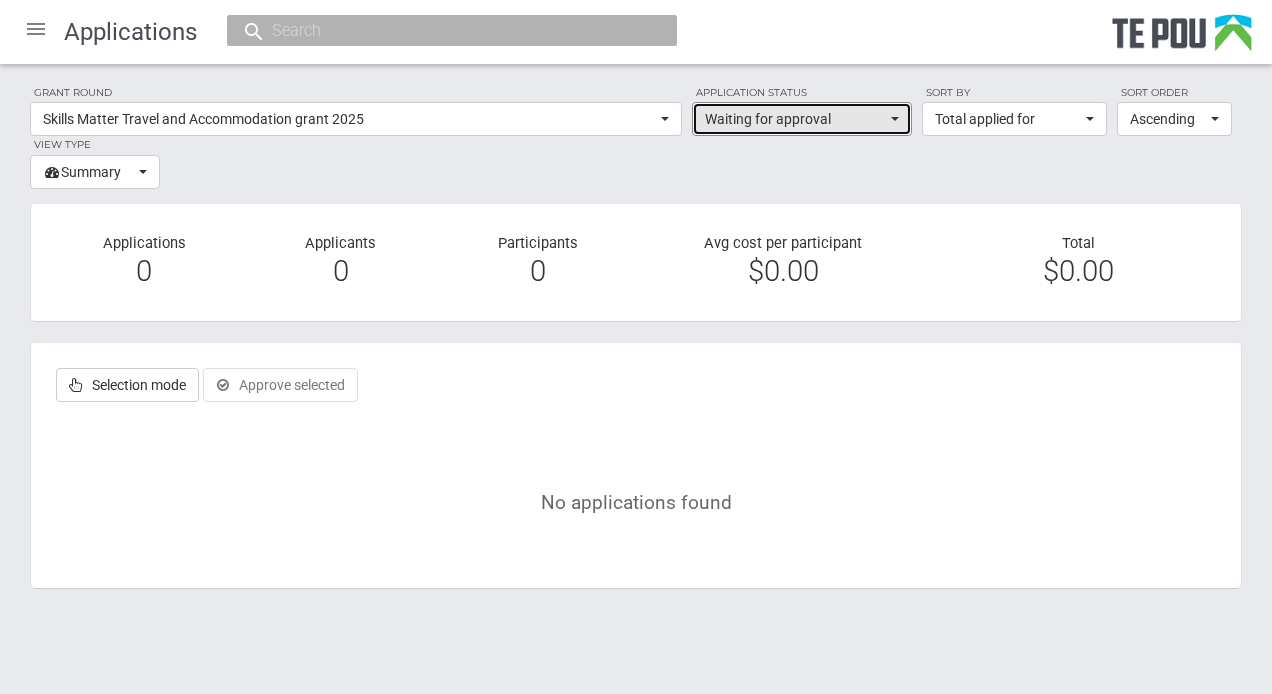 click on "Waiting for approval" at bounding box center [802, 119] 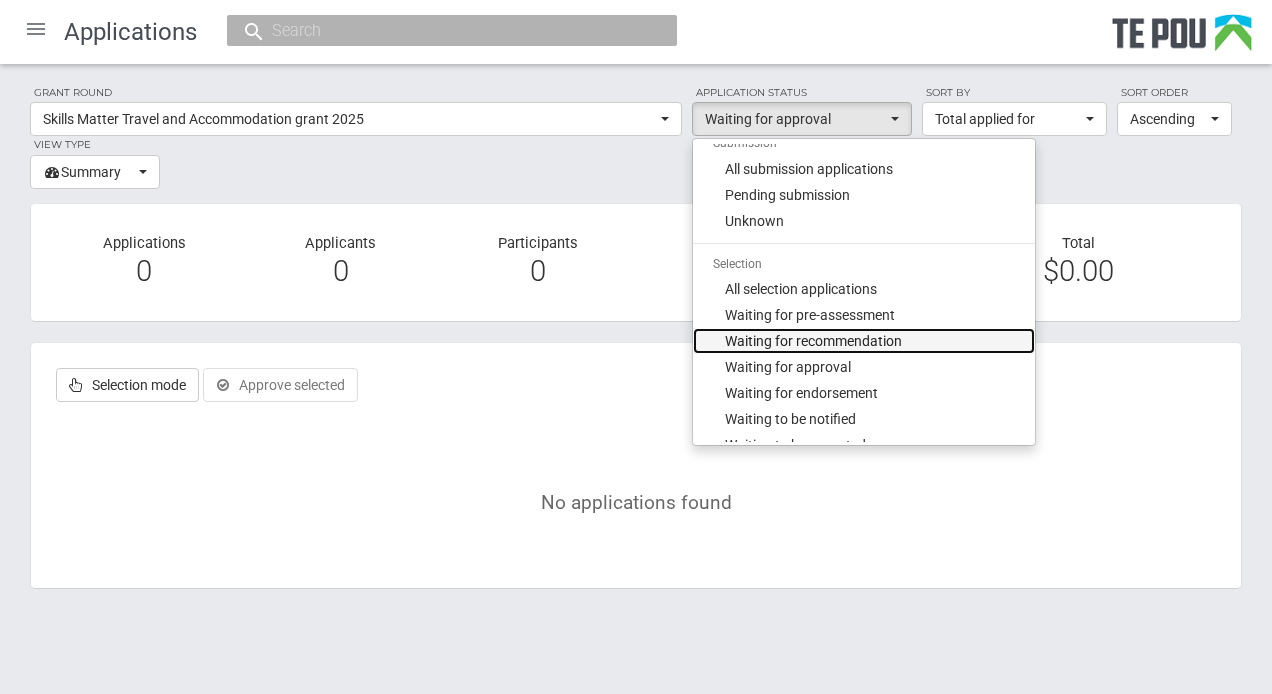 click on "Waiting for recommendation" at bounding box center [813, 341] 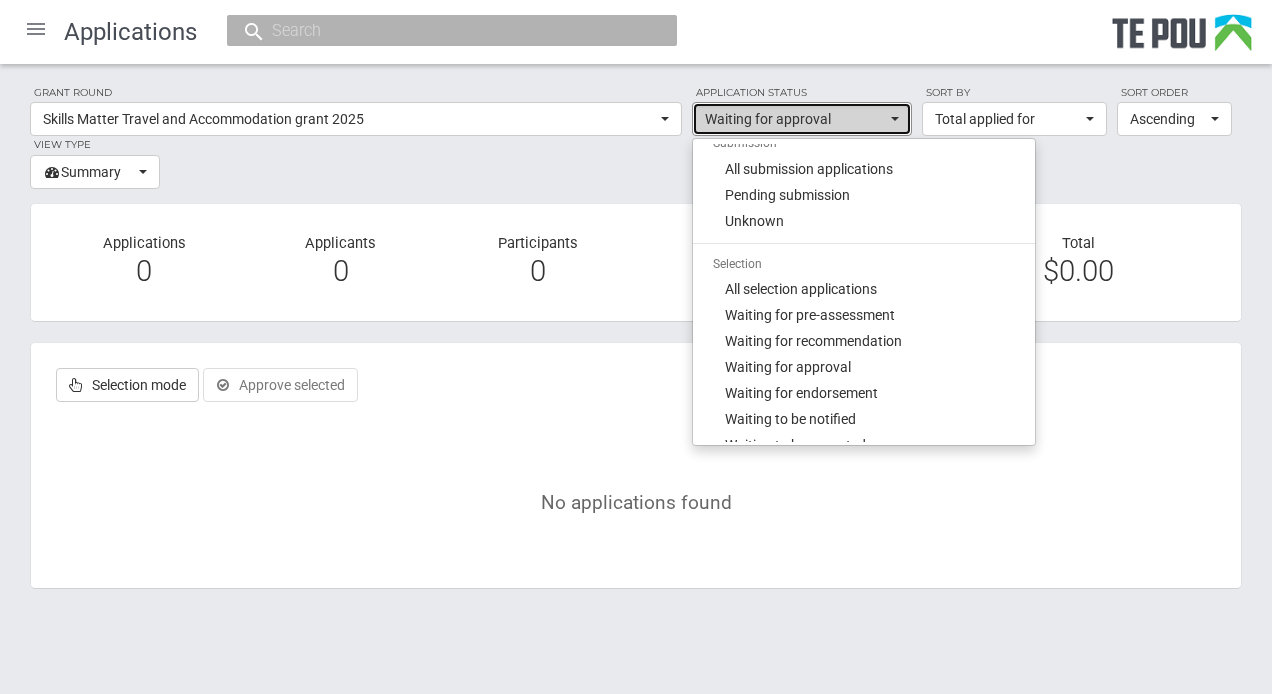 select on "110" 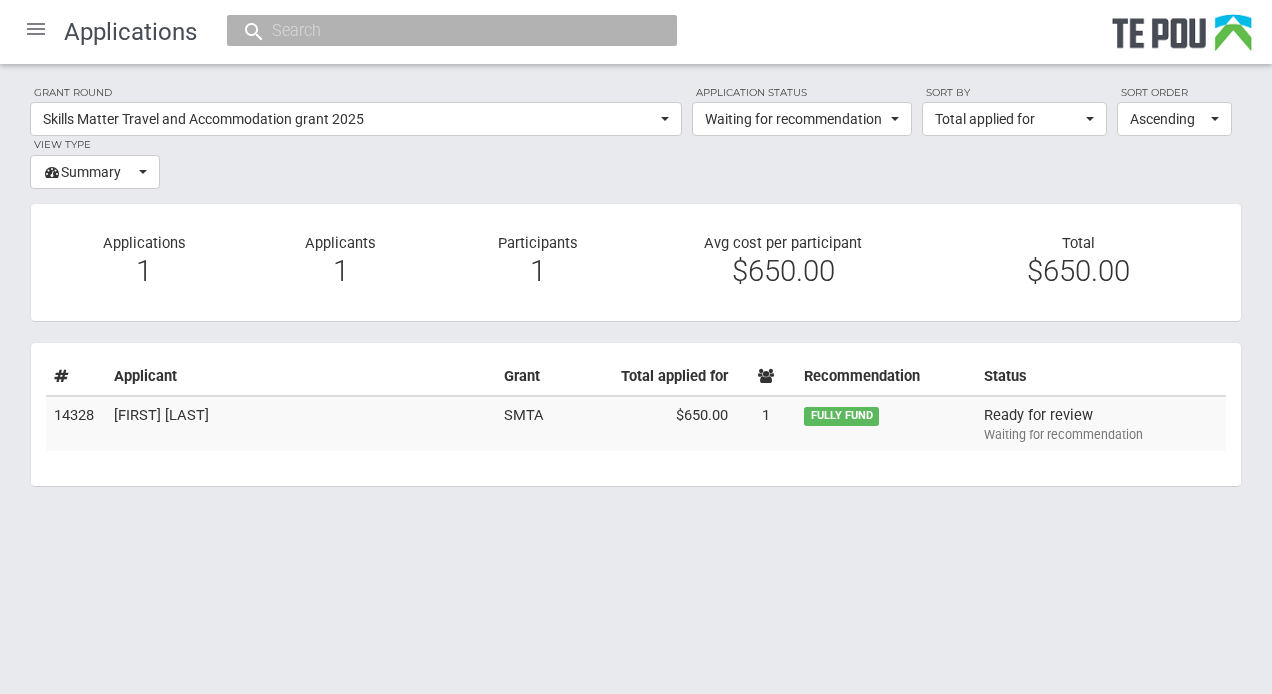click on "[FIRST] [LAST]" at bounding box center (301, 424) 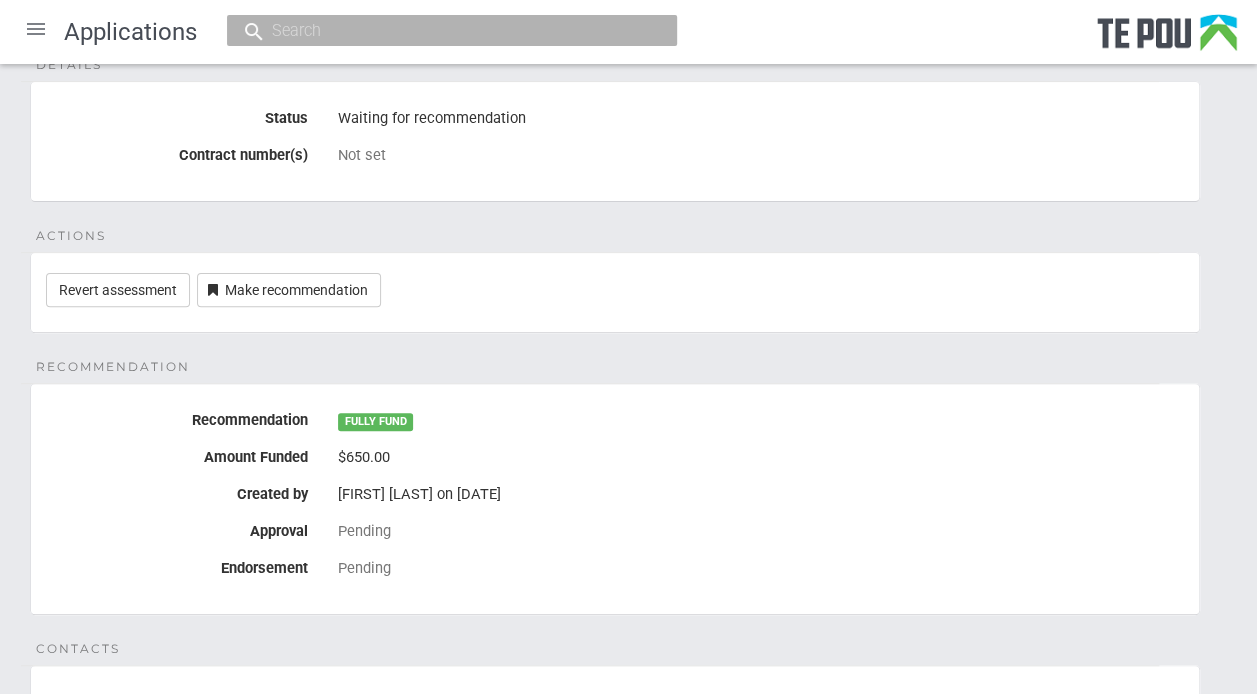 scroll, scrollTop: 0, scrollLeft: 0, axis: both 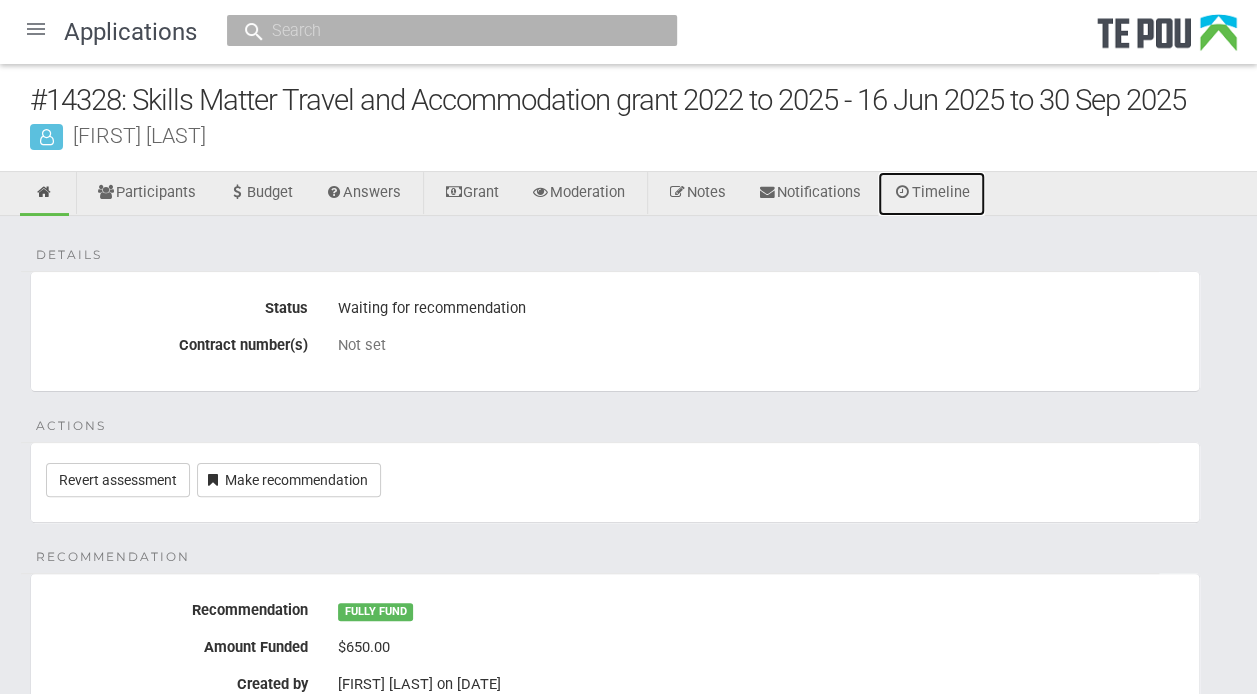 click on "Timeline" at bounding box center [931, 194] 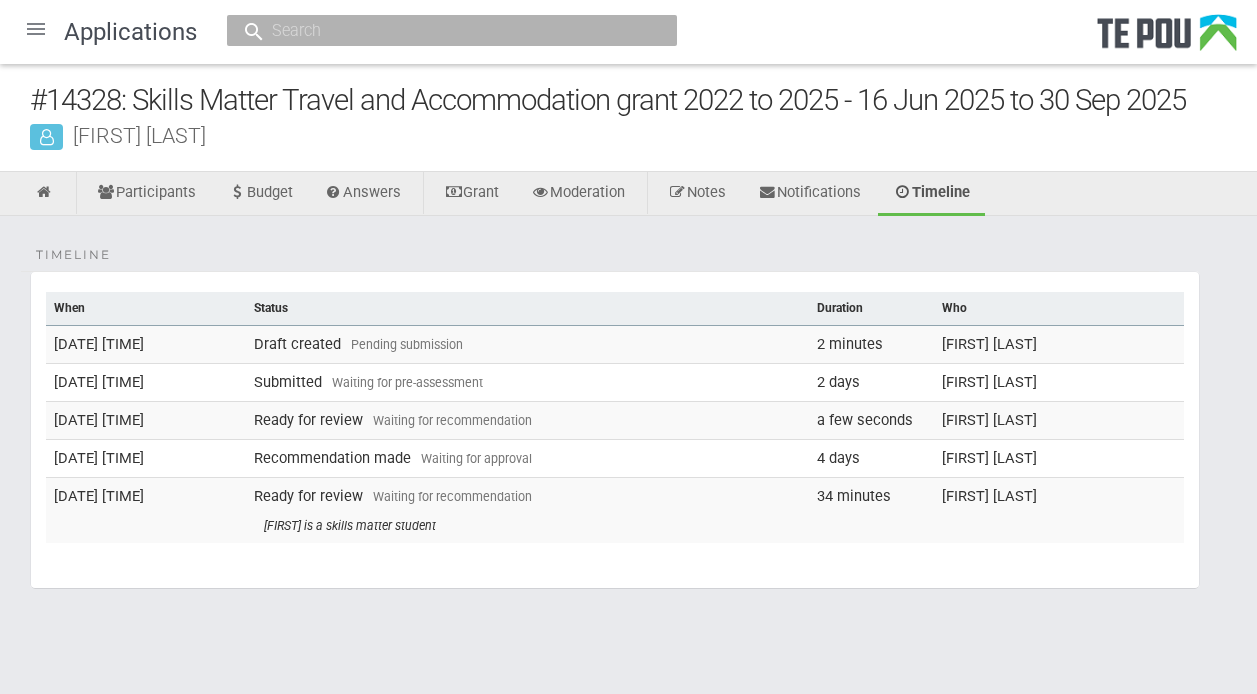 scroll, scrollTop: 0, scrollLeft: 0, axis: both 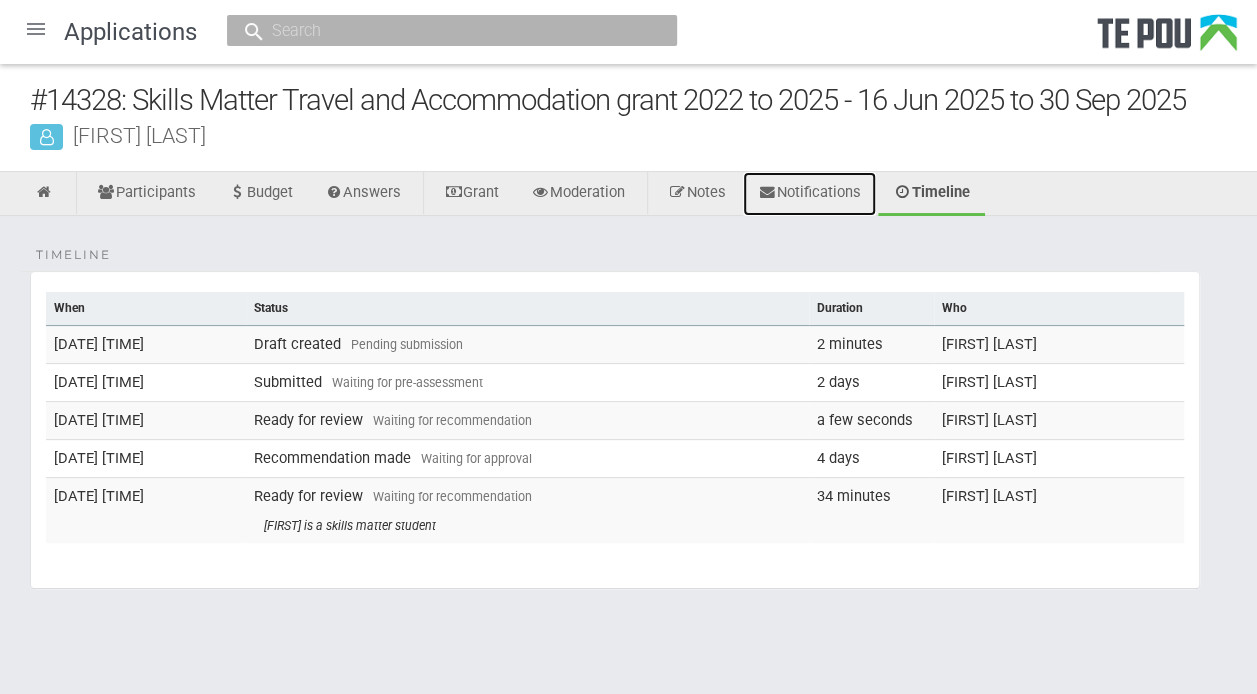 click on "Notifications" at bounding box center (809, 194) 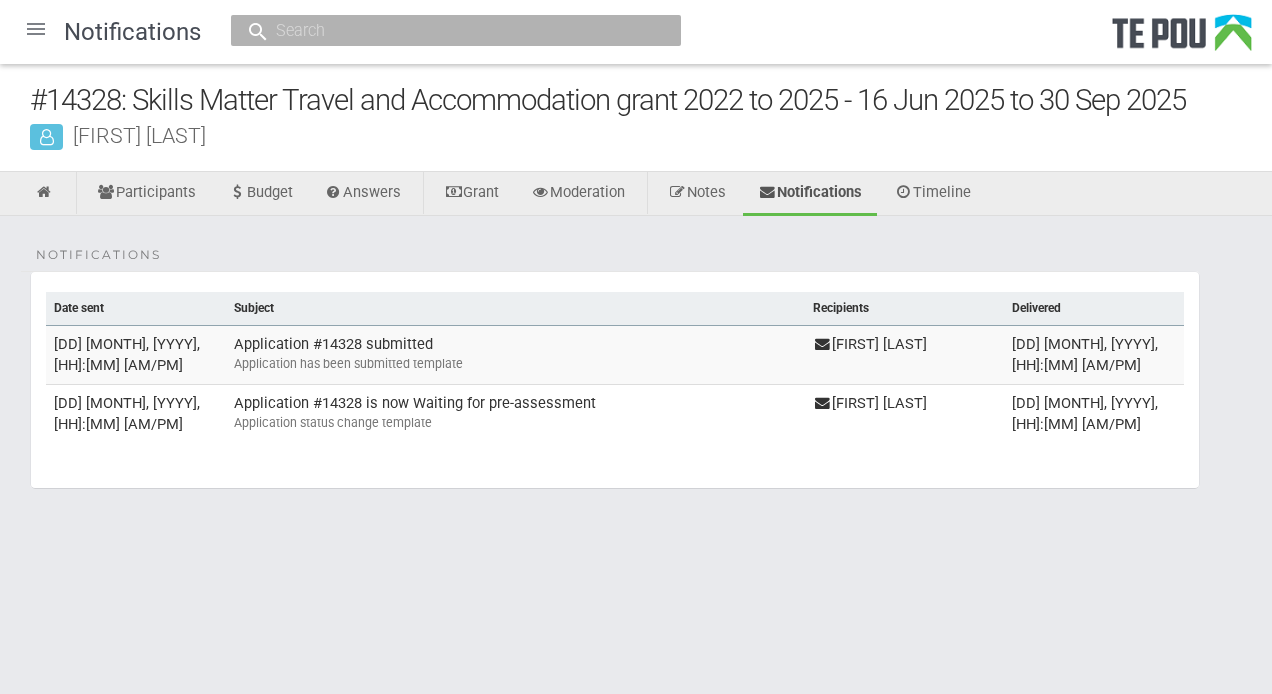 scroll, scrollTop: 0, scrollLeft: 0, axis: both 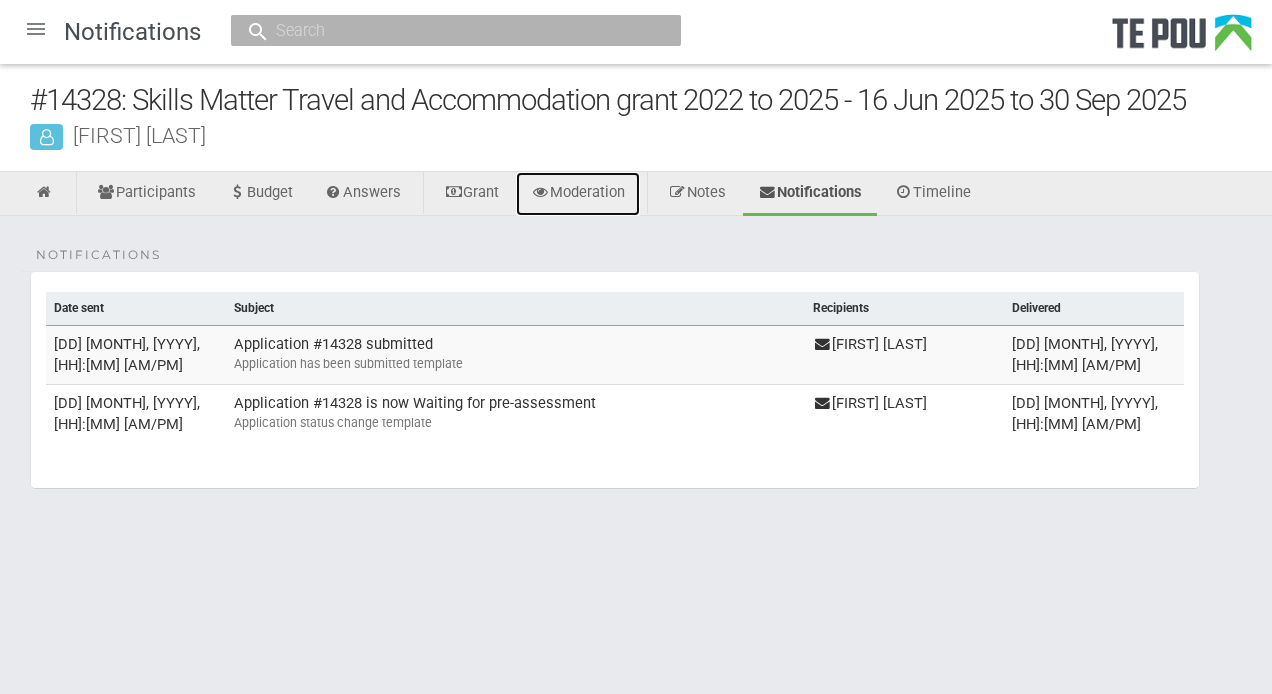 click on "Moderation" at bounding box center (578, 194) 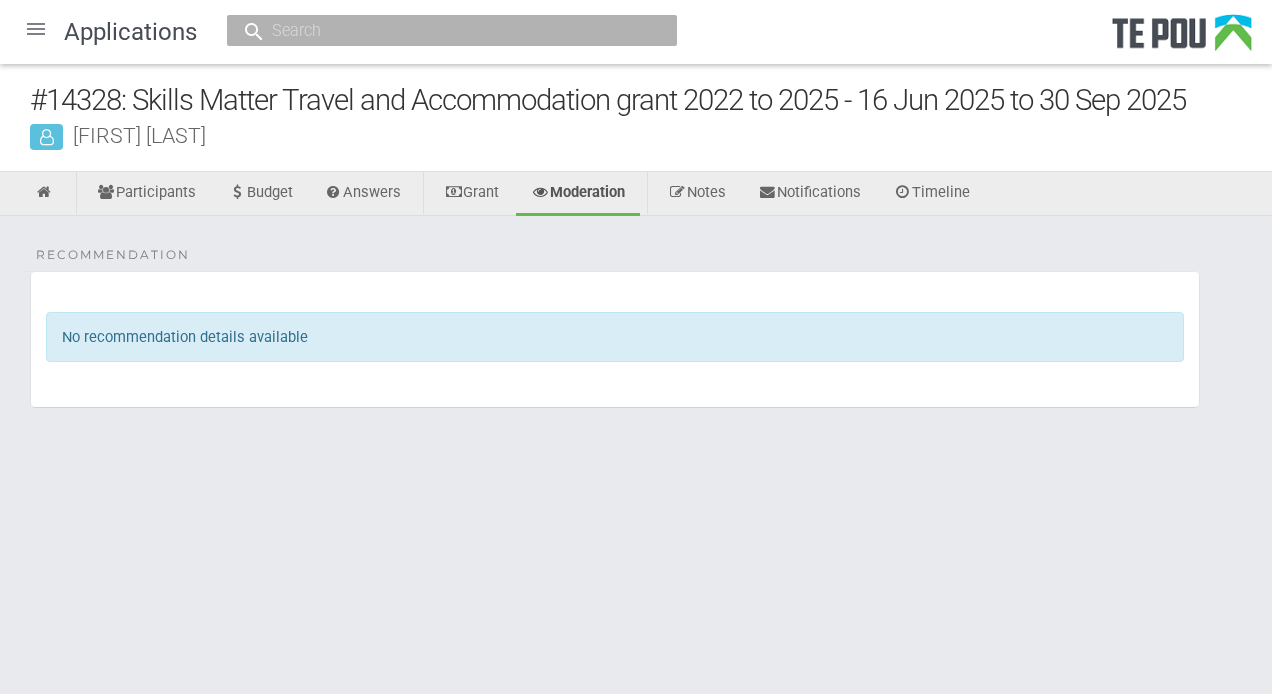 scroll, scrollTop: 0, scrollLeft: 0, axis: both 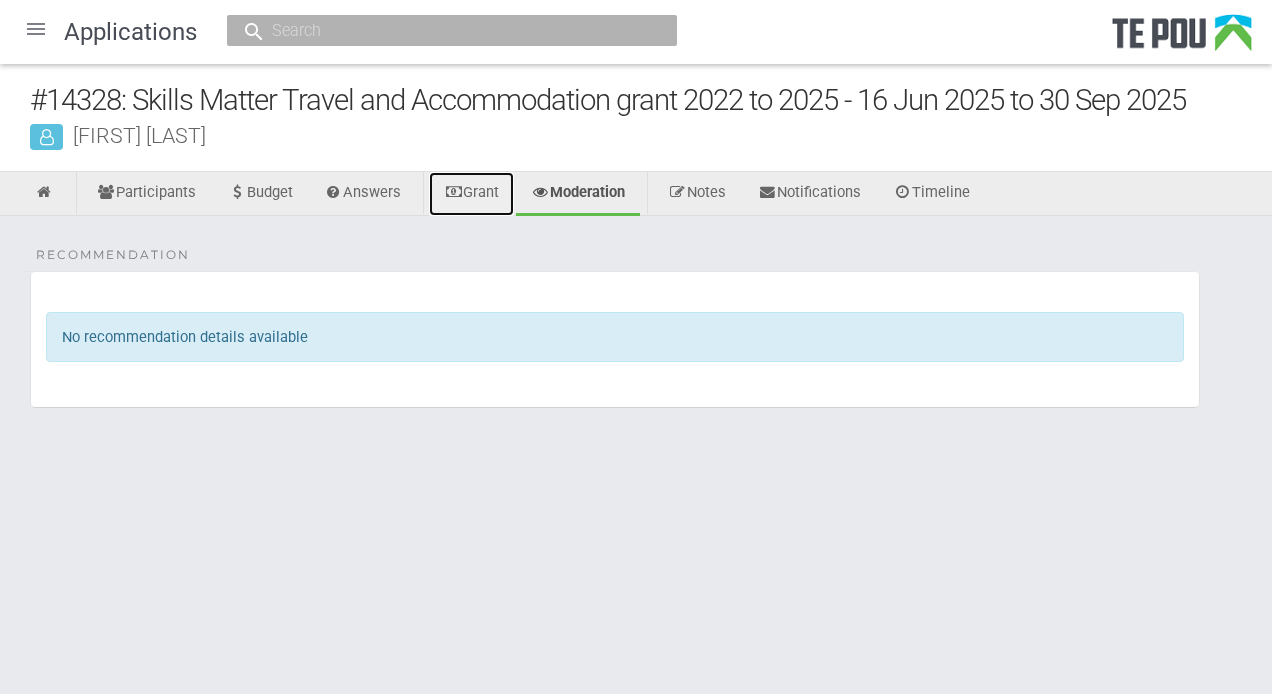 click on "Grant" at bounding box center [471, 194] 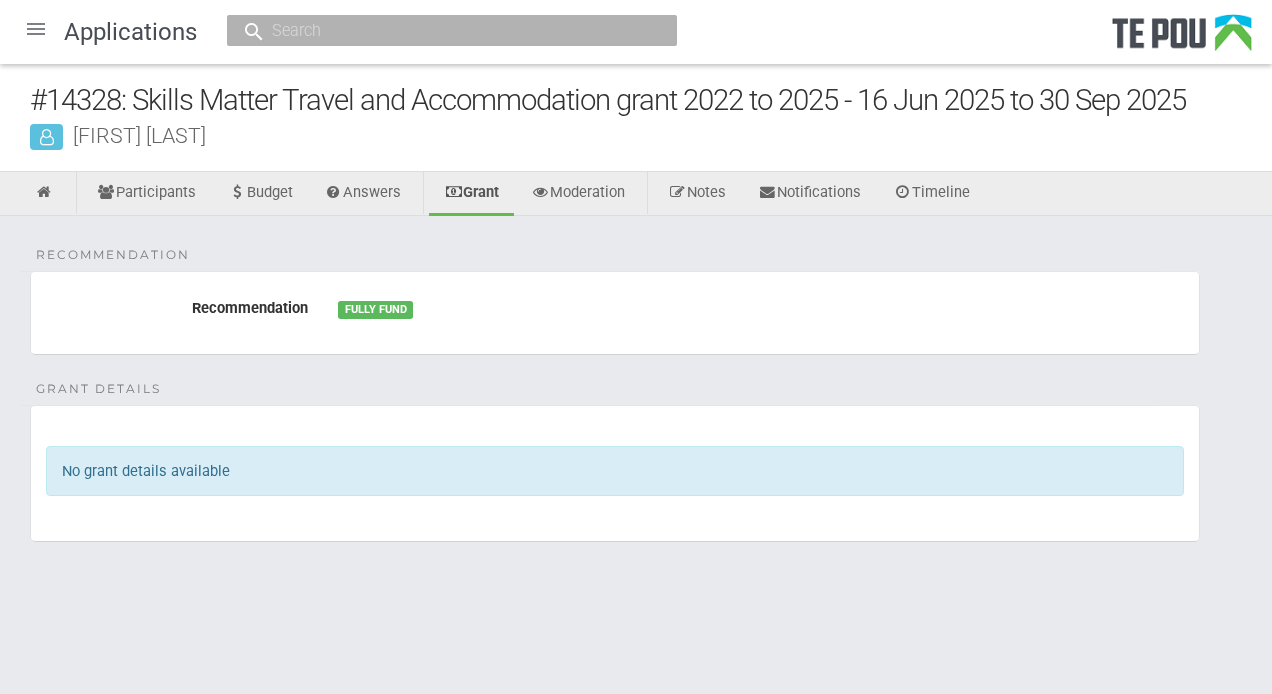 scroll, scrollTop: 0, scrollLeft: 0, axis: both 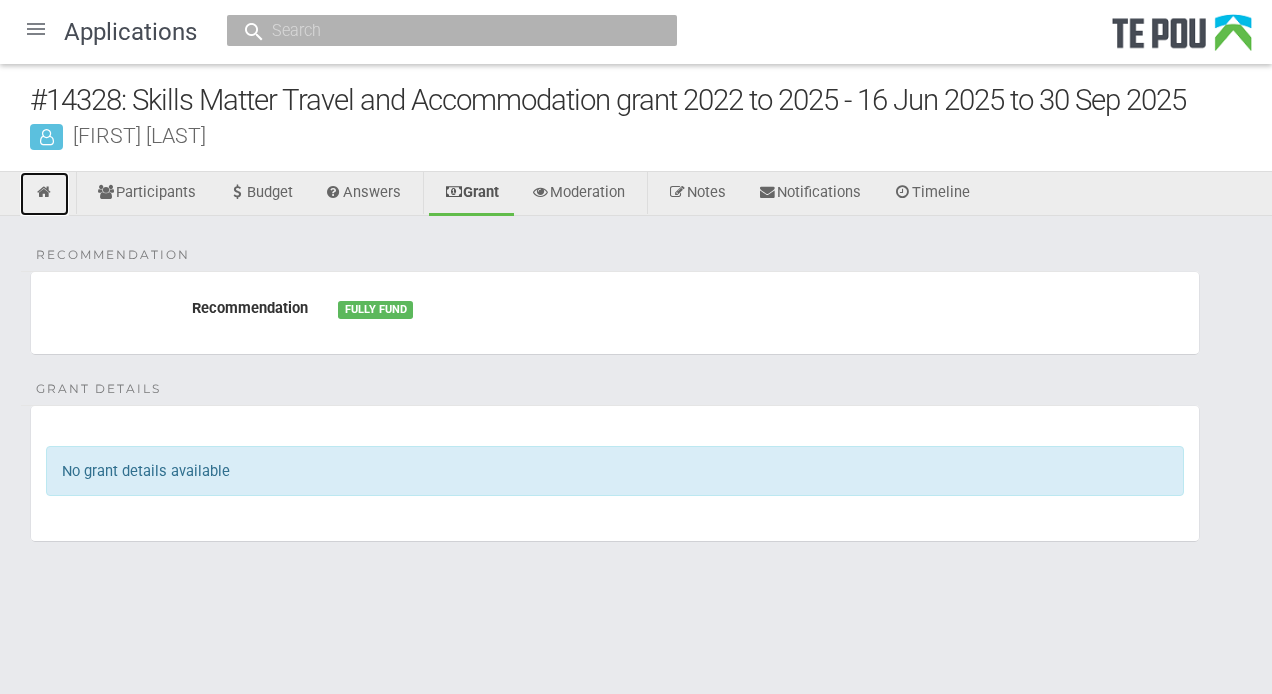 click at bounding box center (44, 194) 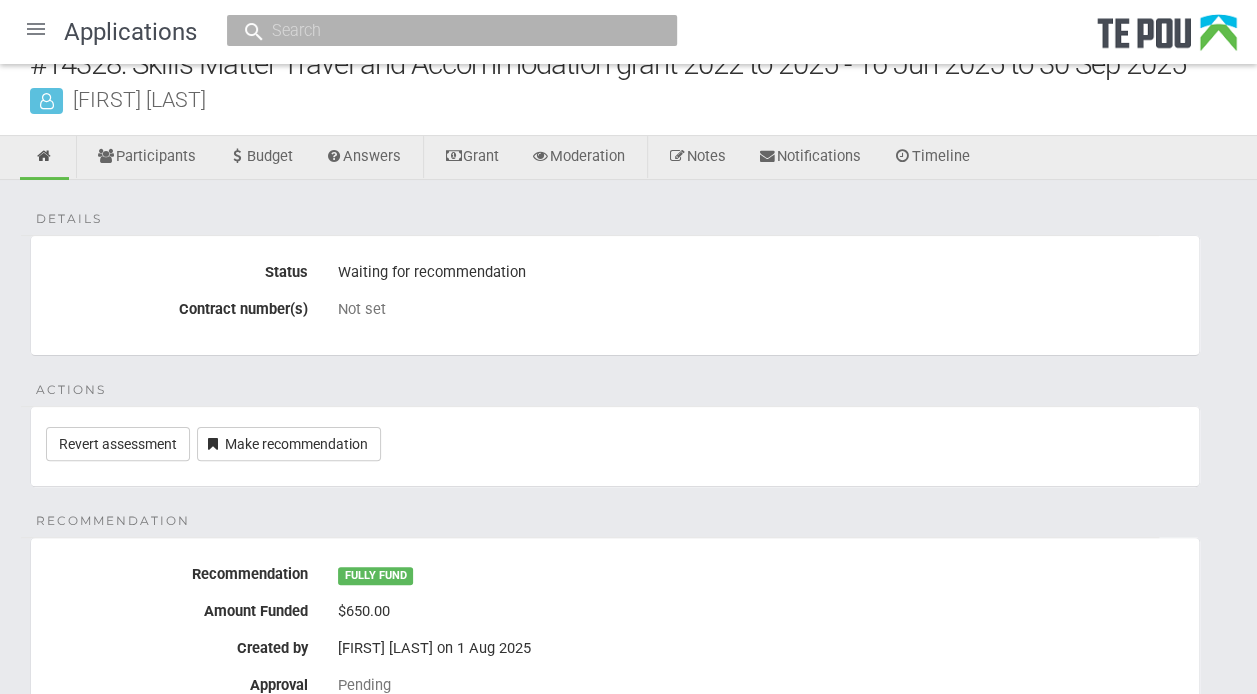 scroll, scrollTop: 0, scrollLeft: 0, axis: both 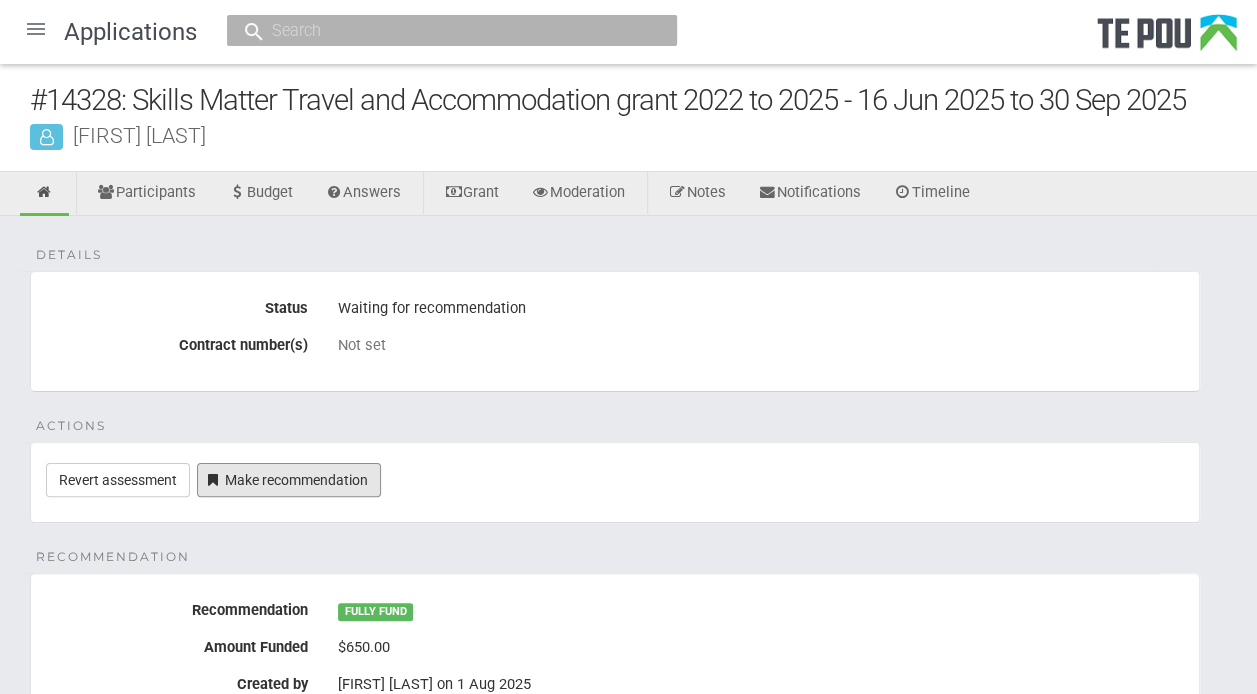 click on "Make recommendation" at bounding box center (289, 480) 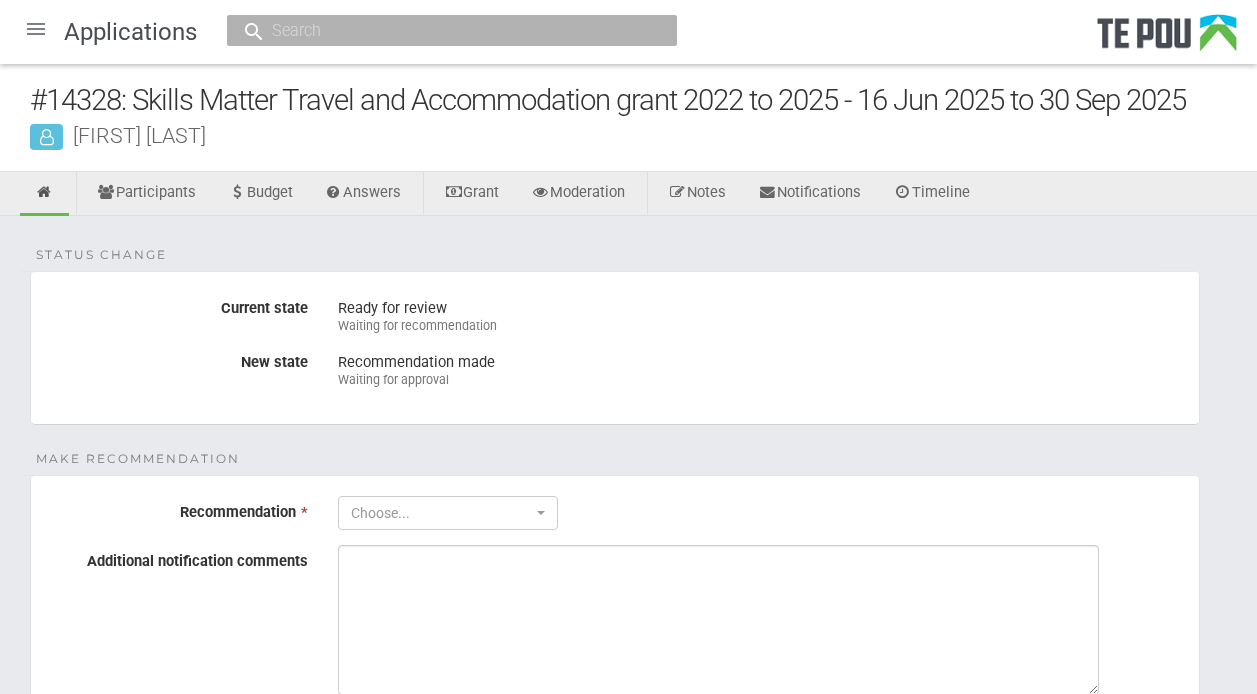 scroll, scrollTop: 0, scrollLeft: 0, axis: both 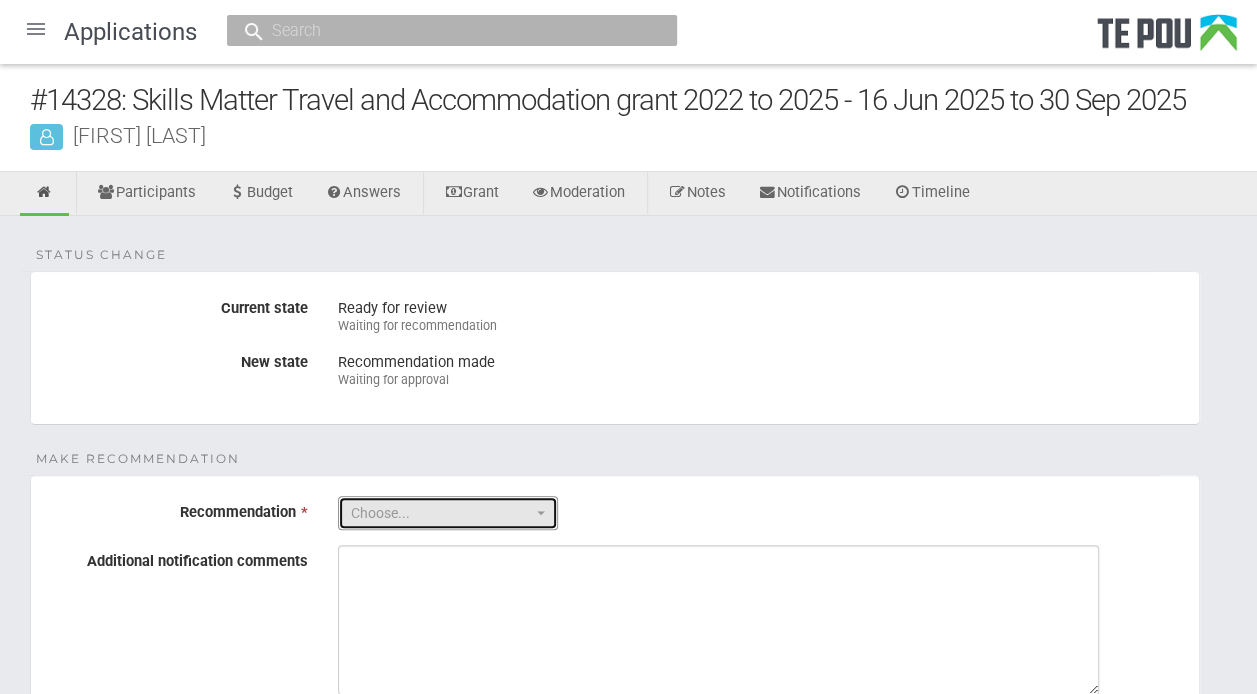 click on "Choose..." at bounding box center [441, 513] 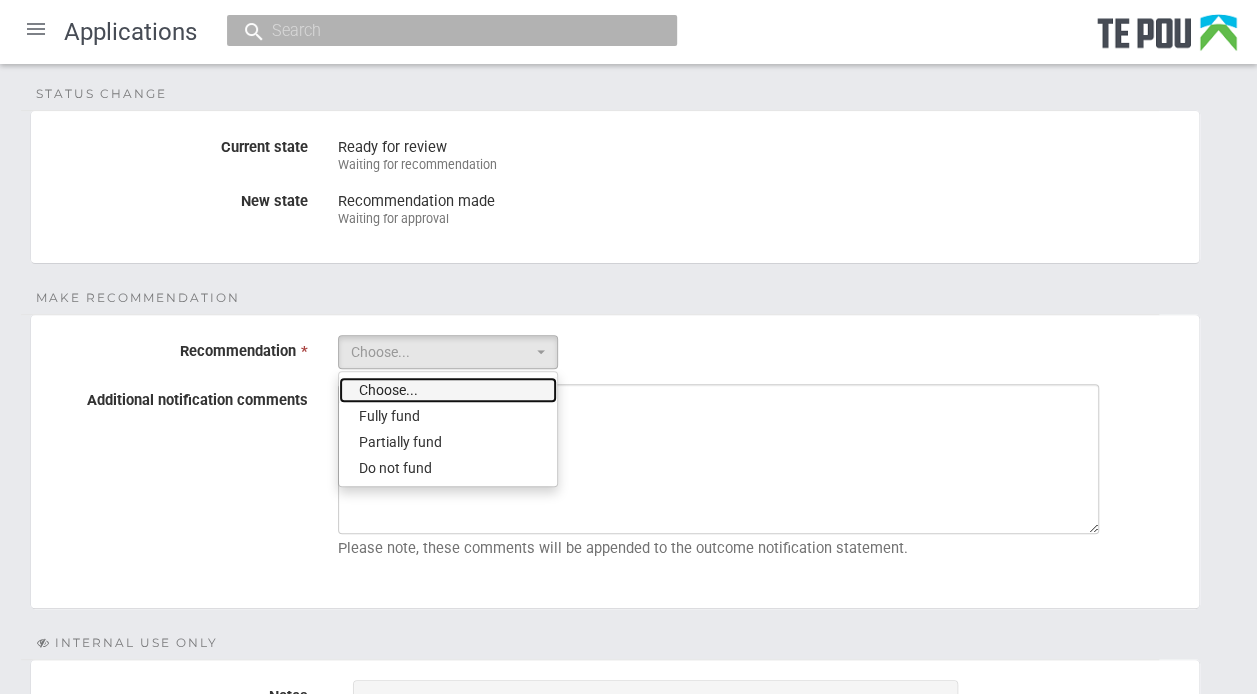 scroll, scrollTop: 299, scrollLeft: 0, axis: vertical 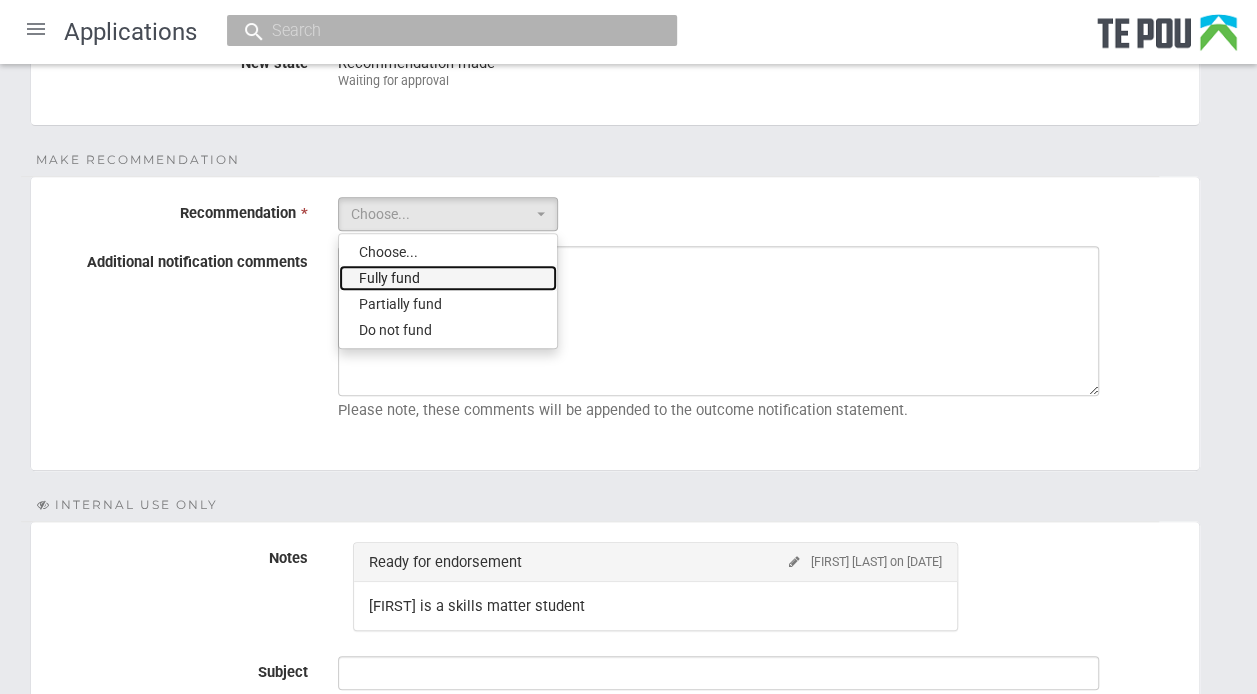 click on "Fully fund" at bounding box center [448, 278] 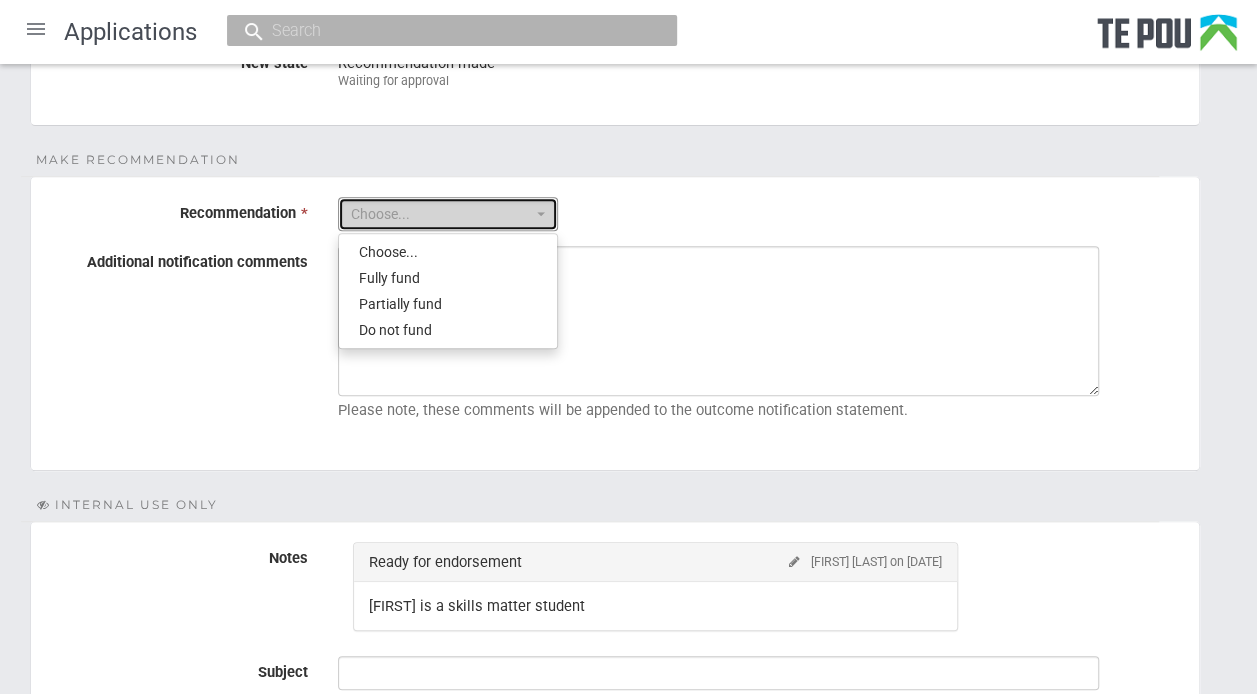 select on "0" 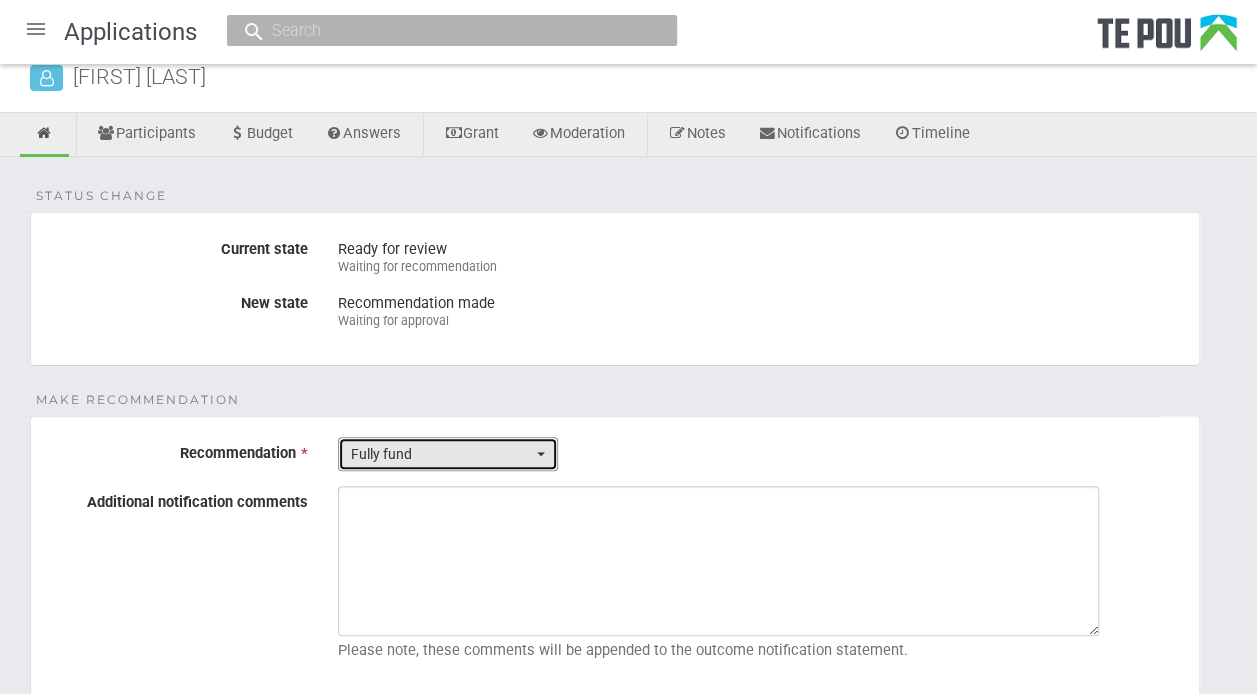 scroll, scrollTop: 55, scrollLeft: 0, axis: vertical 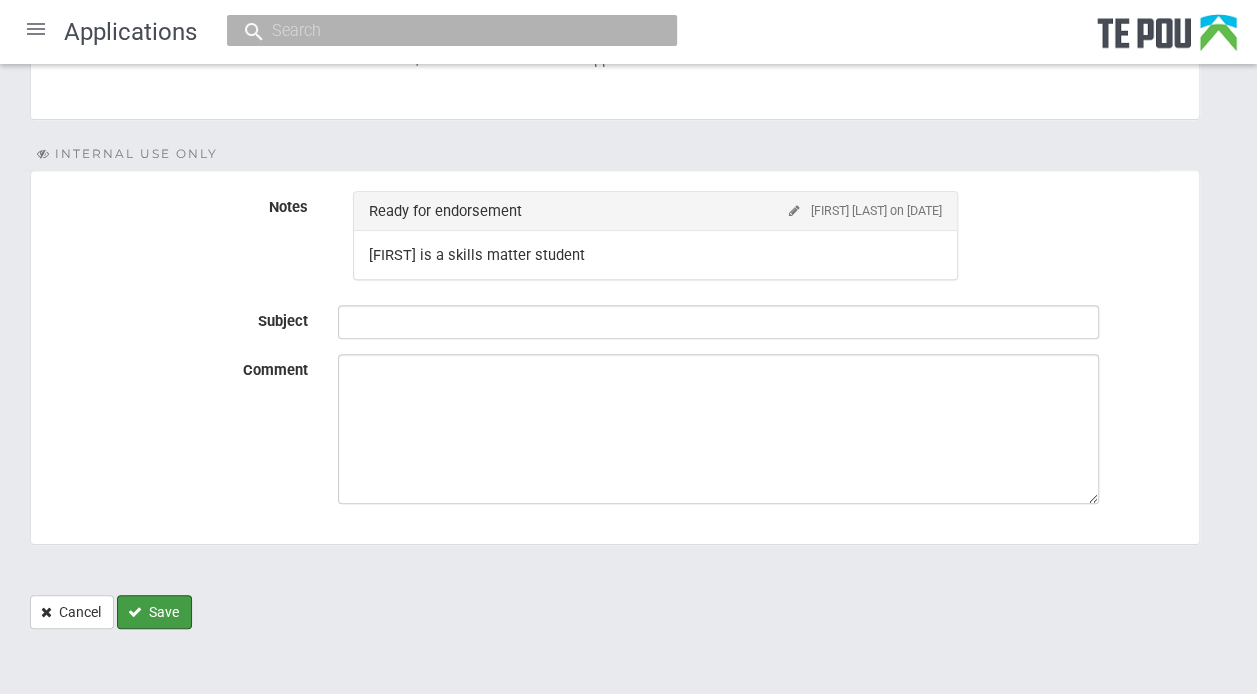 click on "Save" at bounding box center (154, 612) 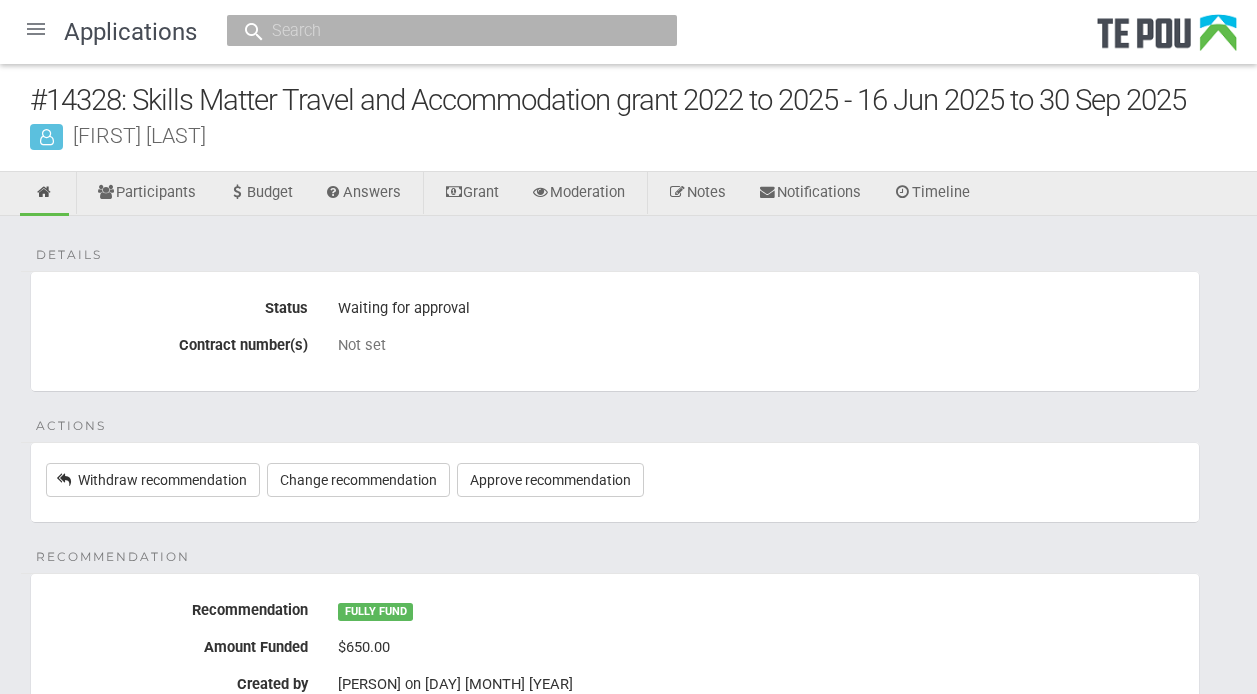 scroll, scrollTop: 0, scrollLeft: 0, axis: both 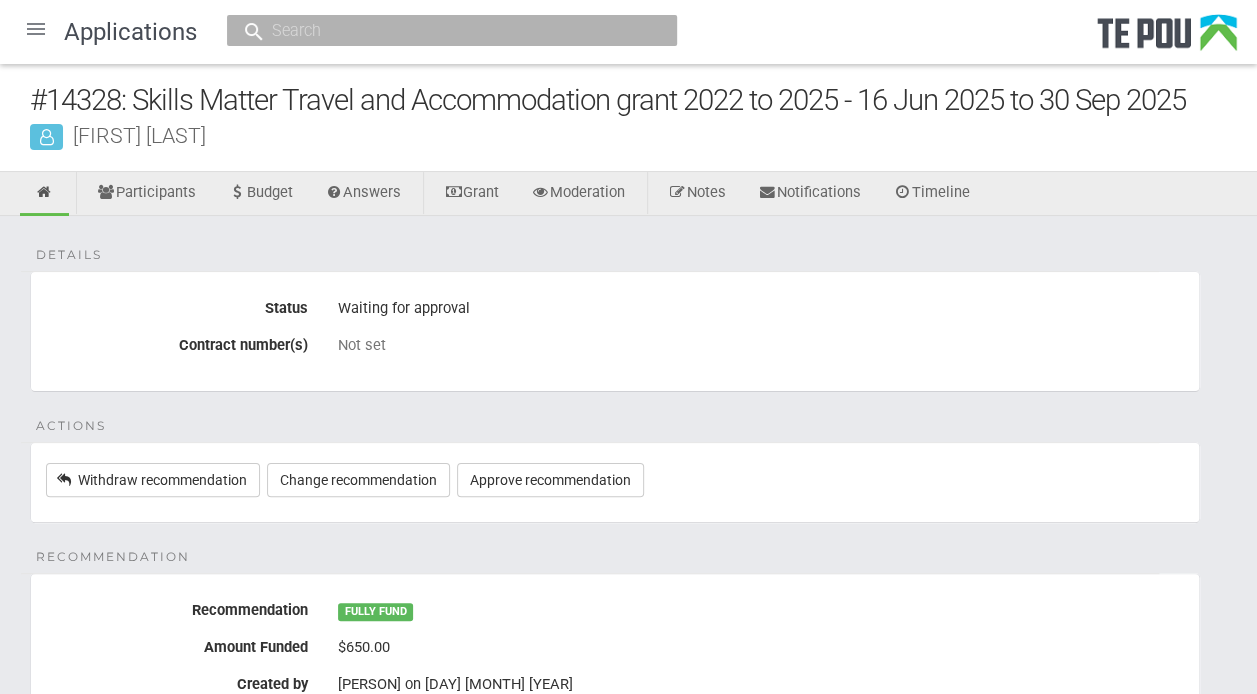 click on "Actions
Withdraw recommendation
Change recommendation
Approve recommendation" at bounding box center [615, 482] 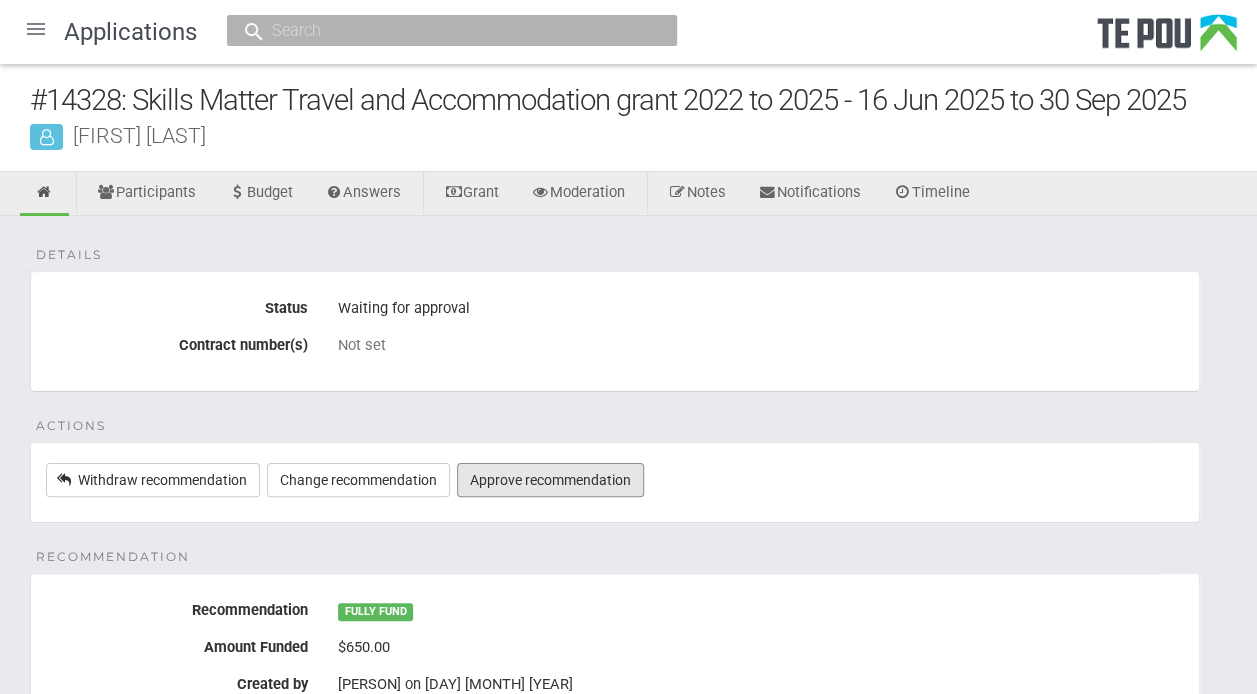 click on "Approve recommendation" at bounding box center [550, 480] 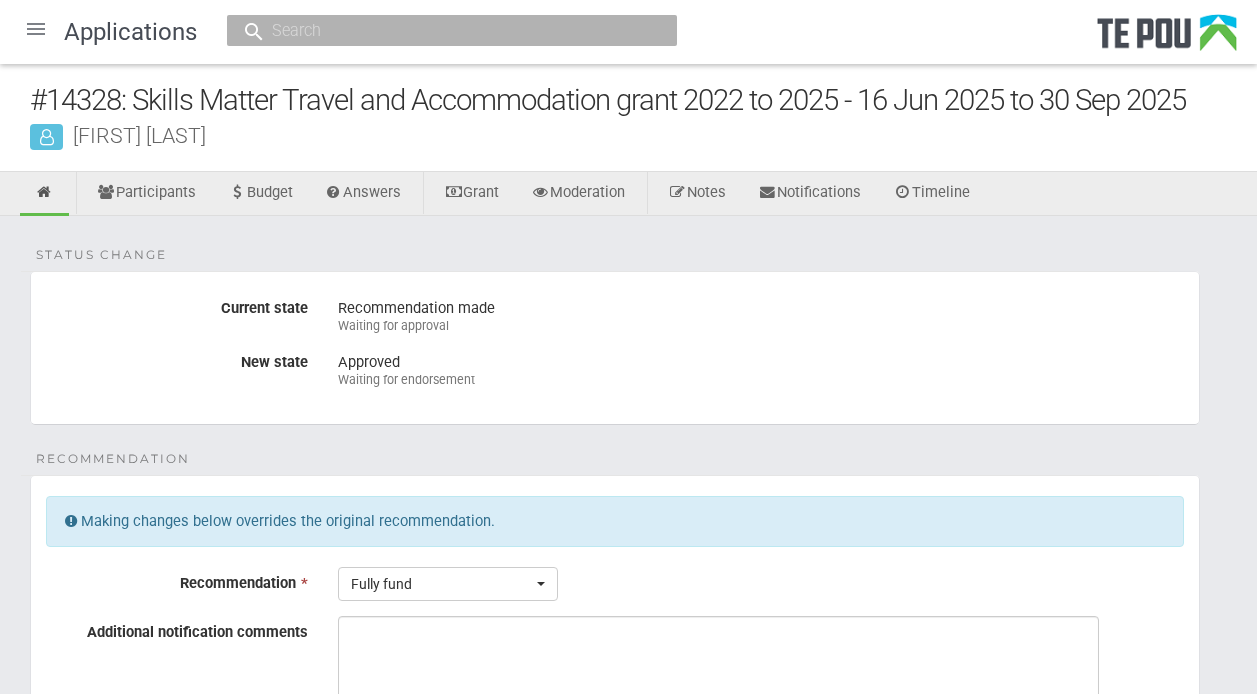 scroll, scrollTop: 0, scrollLeft: 0, axis: both 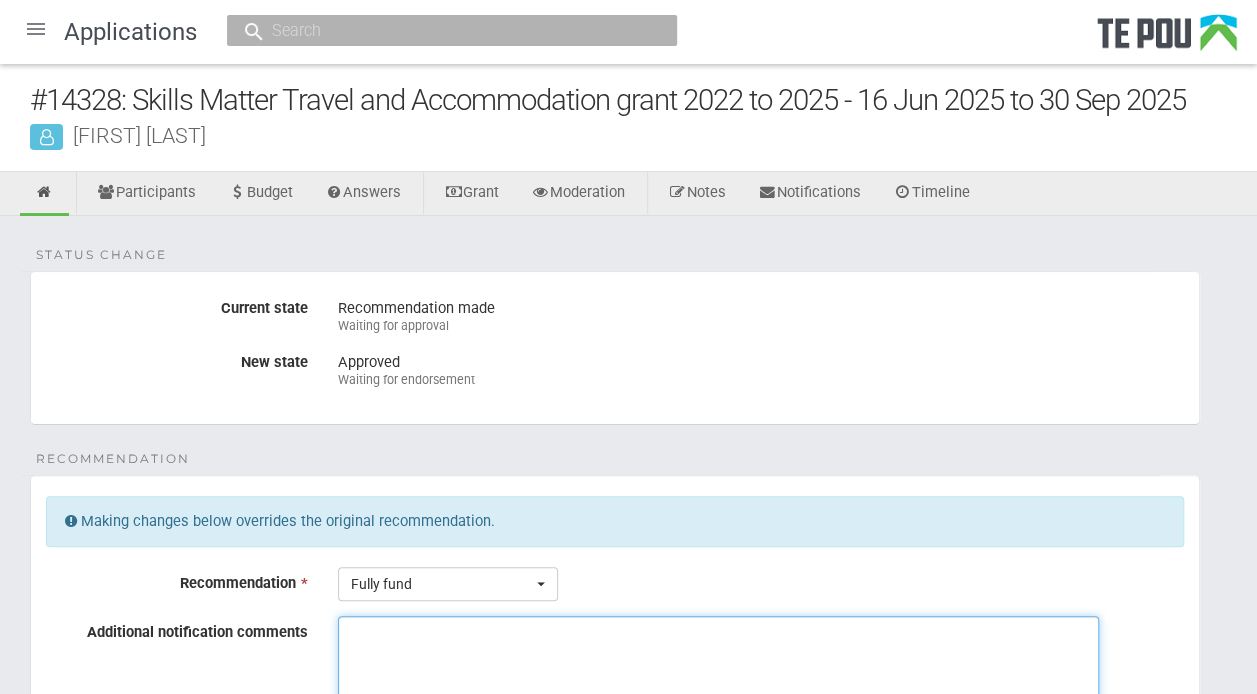 click on "Additional notification comments" at bounding box center [718, 691] 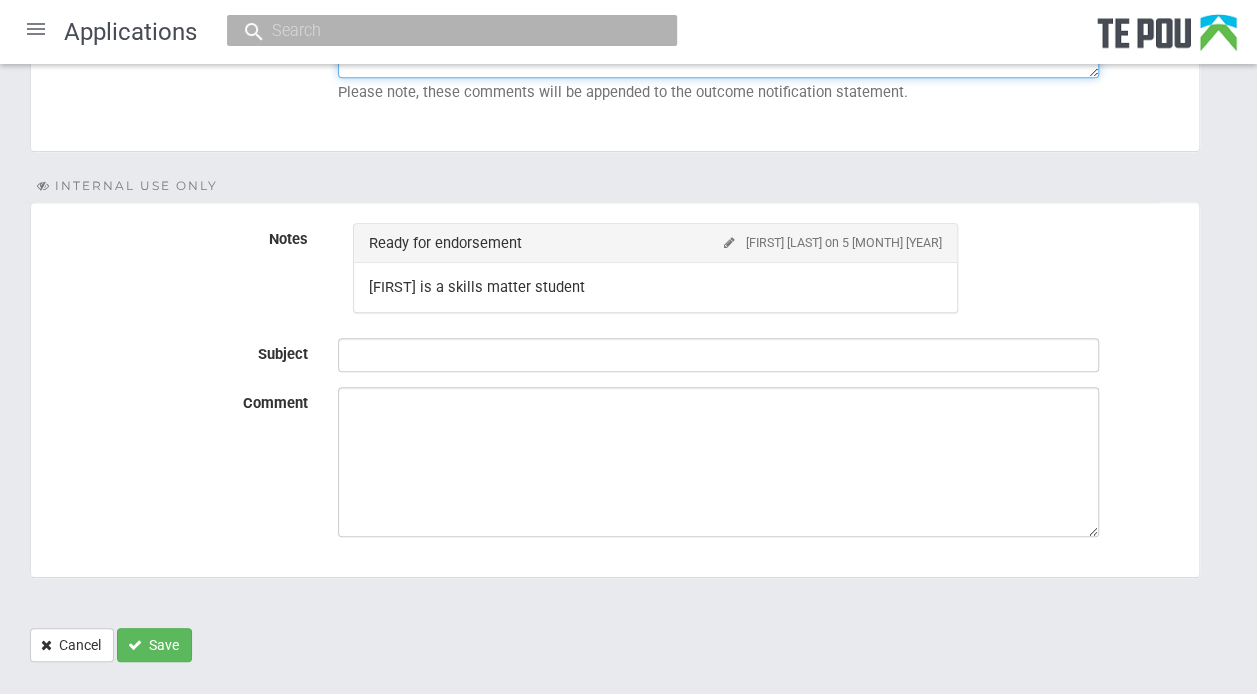 scroll, scrollTop: 701, scrollLeft: 0, axis: vertical 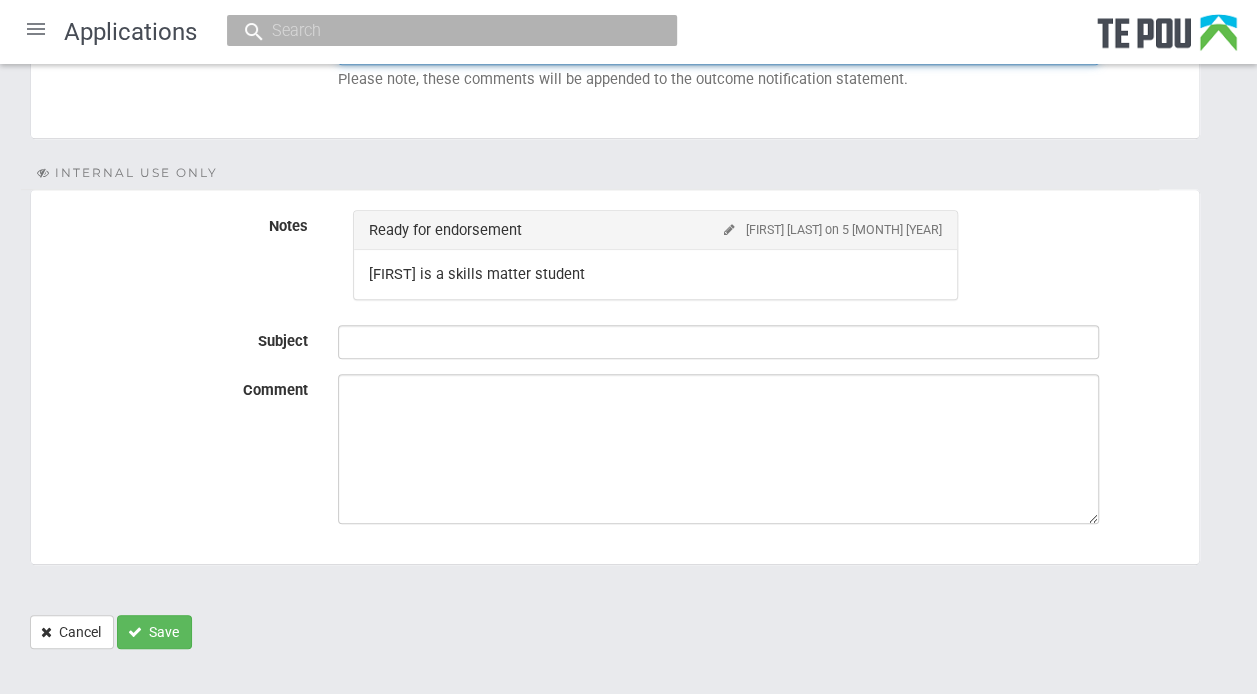 type on "[FIRST] is a skills matter student" 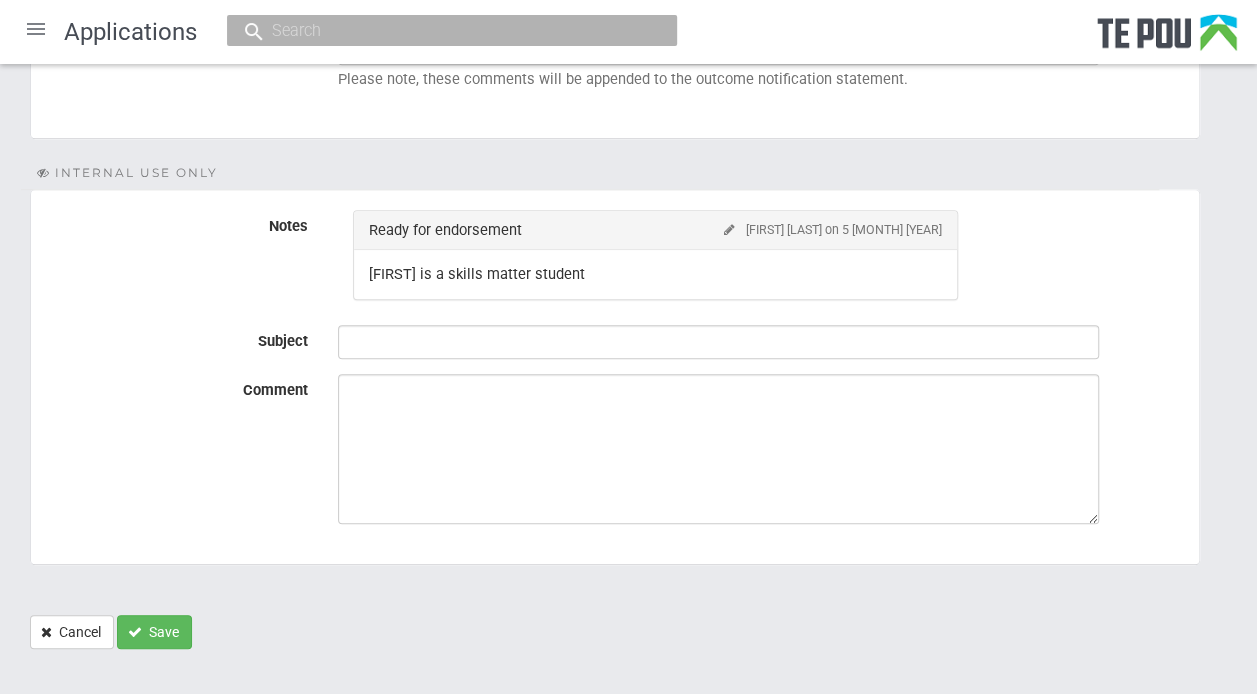 click on "Save" at bounding box center (154, 632) 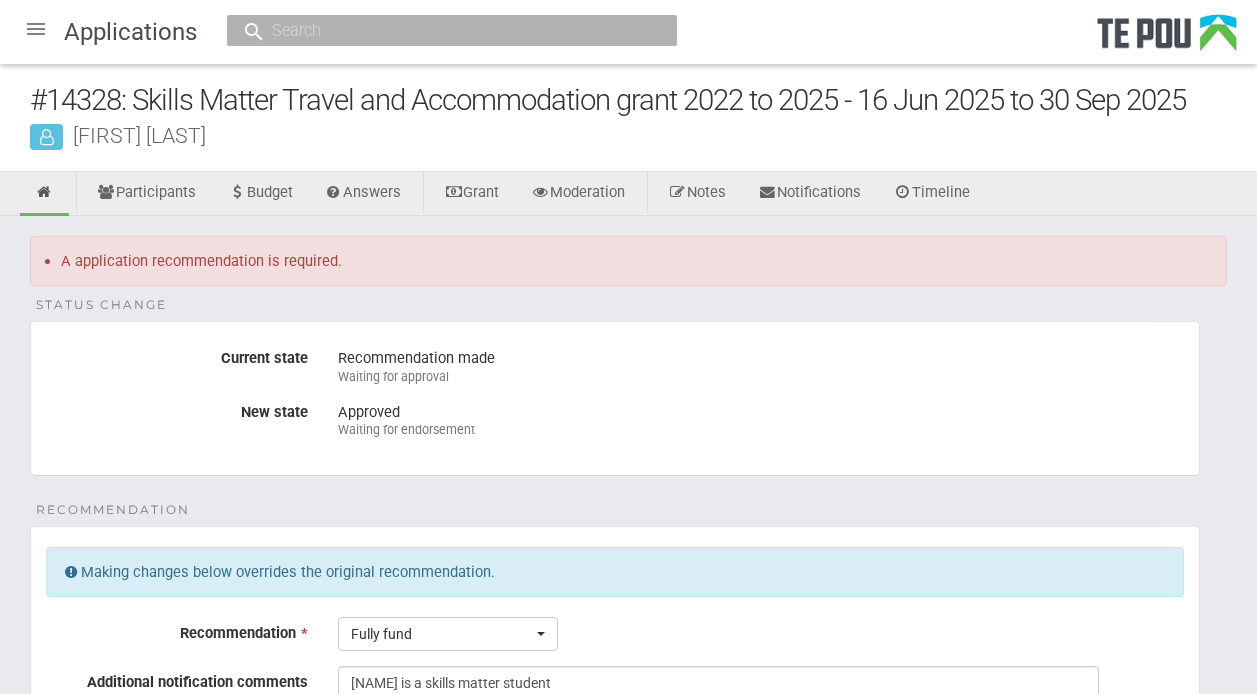 scroll, scrollTop: 0, scrollLeft: 0, axis: both 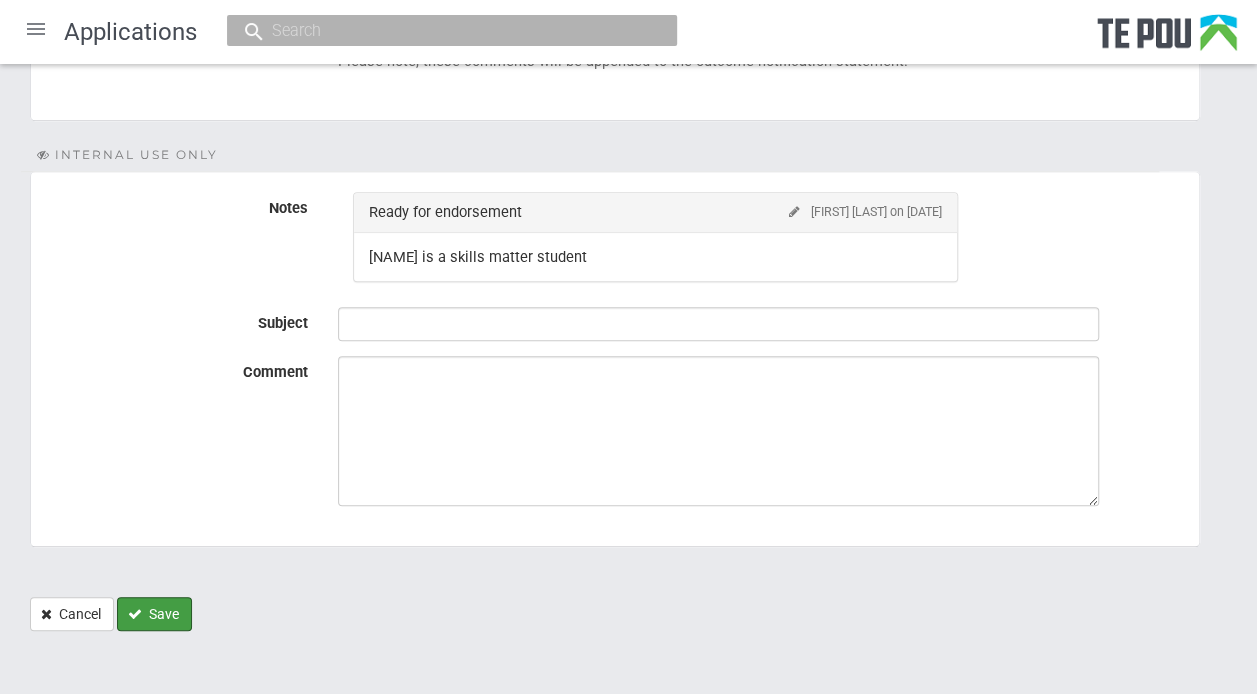 click on "Save" at bounding box center (154, 614) 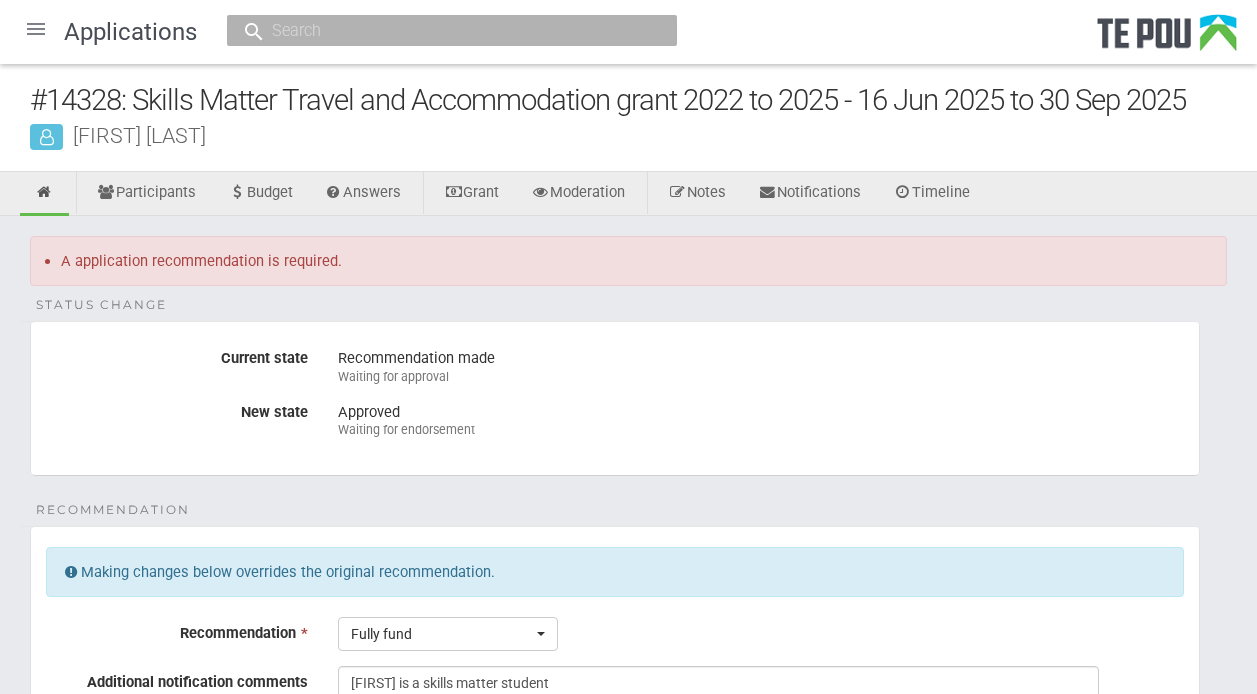 scroll, scrollTop: 0, scrollLeft: 0, axis: both 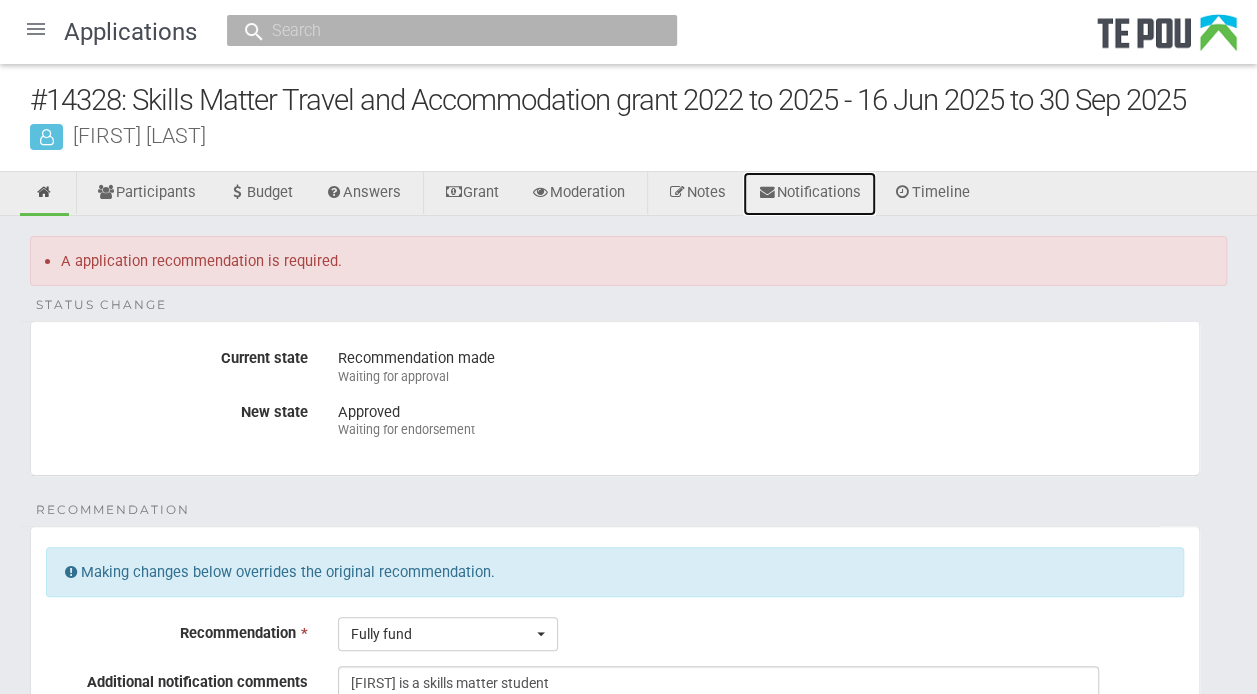 click on "Notifications" at bounding box center (809, 194) 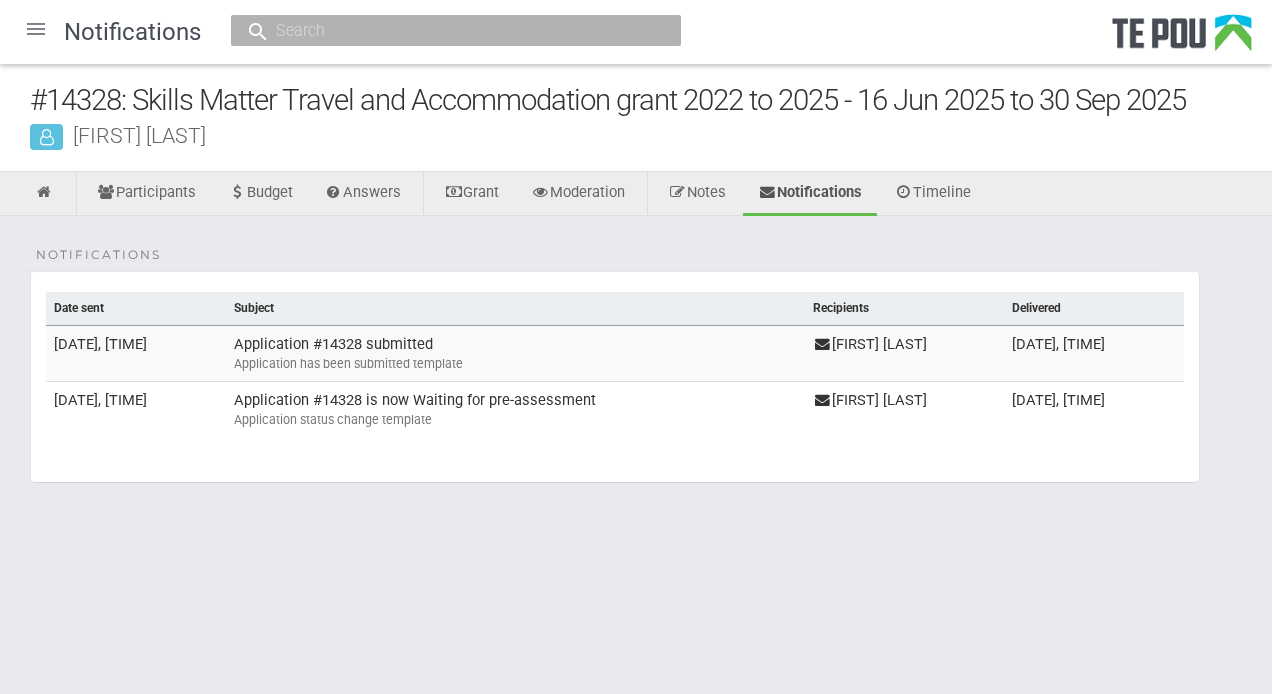 scroll, scrollTop: 0, scrollLeft: 0, axis: both 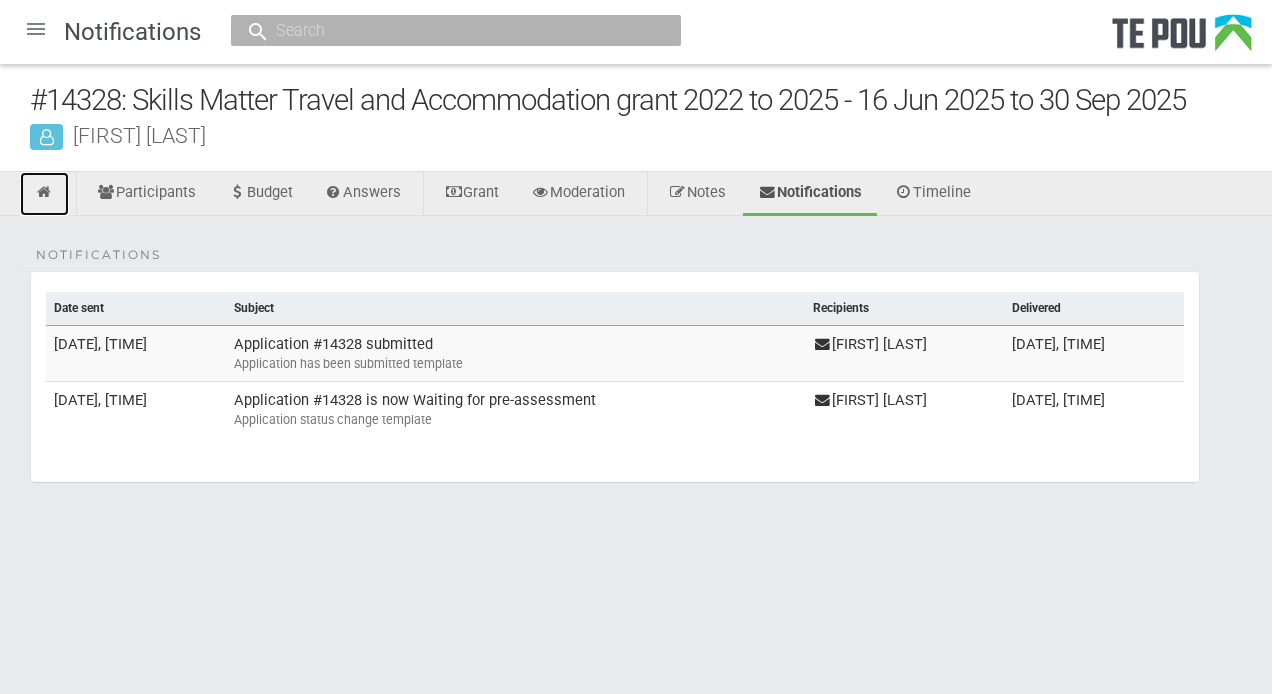 click at bounding box center [44, 192] 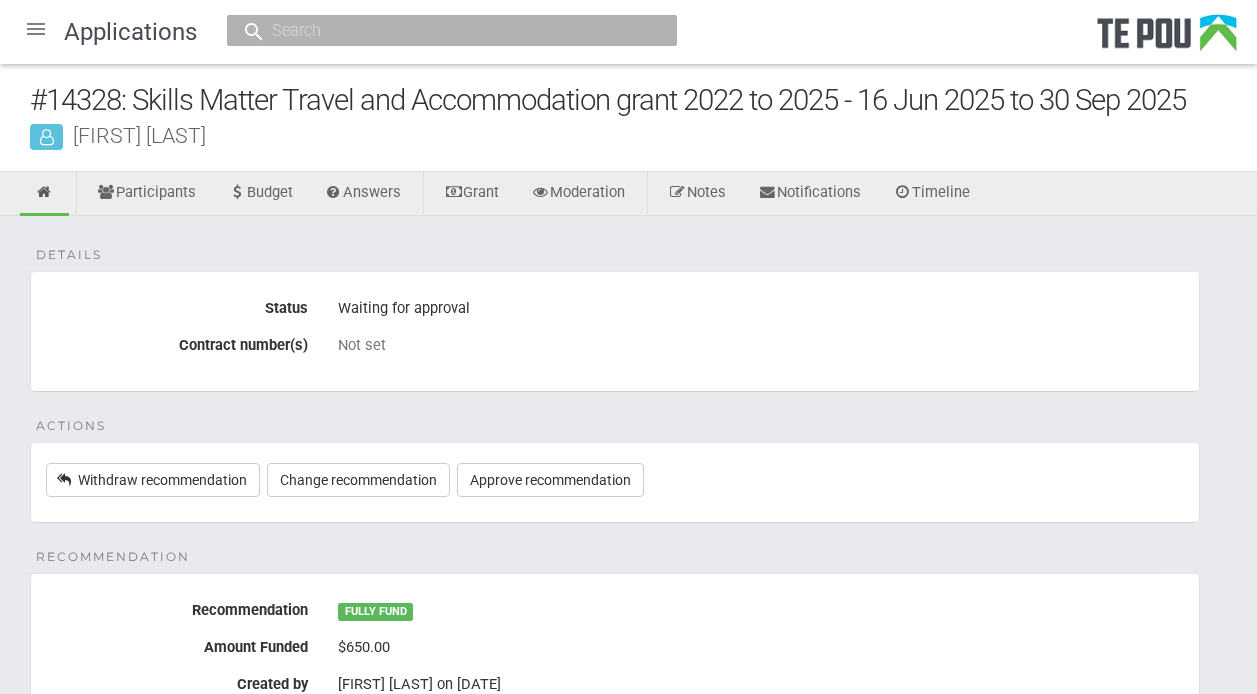 scroll, scrollTop: 0, scrollLeft: 0, axis: both 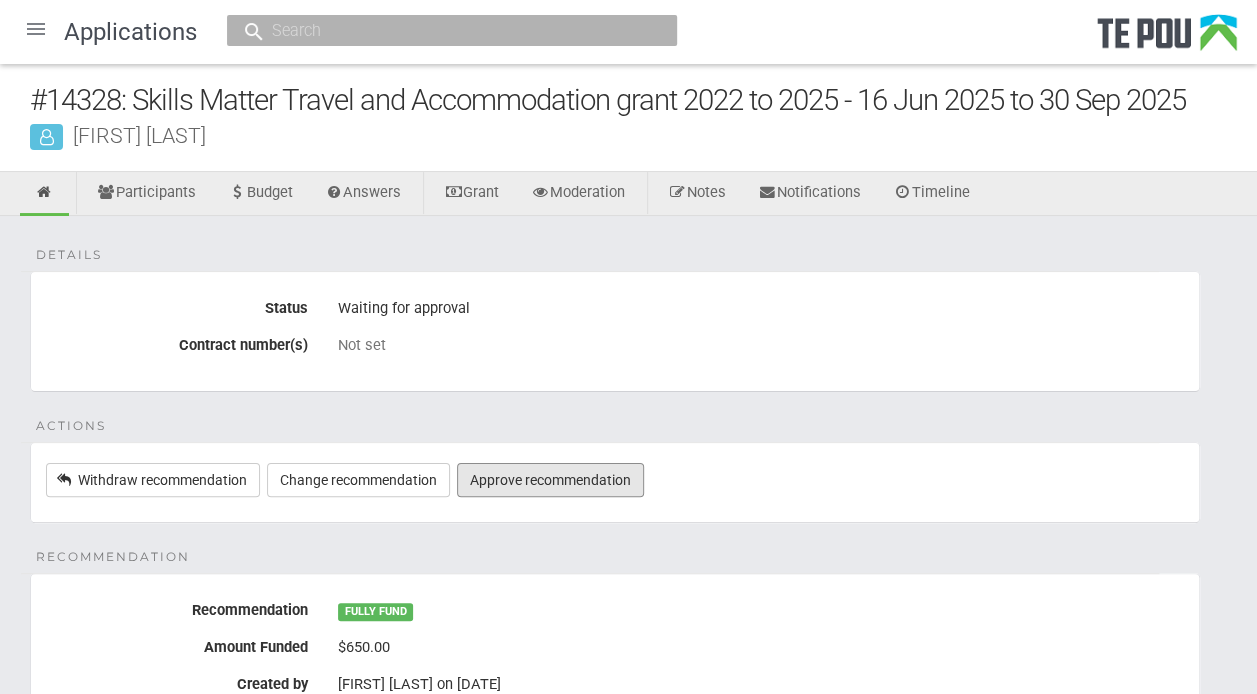 click on "Approve recommendation" at bounding box center (550, 480) 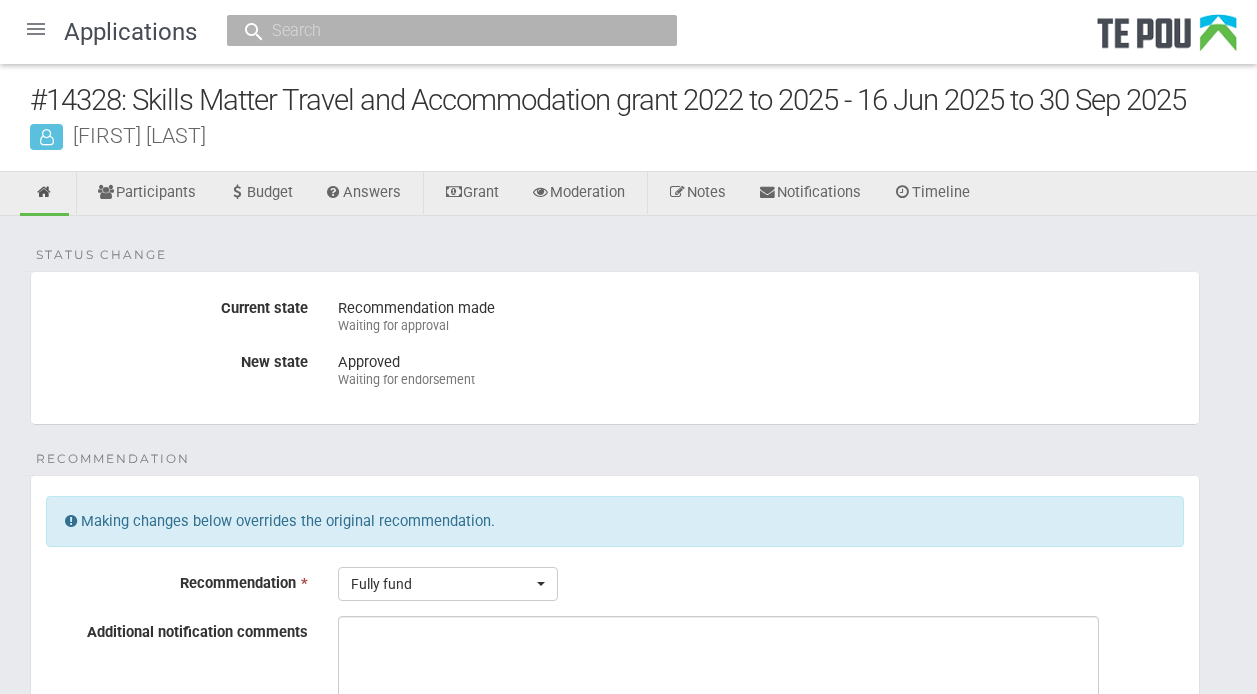 scroll, scrollTop: 0, scrollLeft: 0, axis: both 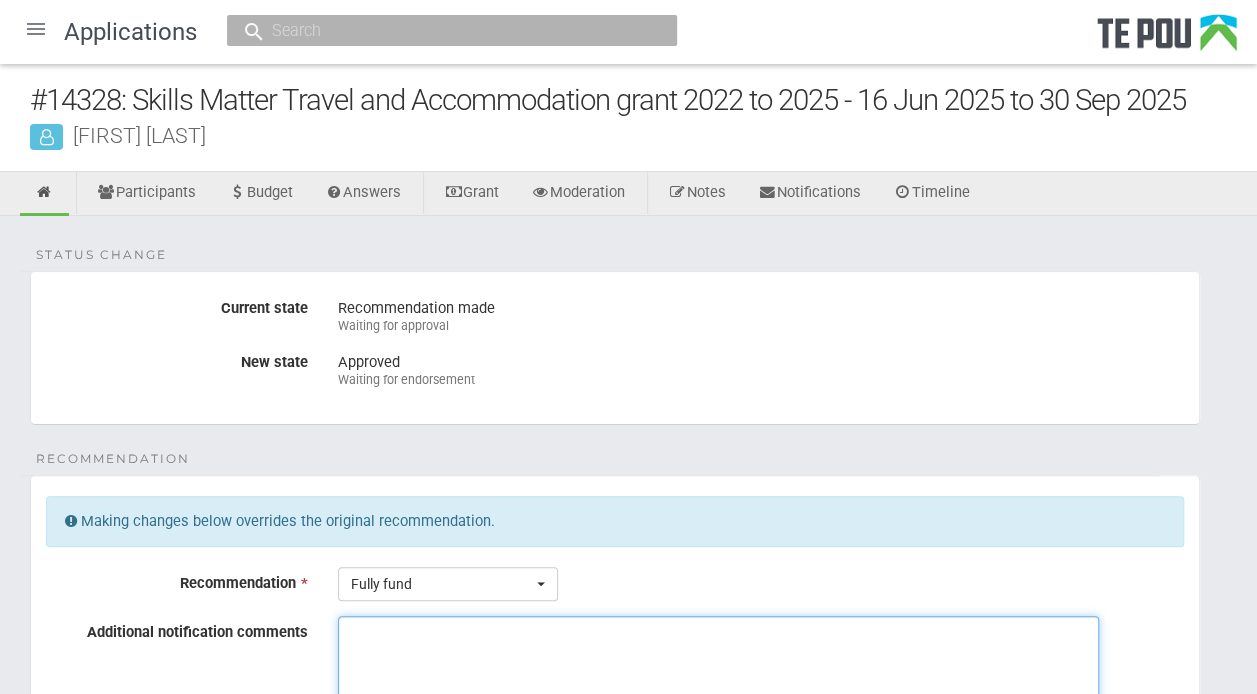 click on "Additional notification comments" at bounding box center [718, 691] 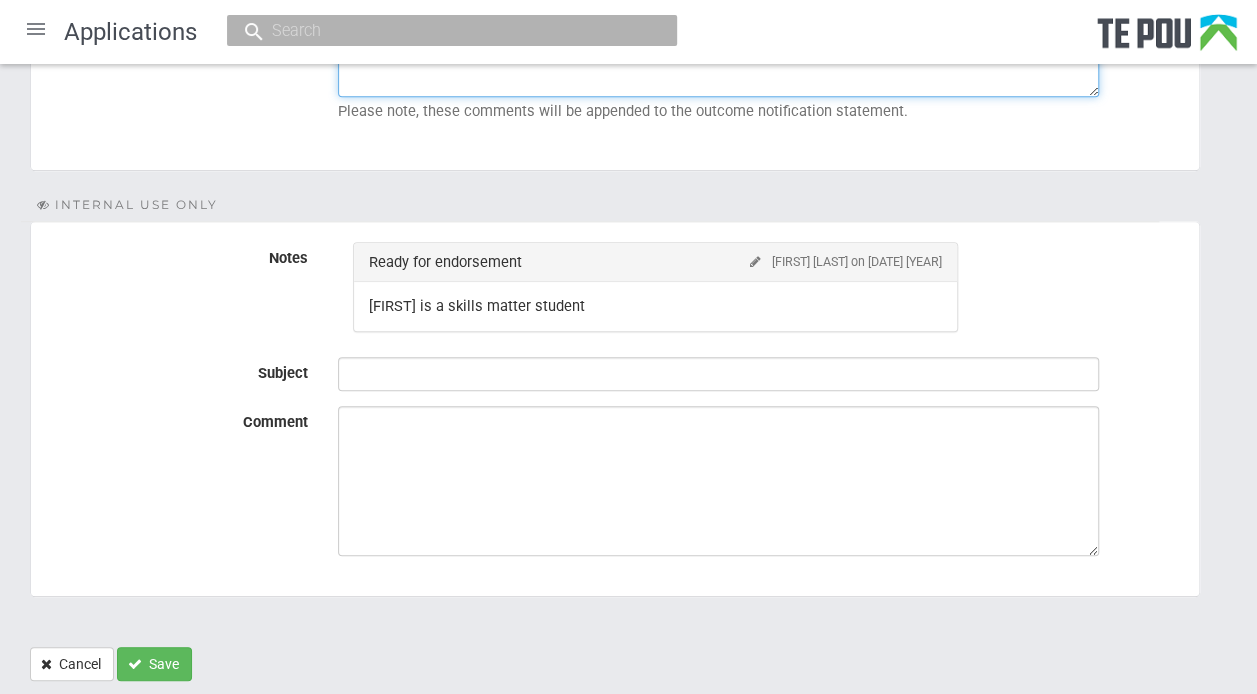 scroll, scrollTop: 692, scrollLeft: 0, axis: vertical 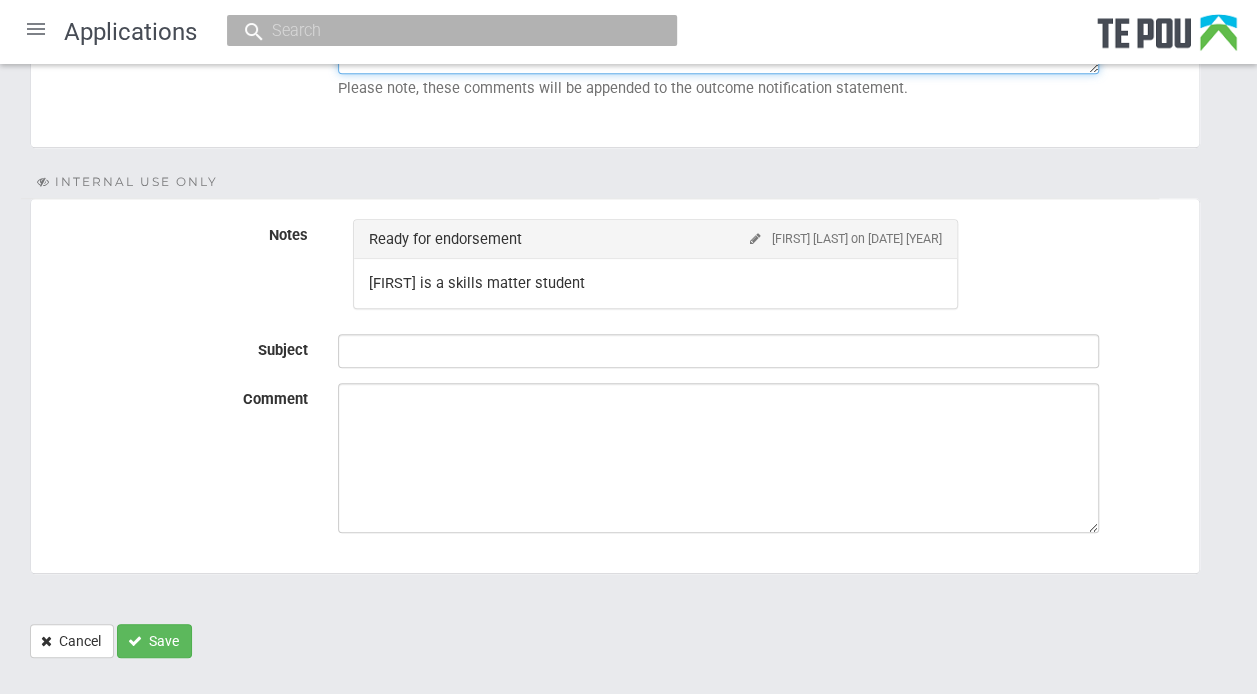 type on "[NAME] is a skills matter student" 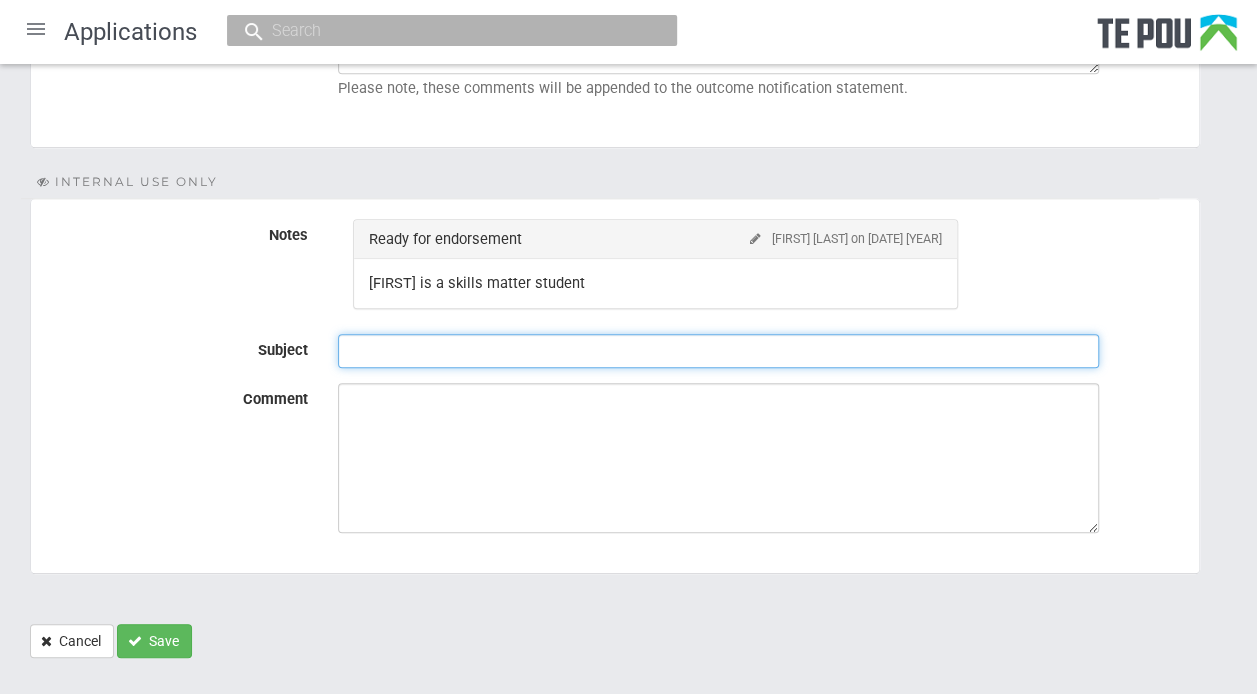 click on "Subject" at bounding box center (718, 351) 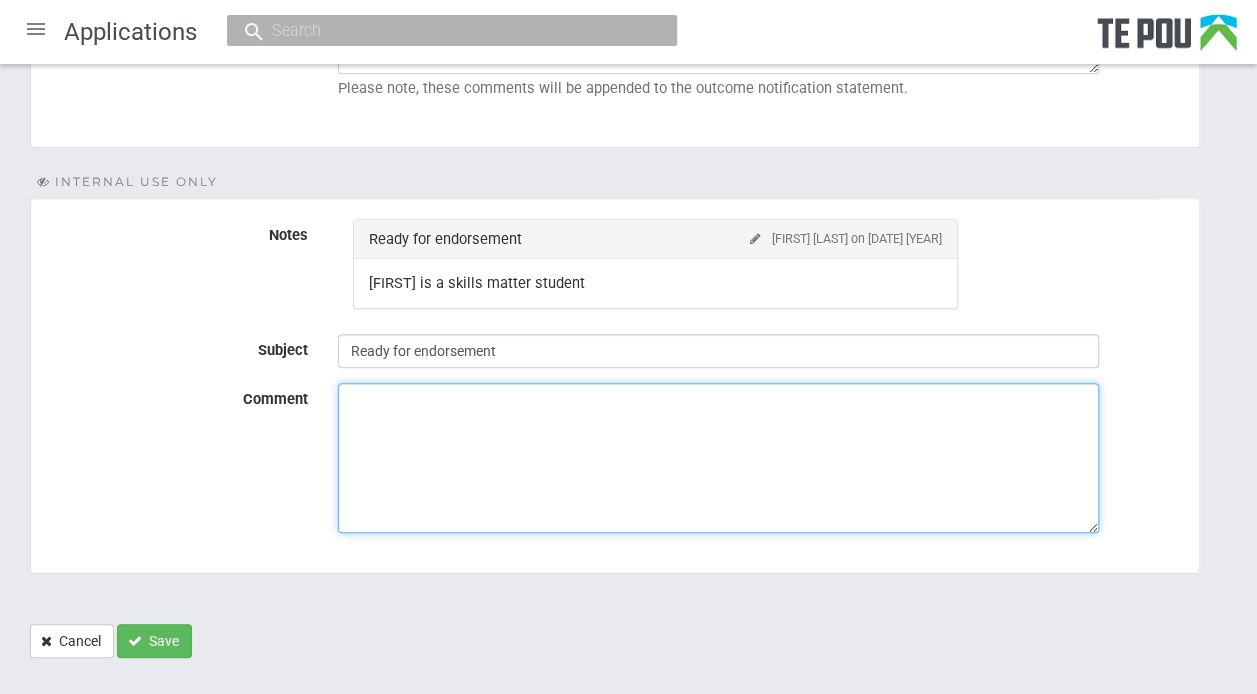 click on "Comment" at bounding box center (718, 458) 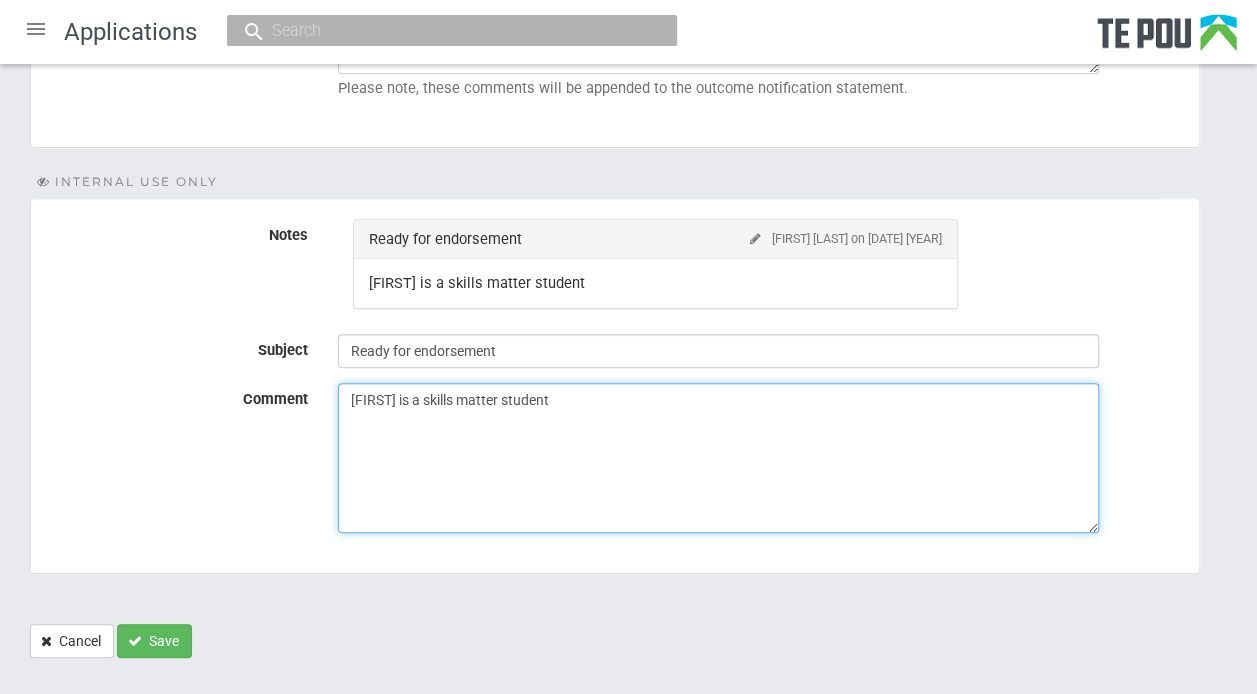 type on "[NAME] is a skills matter student" 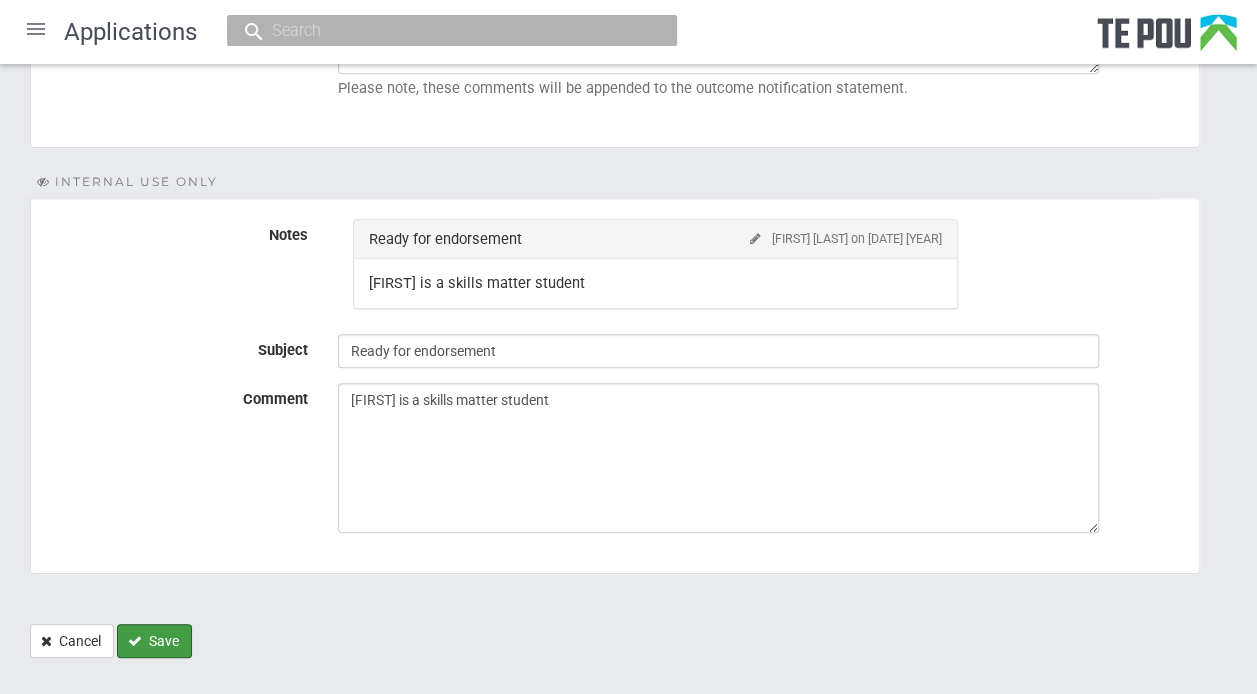 click on "Save" at bounding box center (154, 641) 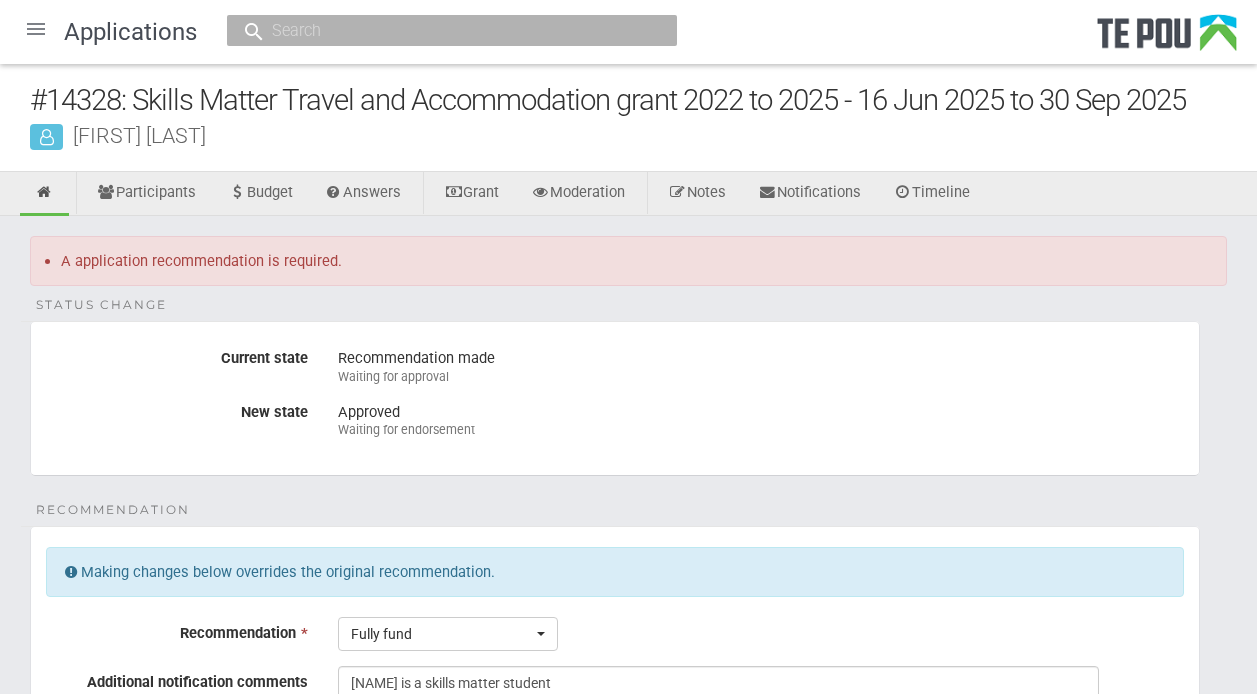 scroll, scrollTop: 0, scrollLeft: 0, axis: both 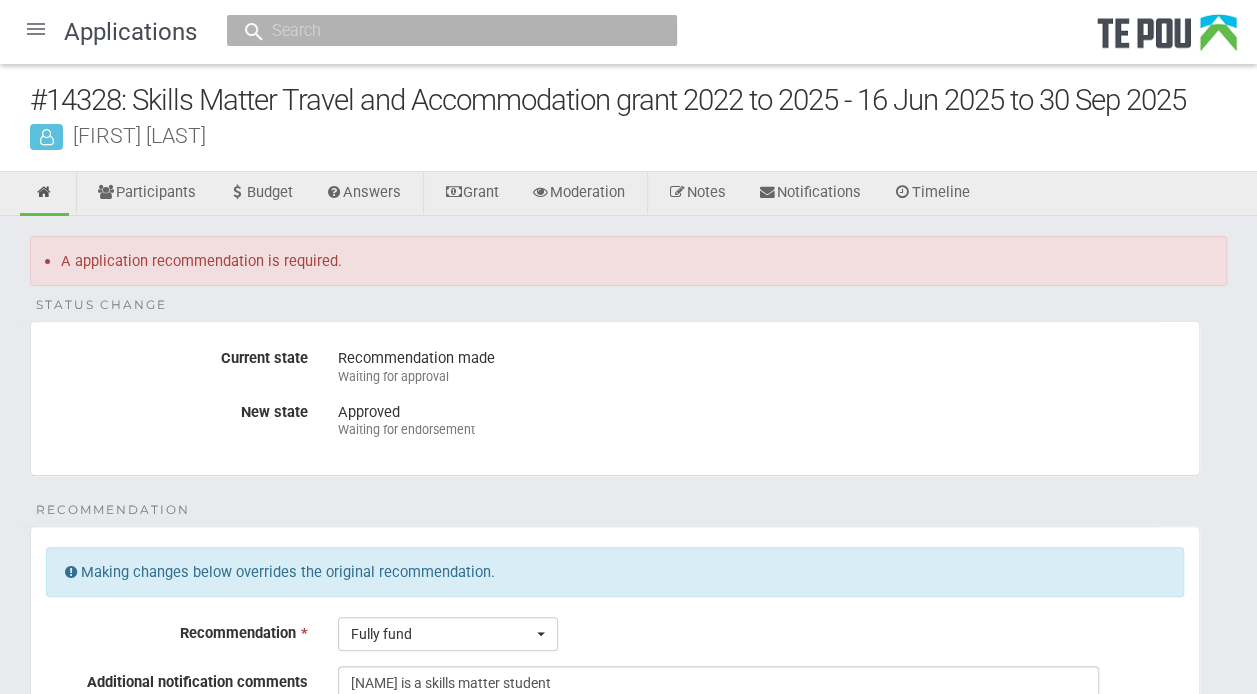 click on "A application recommendation is required." at bounding box center [636, 261] 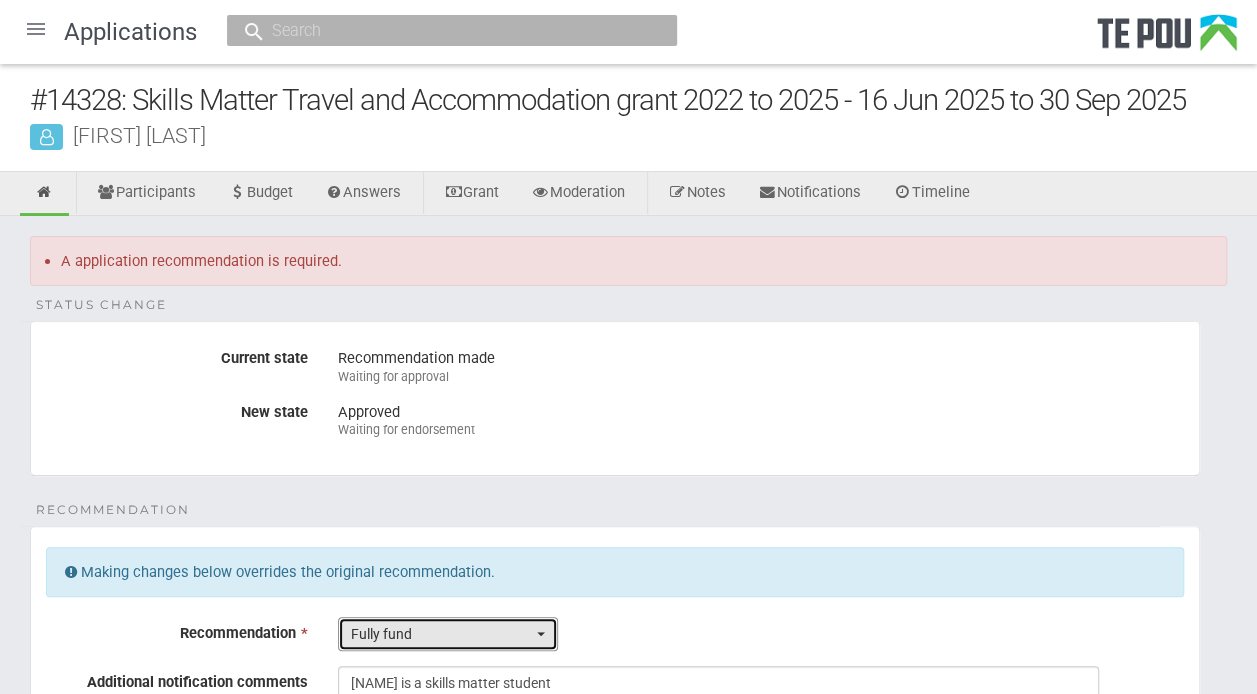 click on "Fully fund" at bounding box center (448, 634) 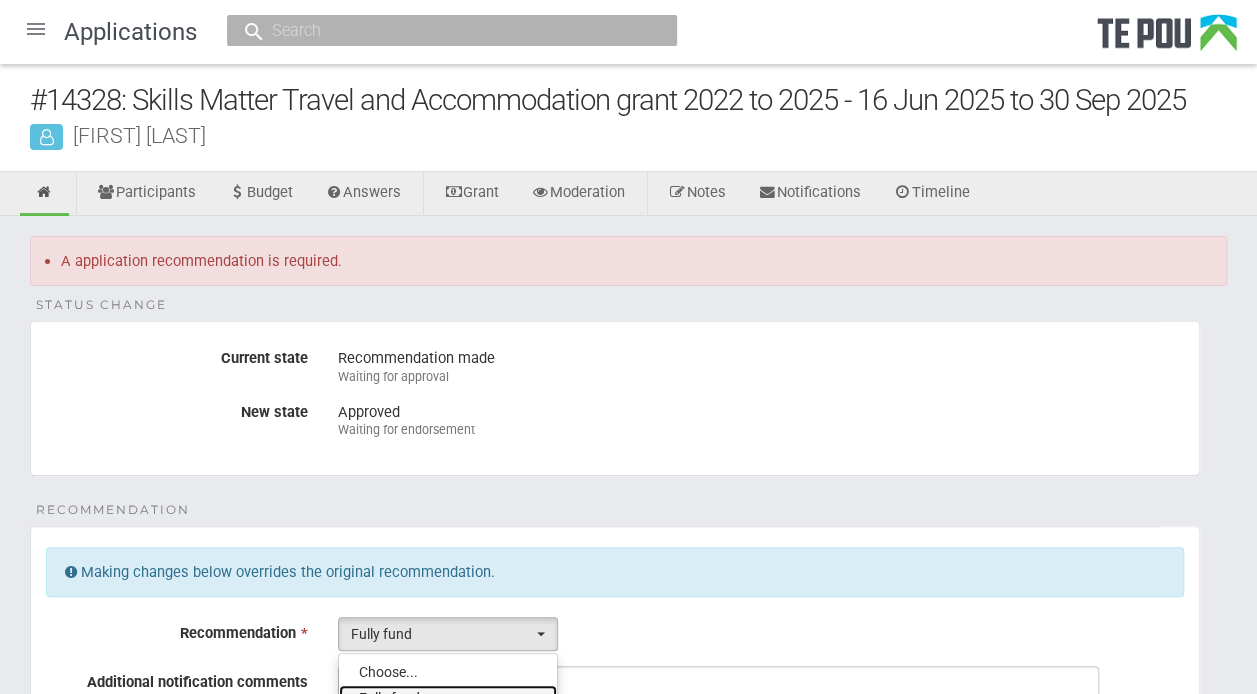 scroll, scrollTop: 12, scrollLeft: 0, axis: vertical 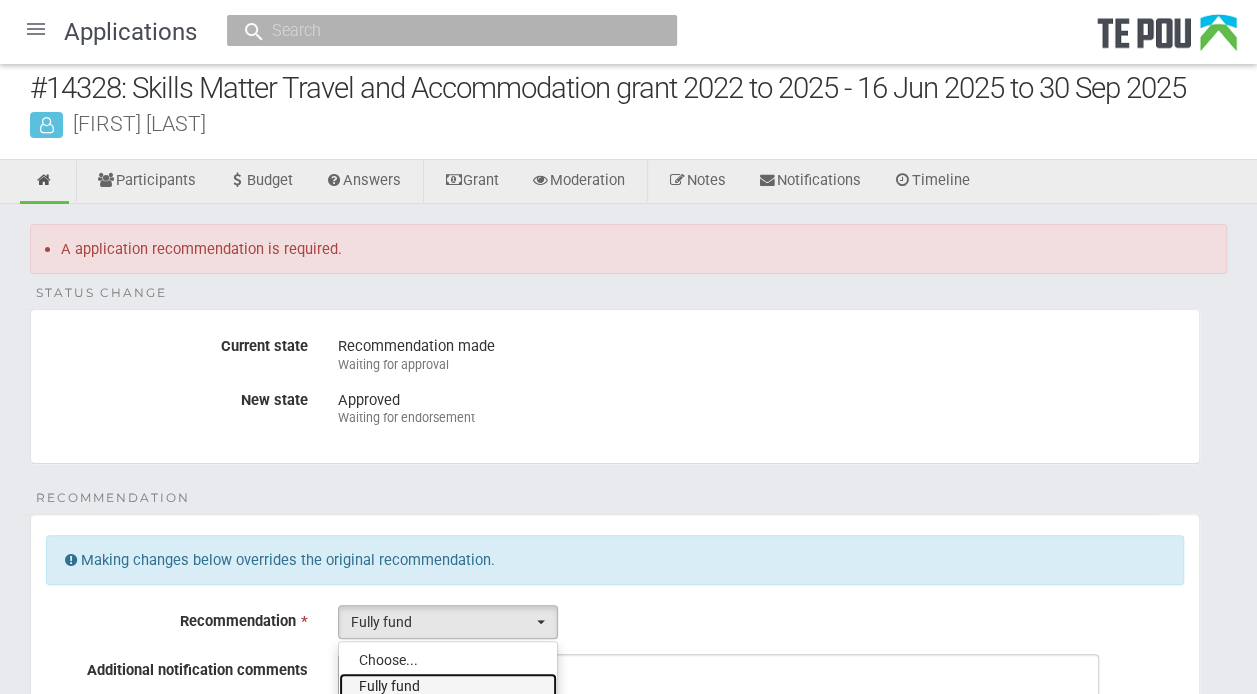 click on "Fully fund" at bounding box center (448, 686) 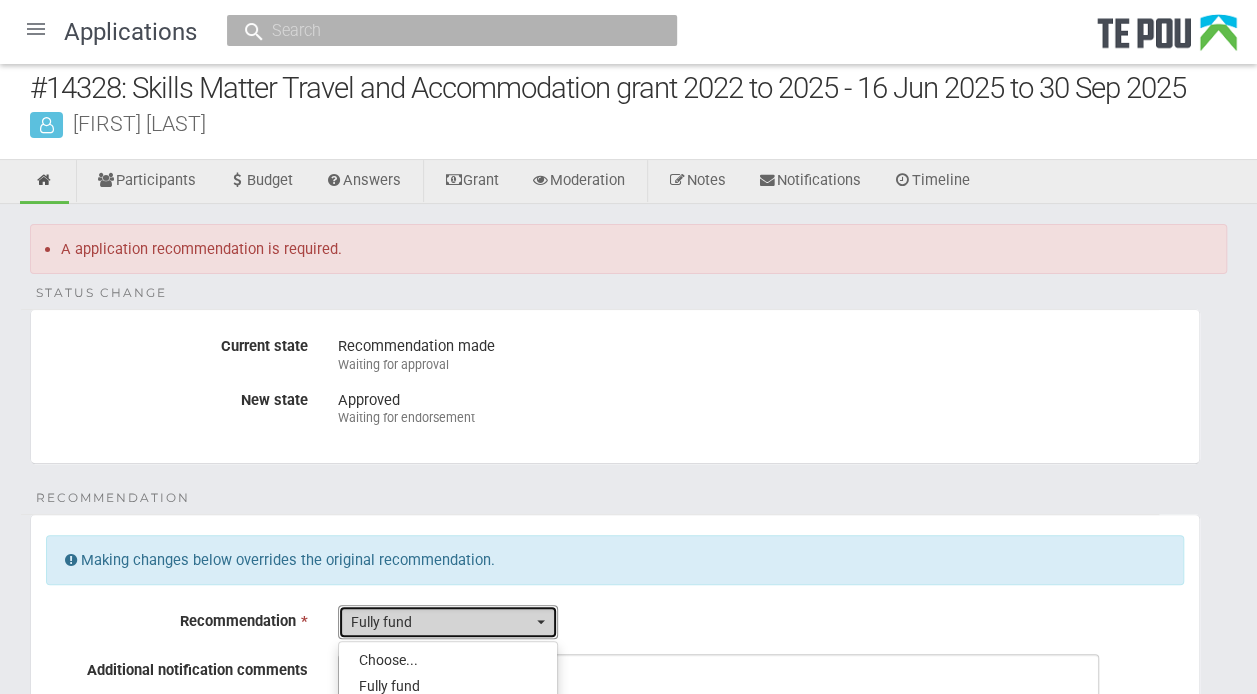 select on "0" 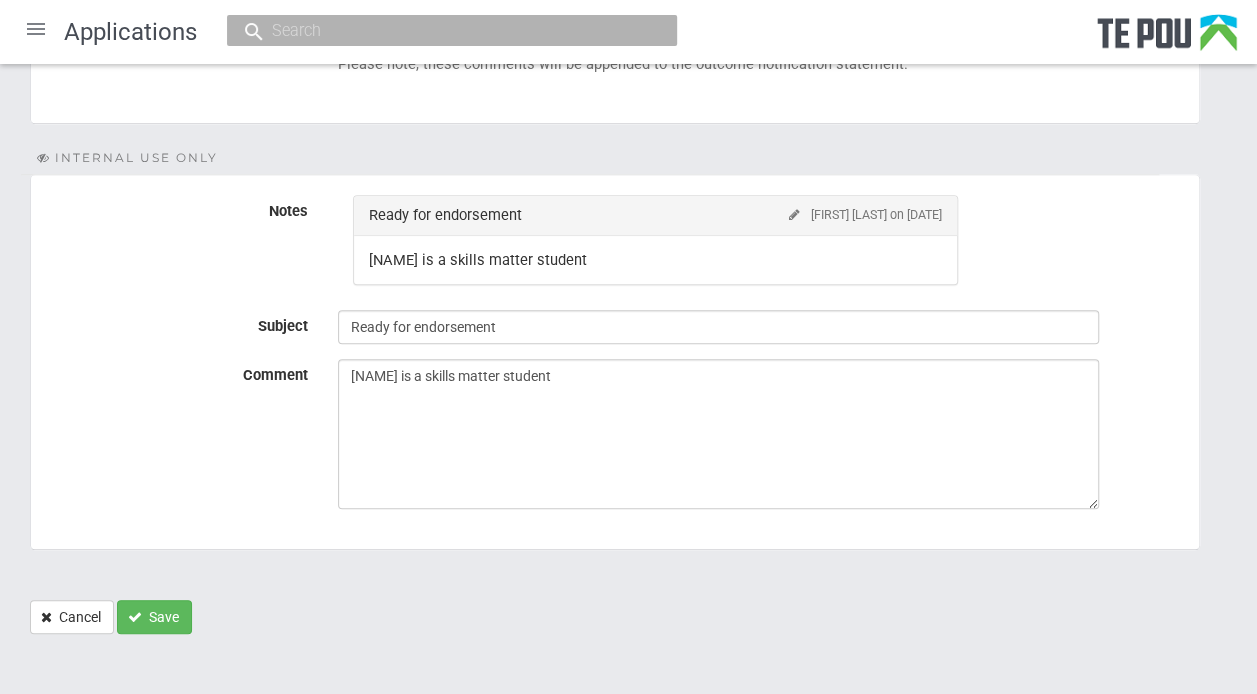 scroll, scrollTop: 769, scrollLeft: 0, axis: vertical 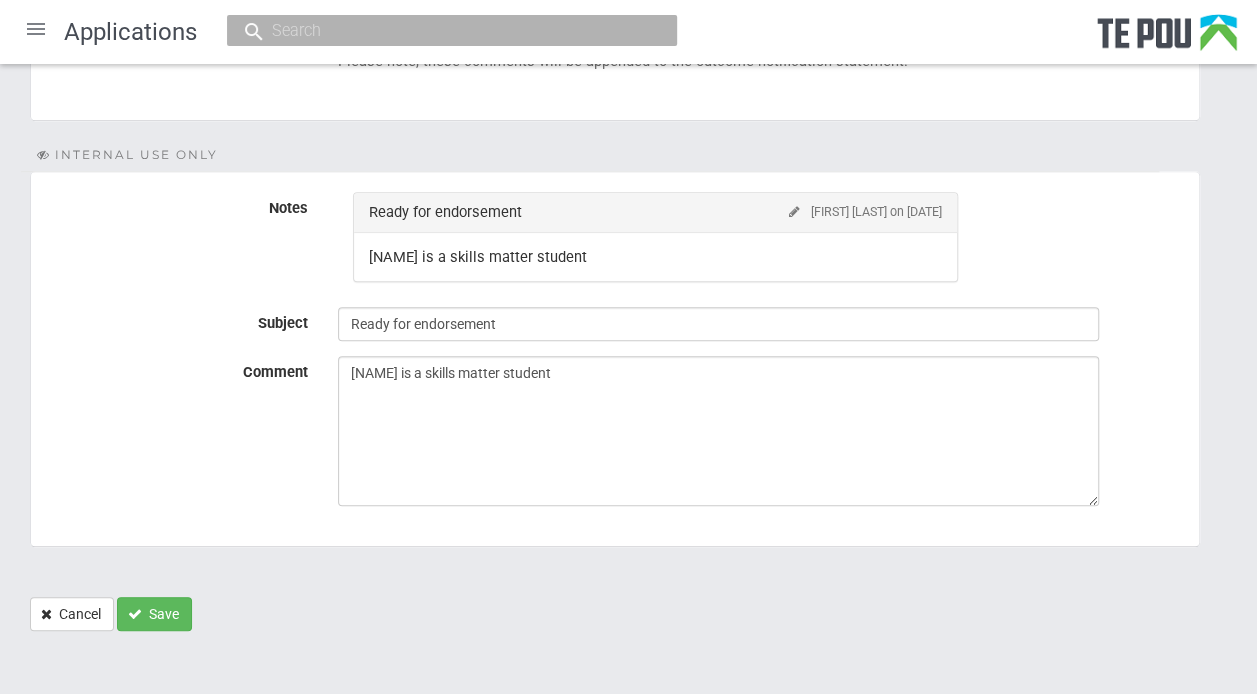 click on "Save" at bounding box center (154, 614) 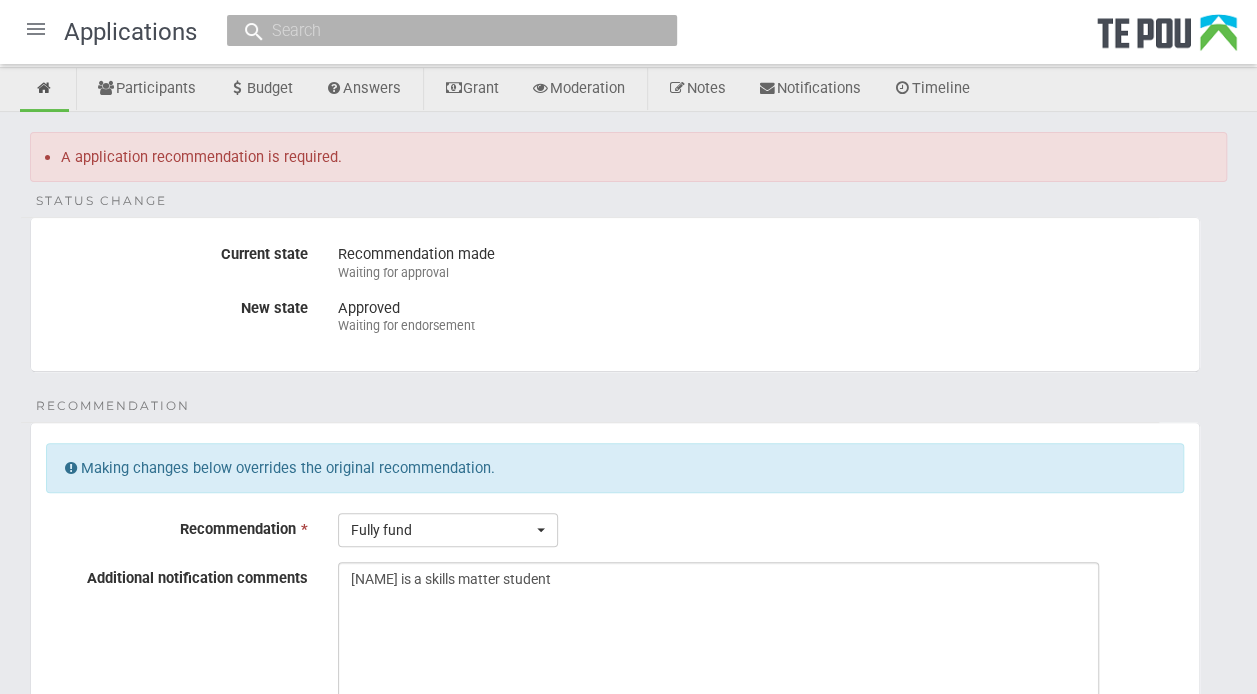 scroll, scrollTop: 118, scrollLeft: 0, axis: vertical 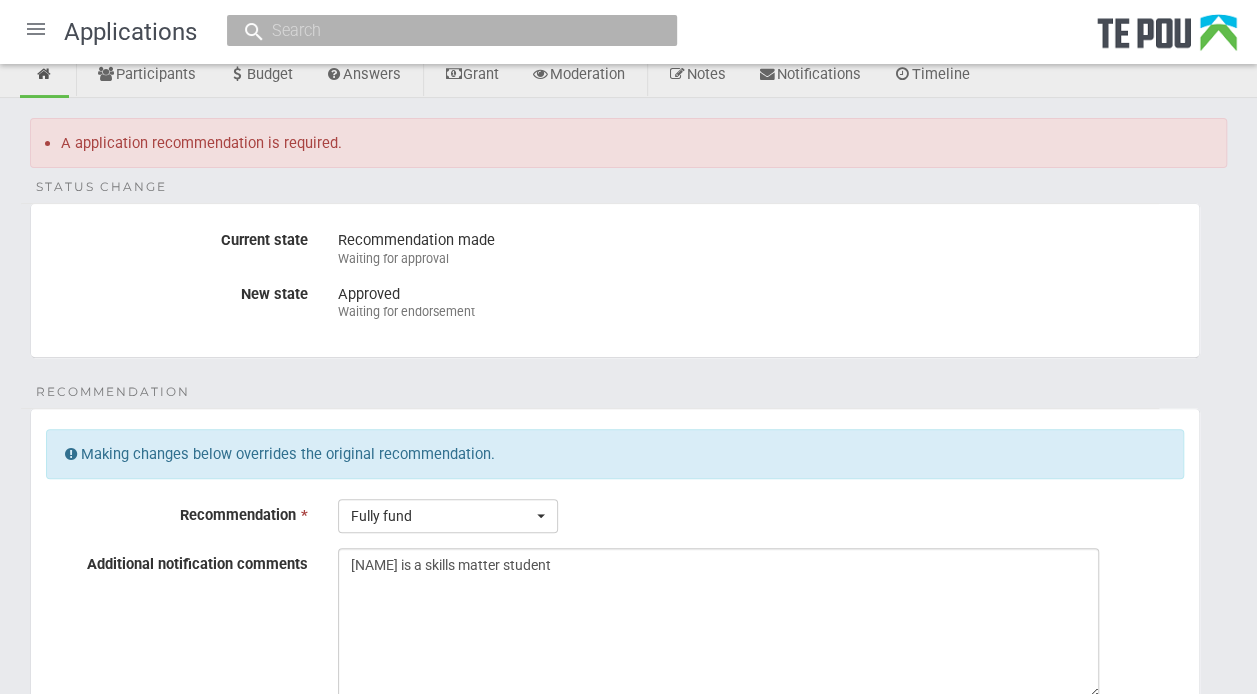 click at bounding box center (36, 29) 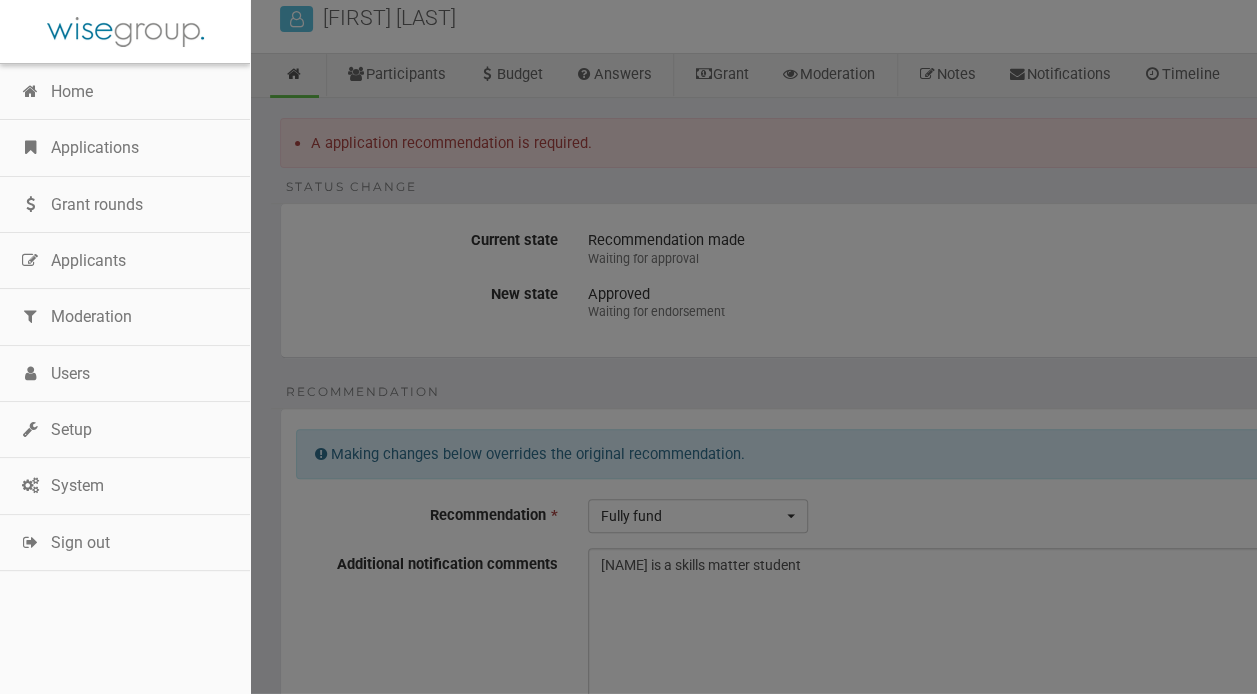 click on "Applications" at bounding box center [125, 148] 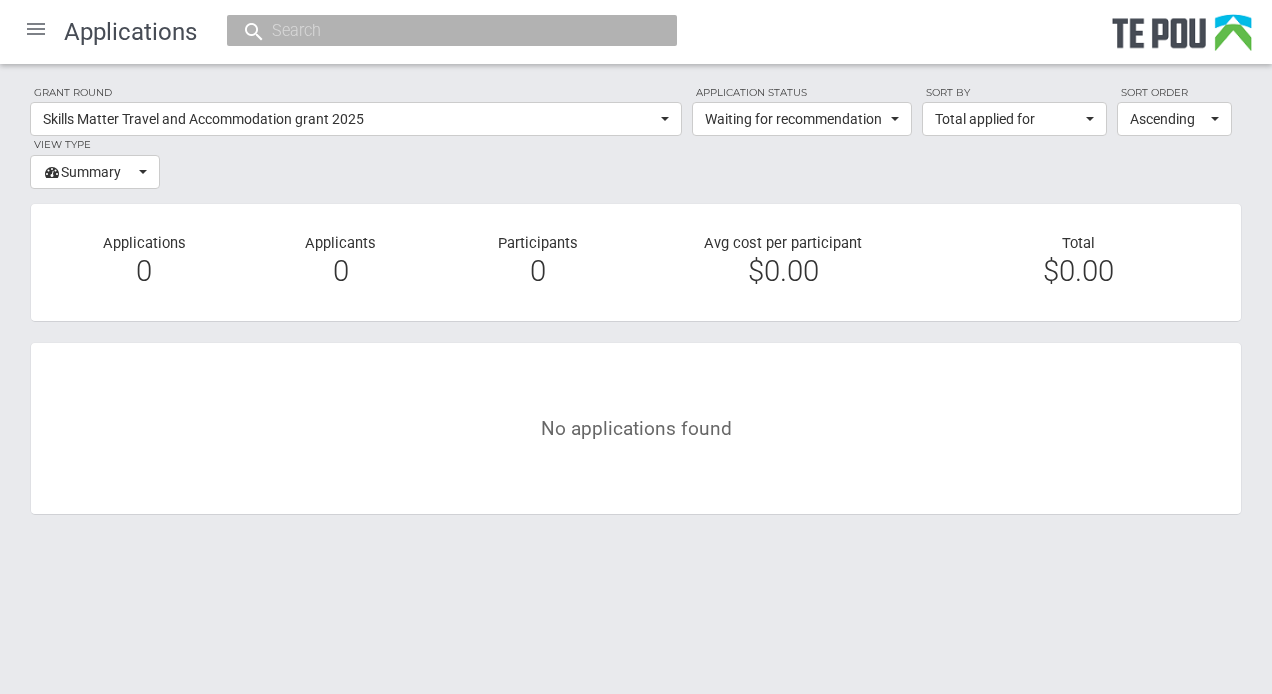scroll, scrollTop: 0, scrollLeft: 0, axis: both 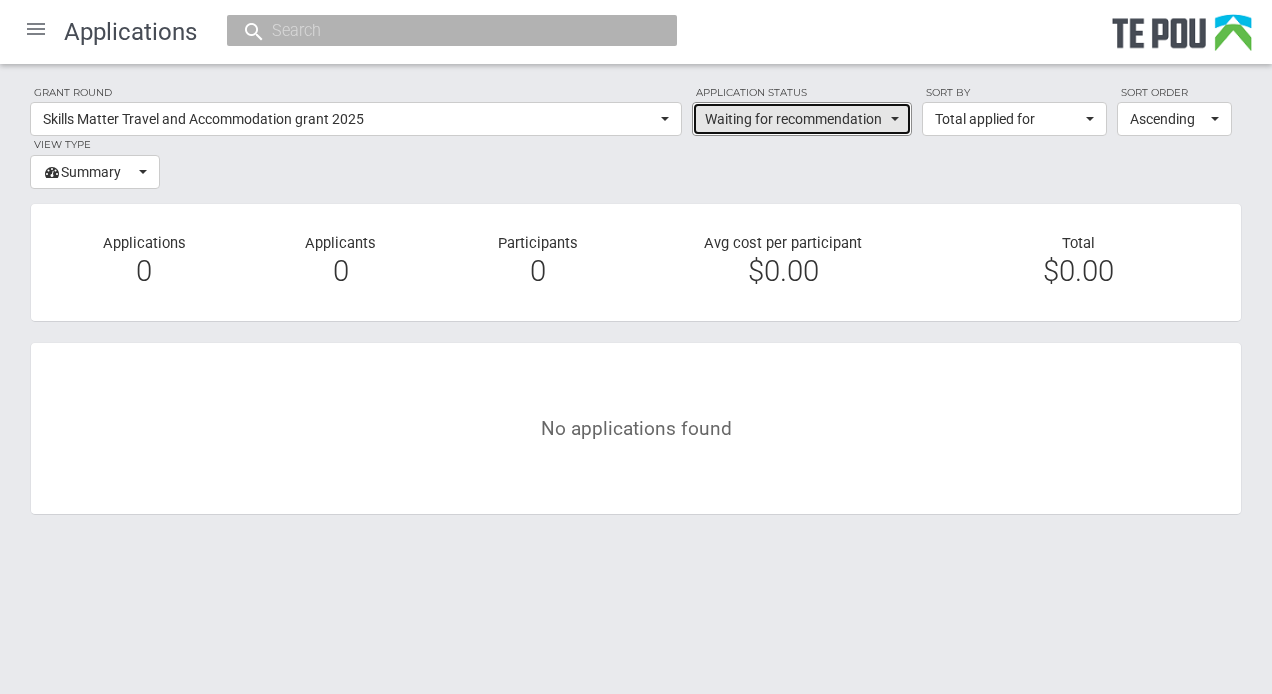 click on "Waiting for recommendation" at bounding box center [802, 119] 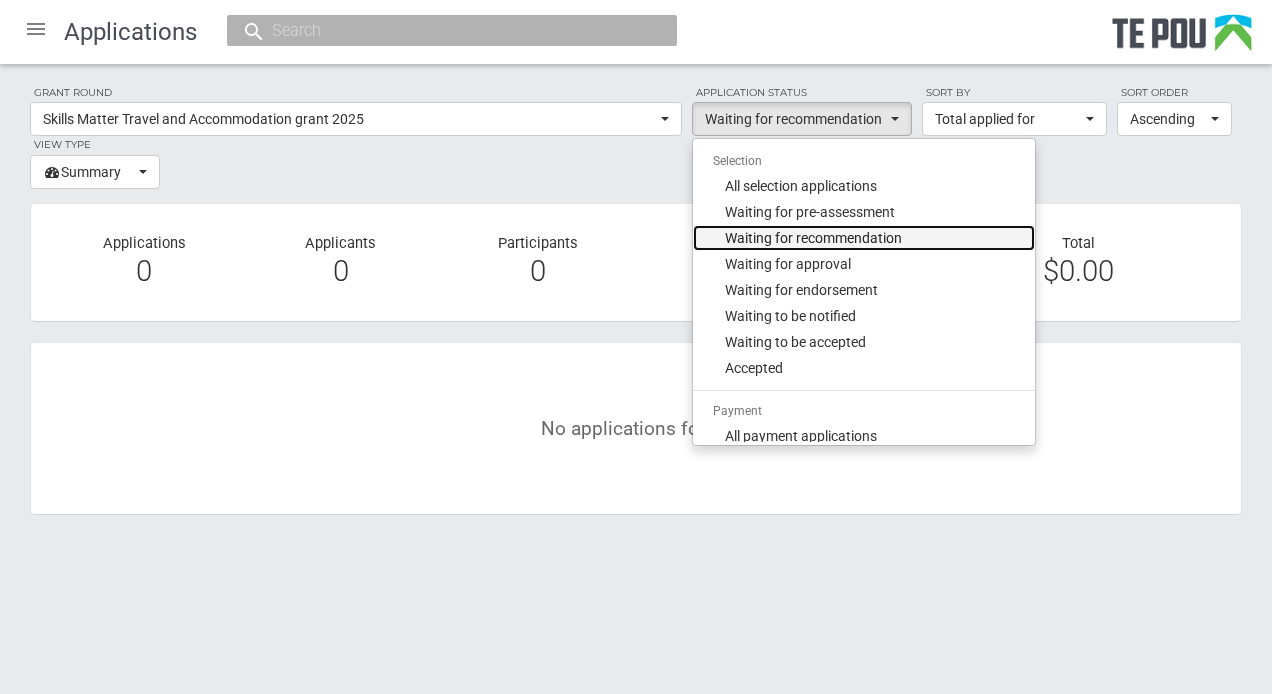 scroll, scrollTop: 197, scrollLeft: 0, axis: vertical 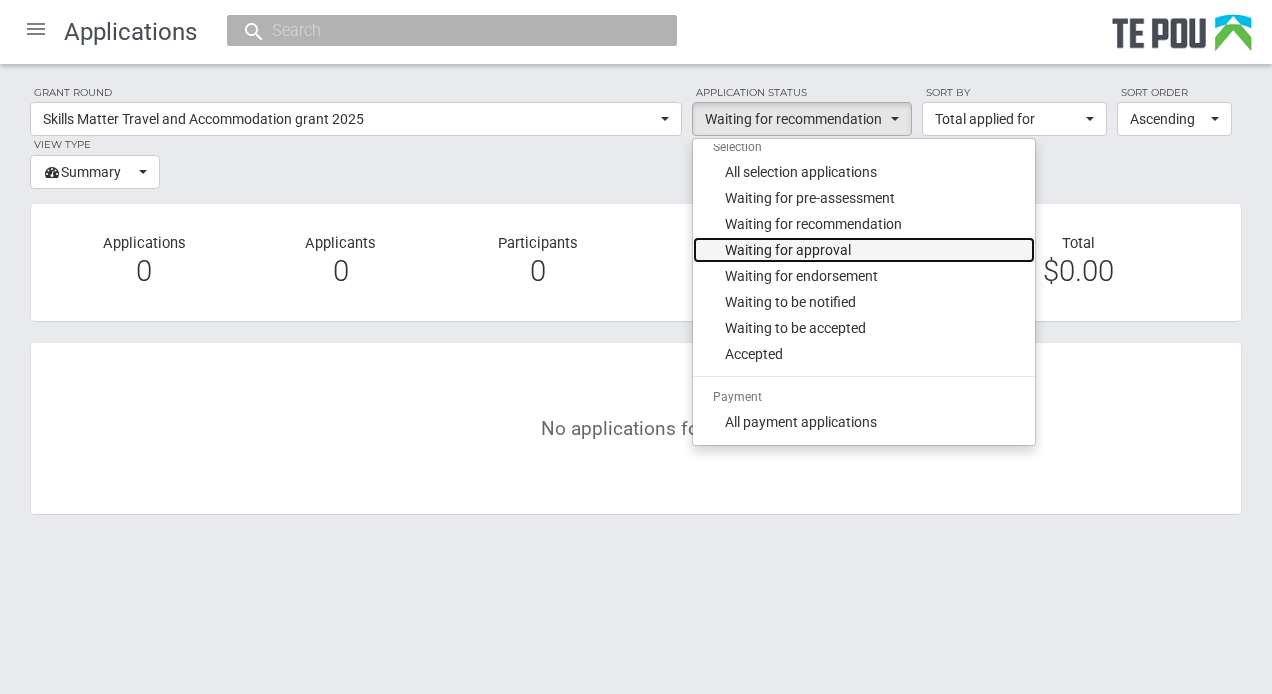 click on "Waiting for approval" at bounding box center [788, 250] 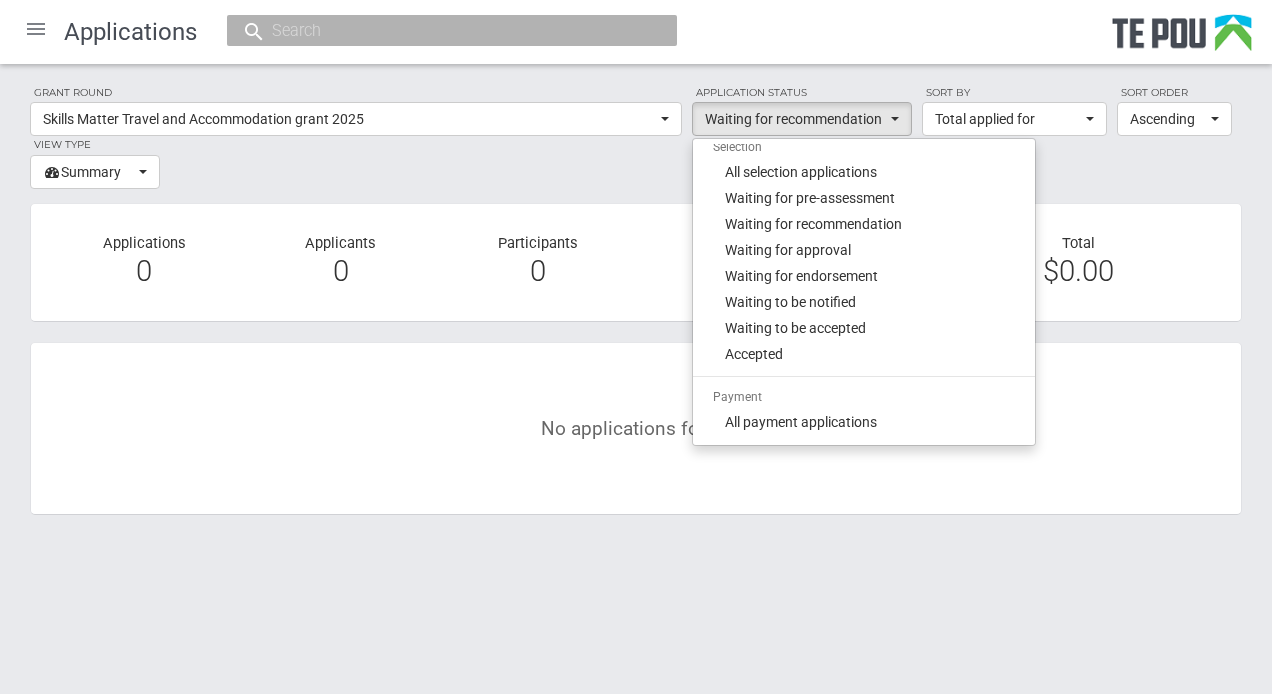 select on "120" 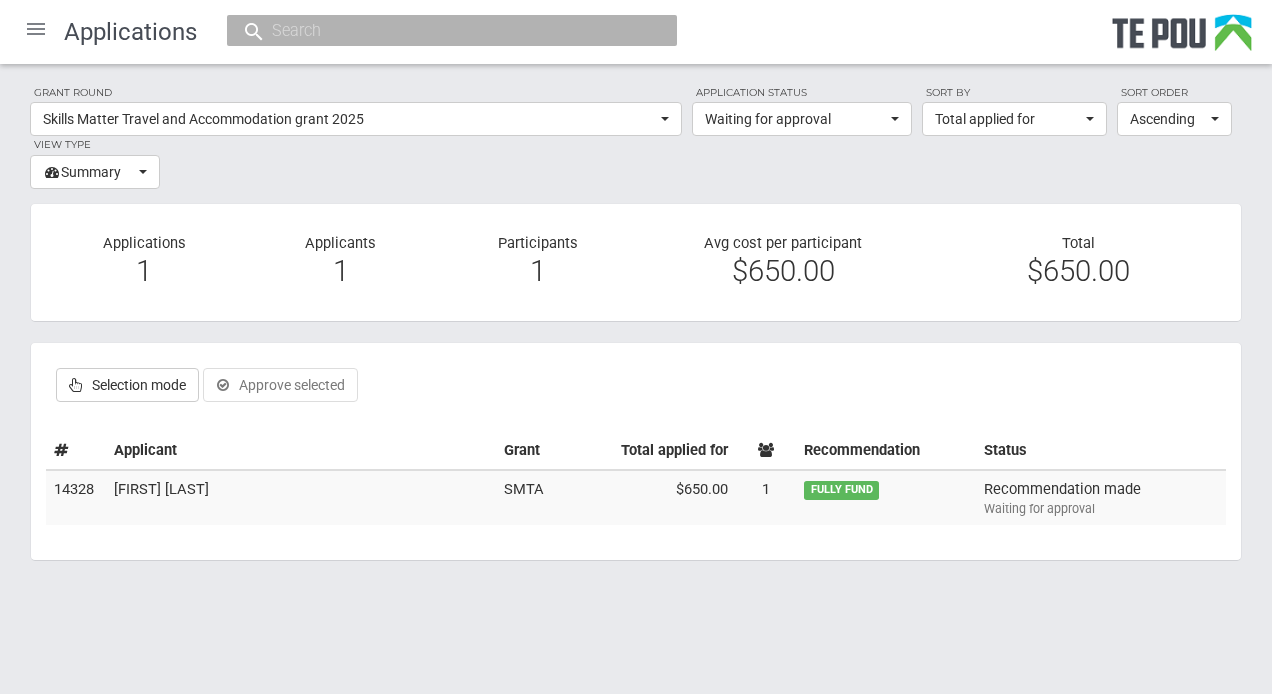 click on "[FIRST] [LAST]" at bounding box center (301, 498) 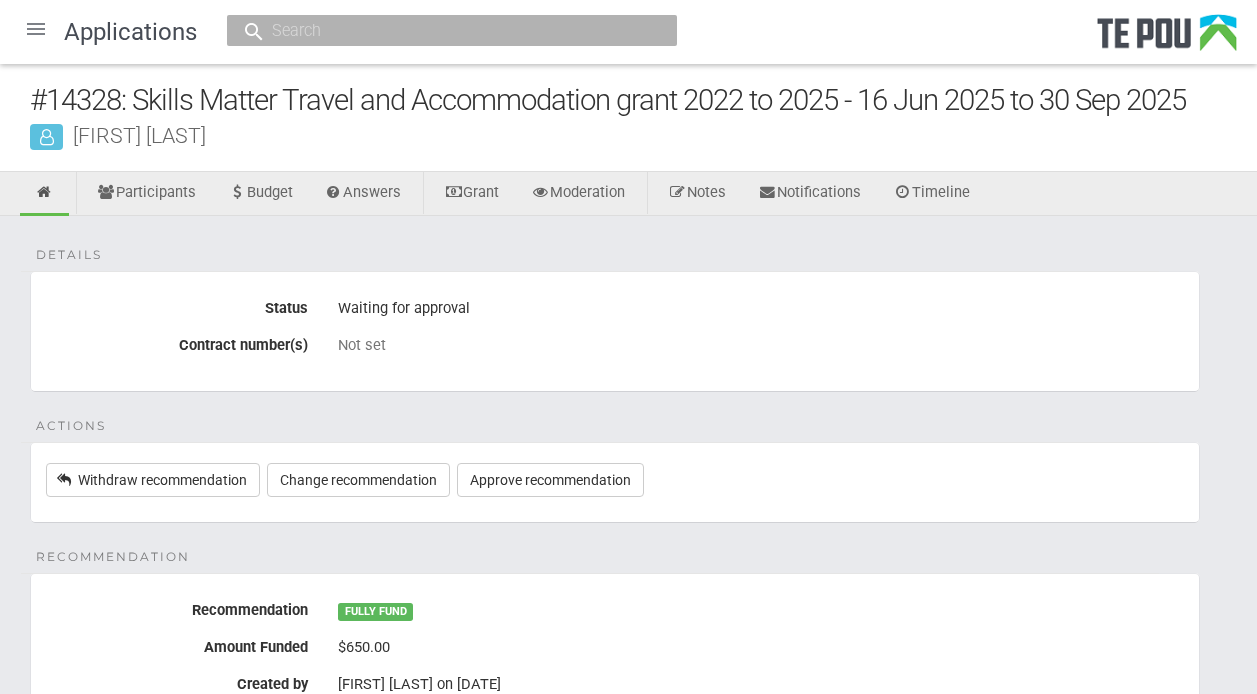 scroll, scrollTop: 0, scrollLeft: 0, axis: both 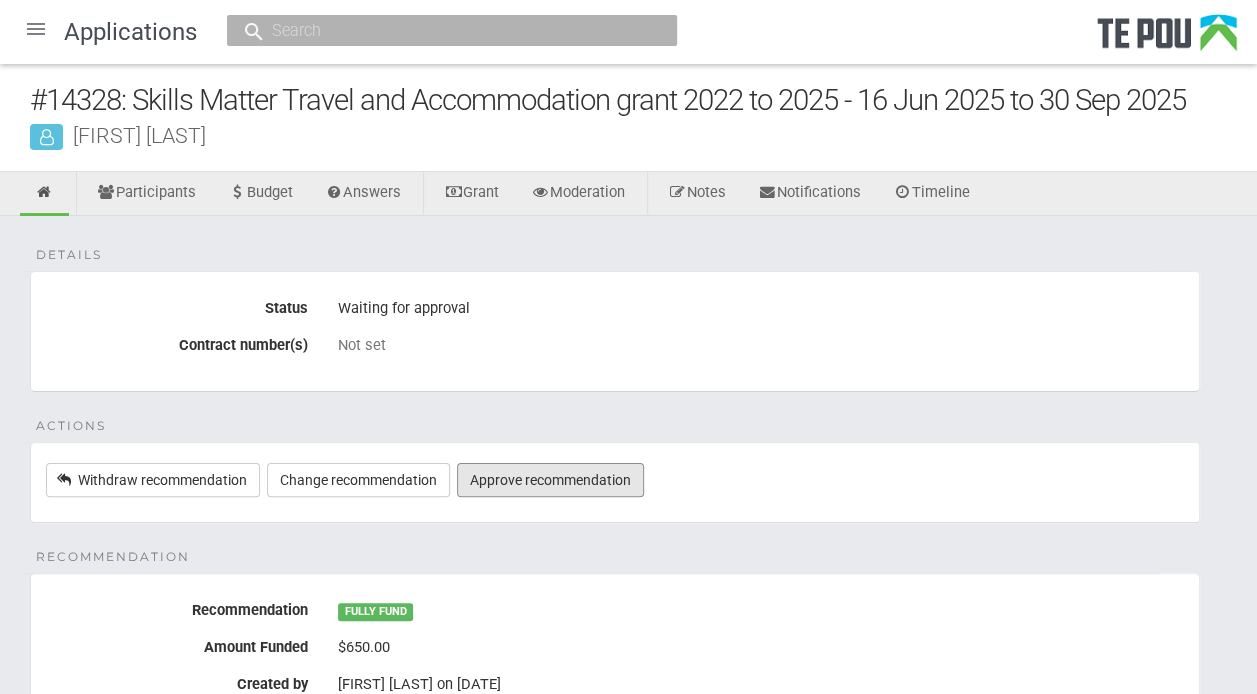 click on "Approve recommendation" at bounding box center (550, 480) 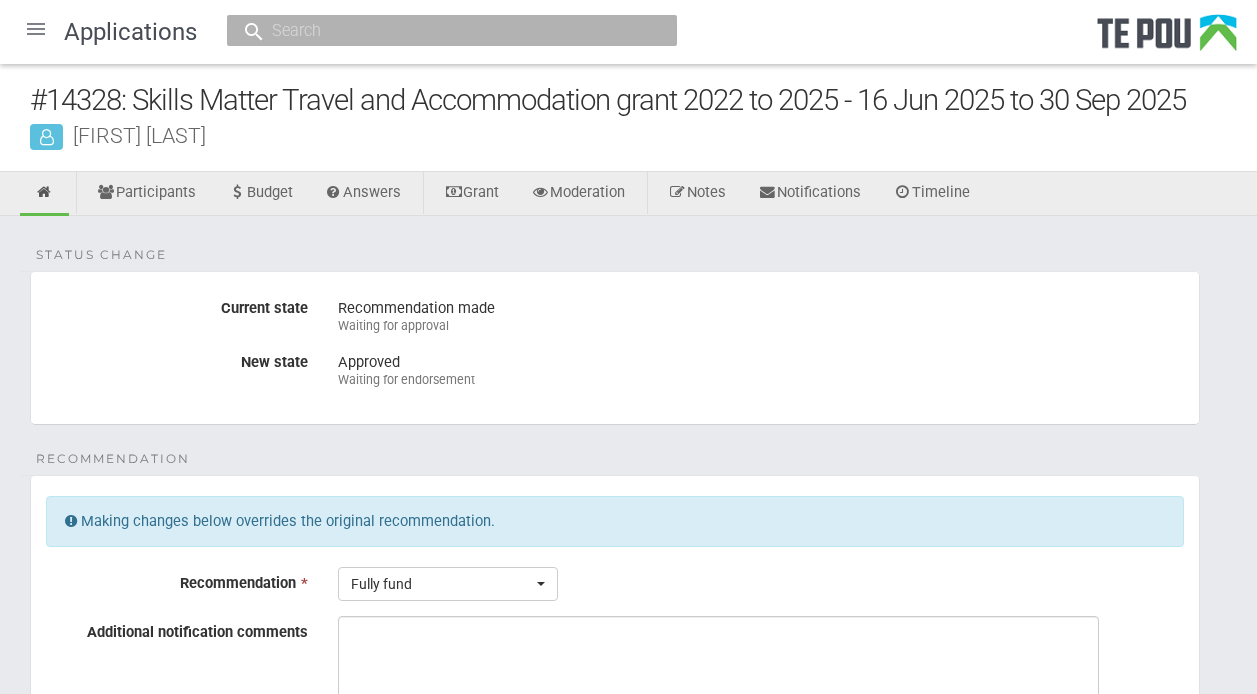 scroll, scrollTop: 0, scrollLeft: 0, axis: both 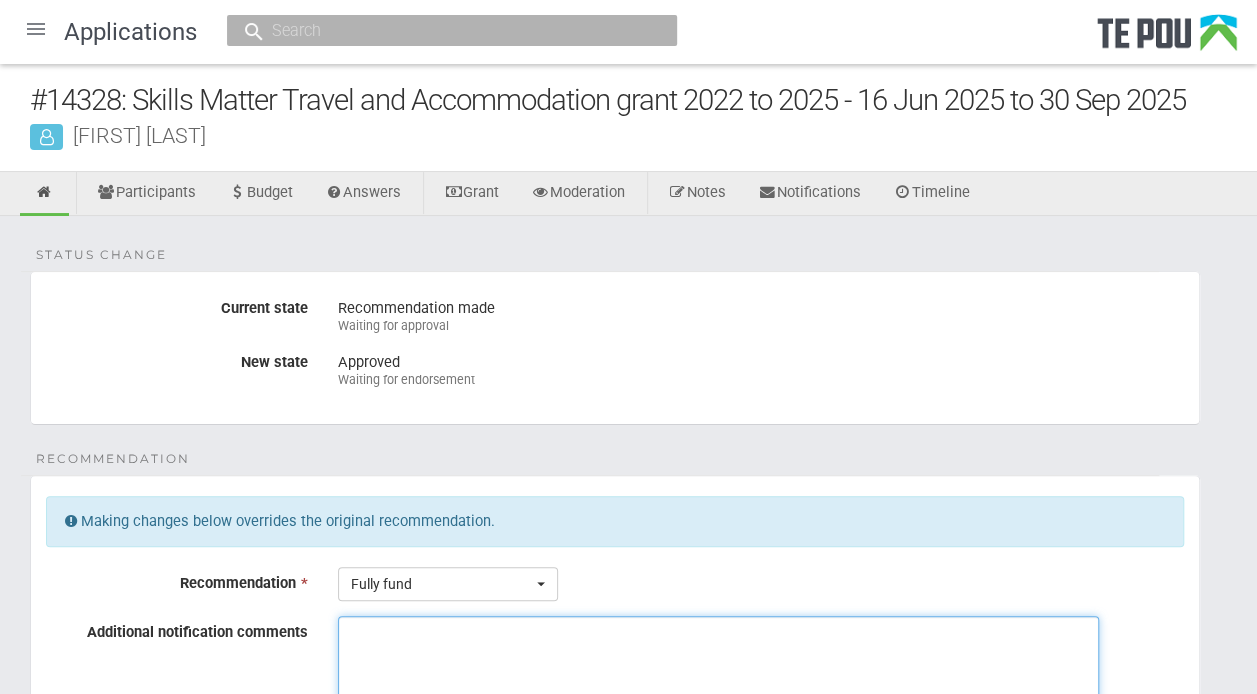 click on "Additional notification comments" at bounding box center (718, 691) 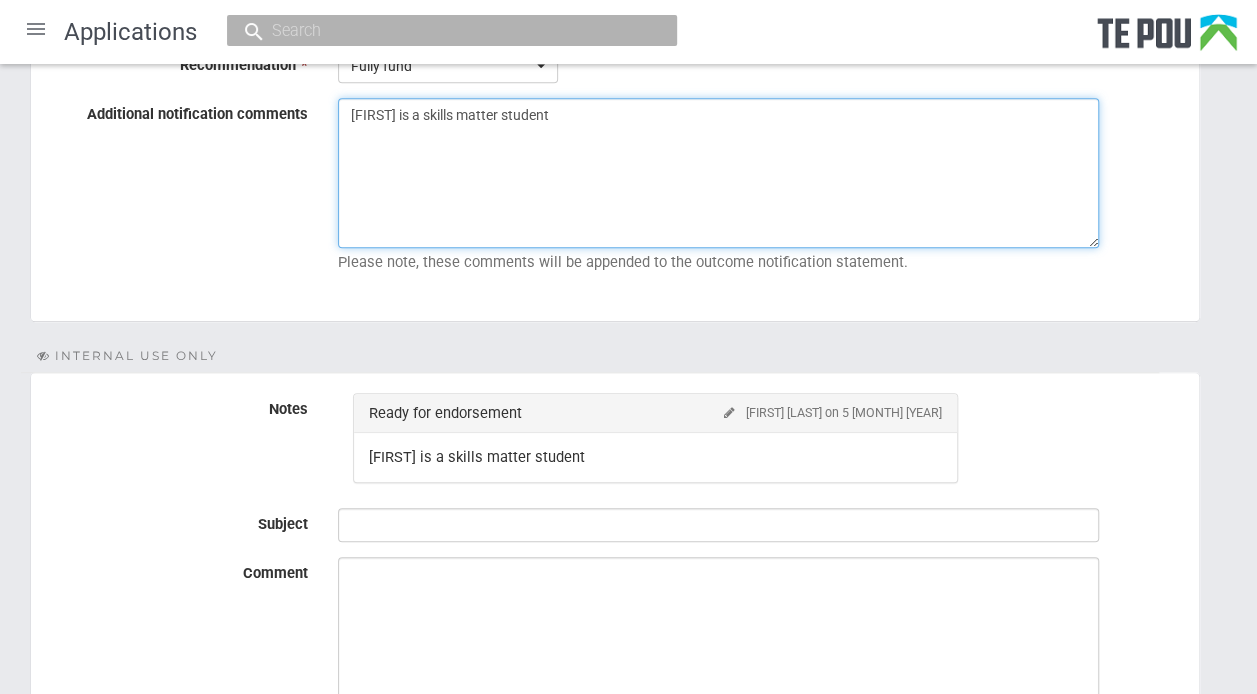 scroll, scrollTop: 520, scrollLeft: 0, axis: vertical 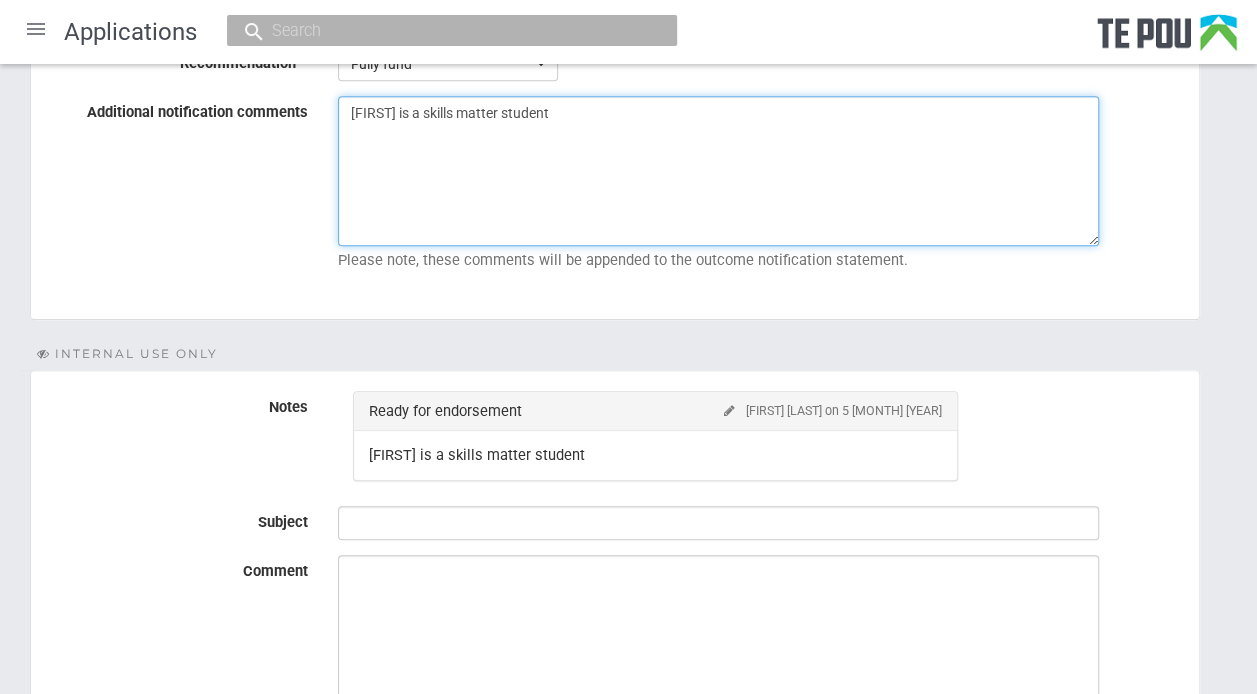 type on "[NAME] is a skills matter student" 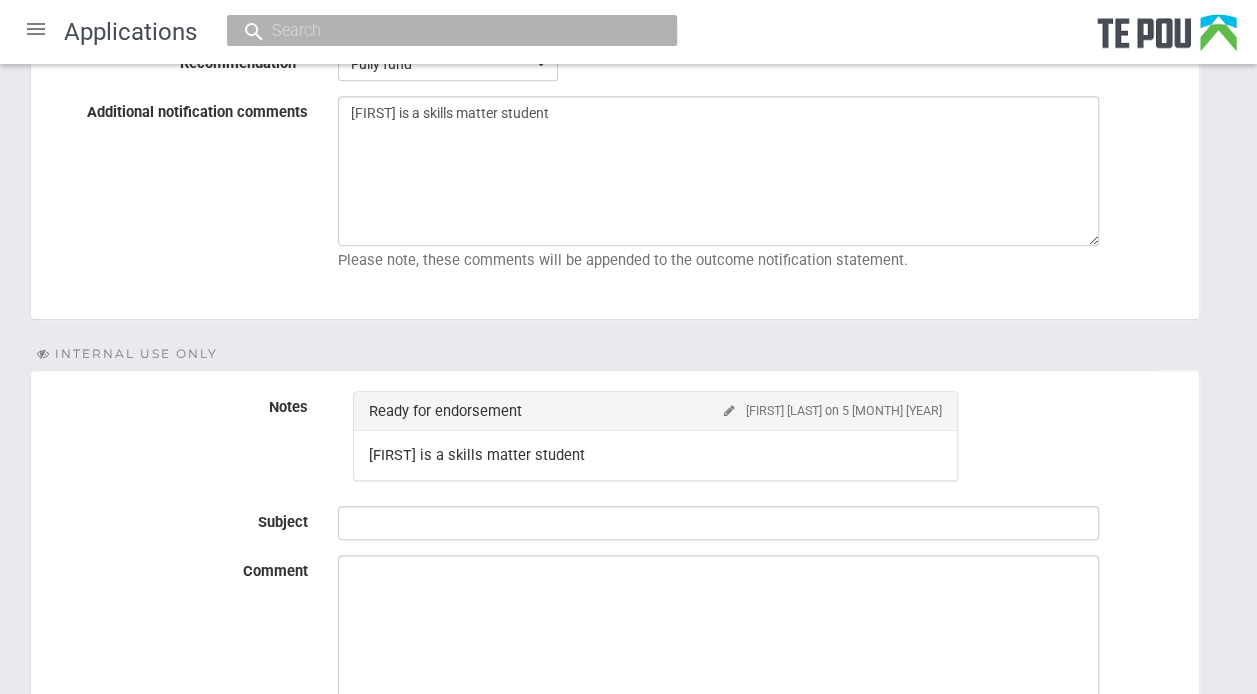click on "Ready for endorsement
Jacqui Hampton
on 5 Aug 2025" at bounding box center (655, 411) 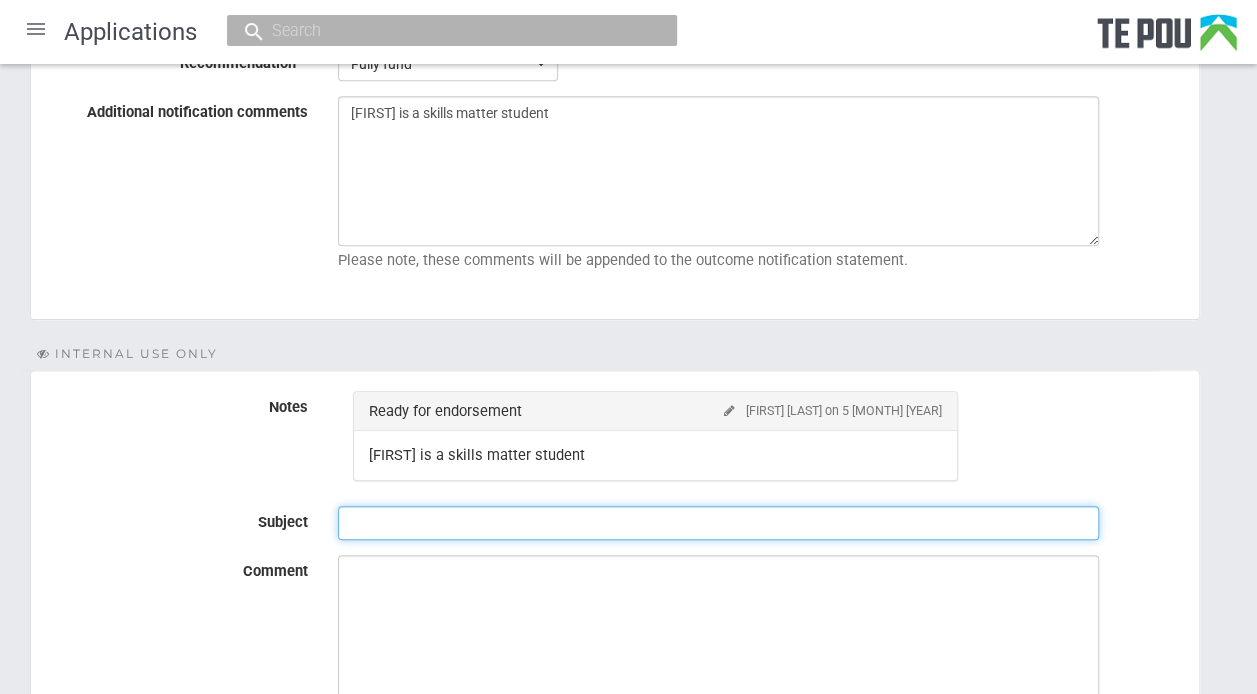 click on "Subject" at bounding box center [718, 523] 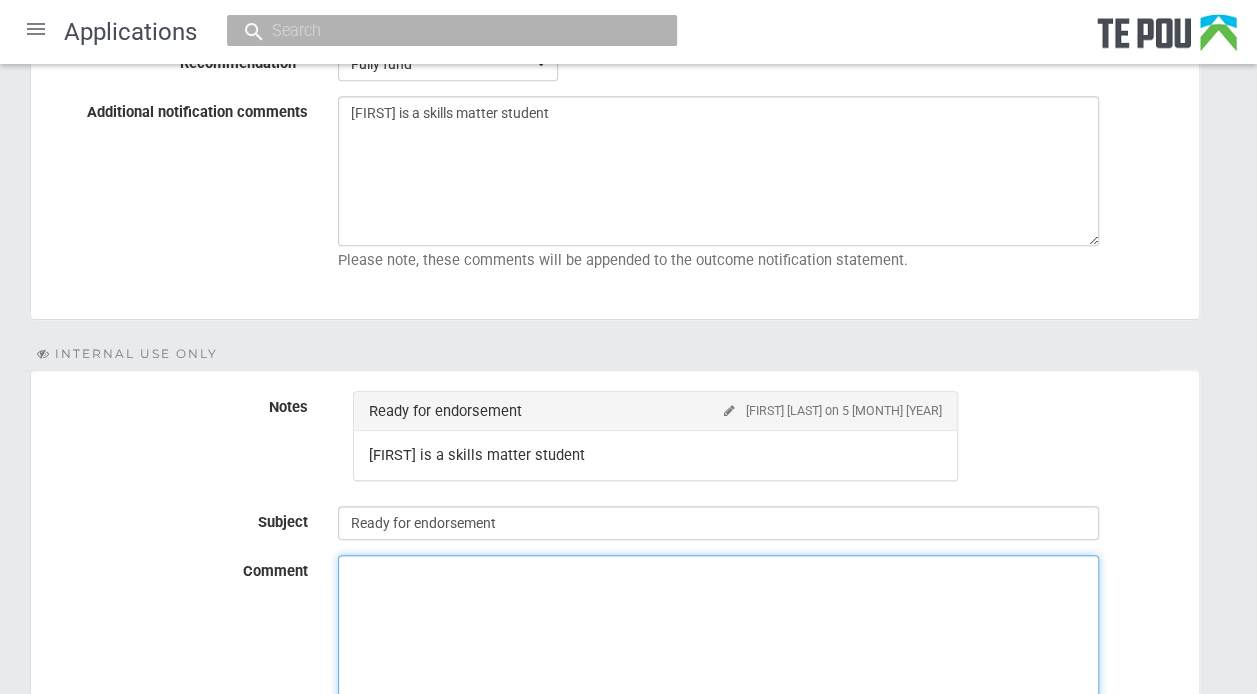 click on "Comment" at bounding box center [718, 630] 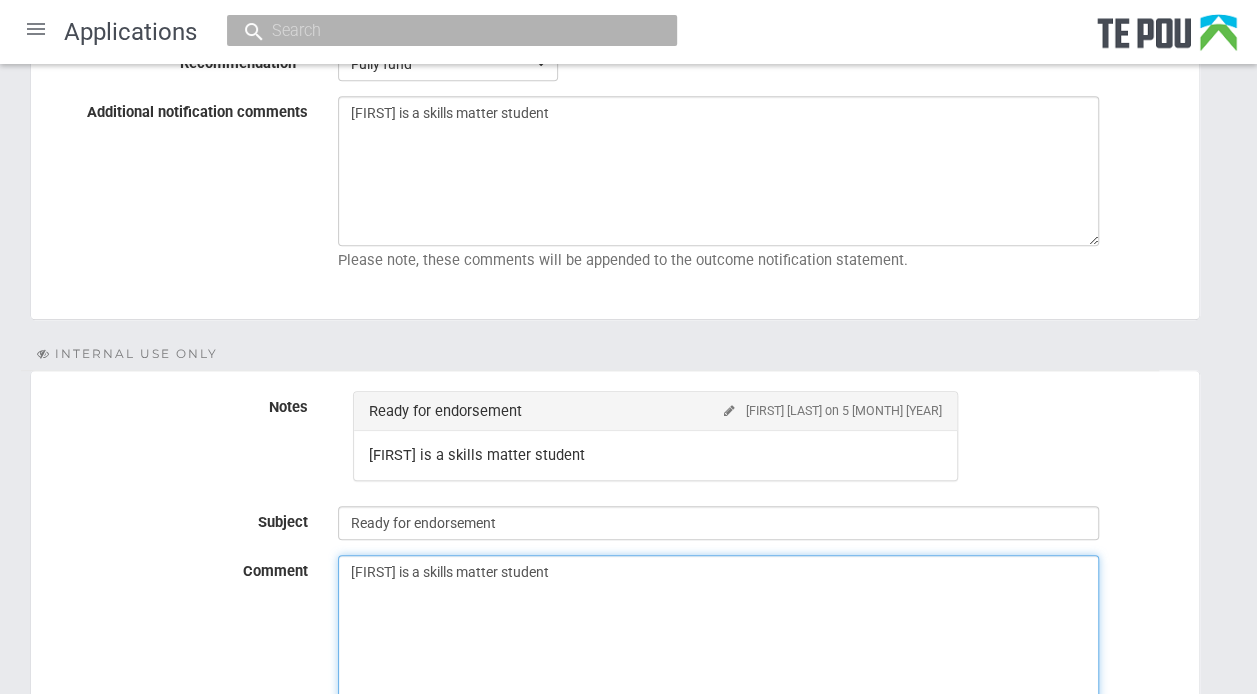 scroll, scrollTop: 719, scrollLeft: 0, axis: vertical 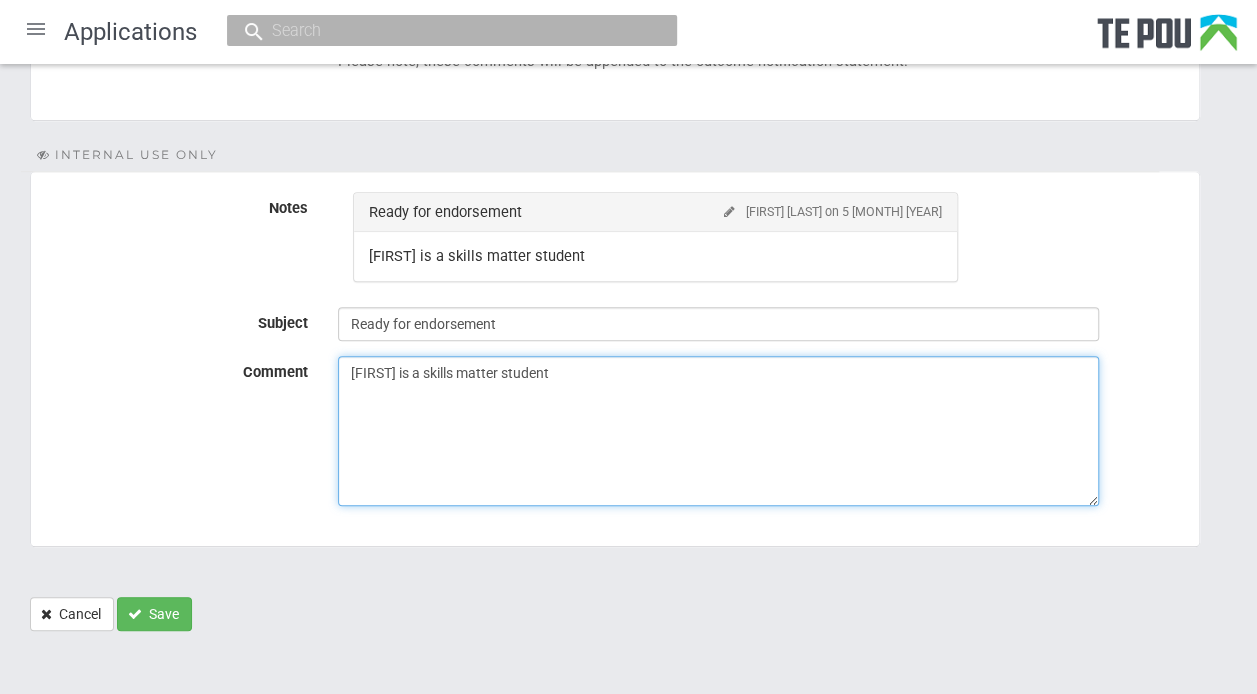 type on "[FIRST] is a skills matter student" 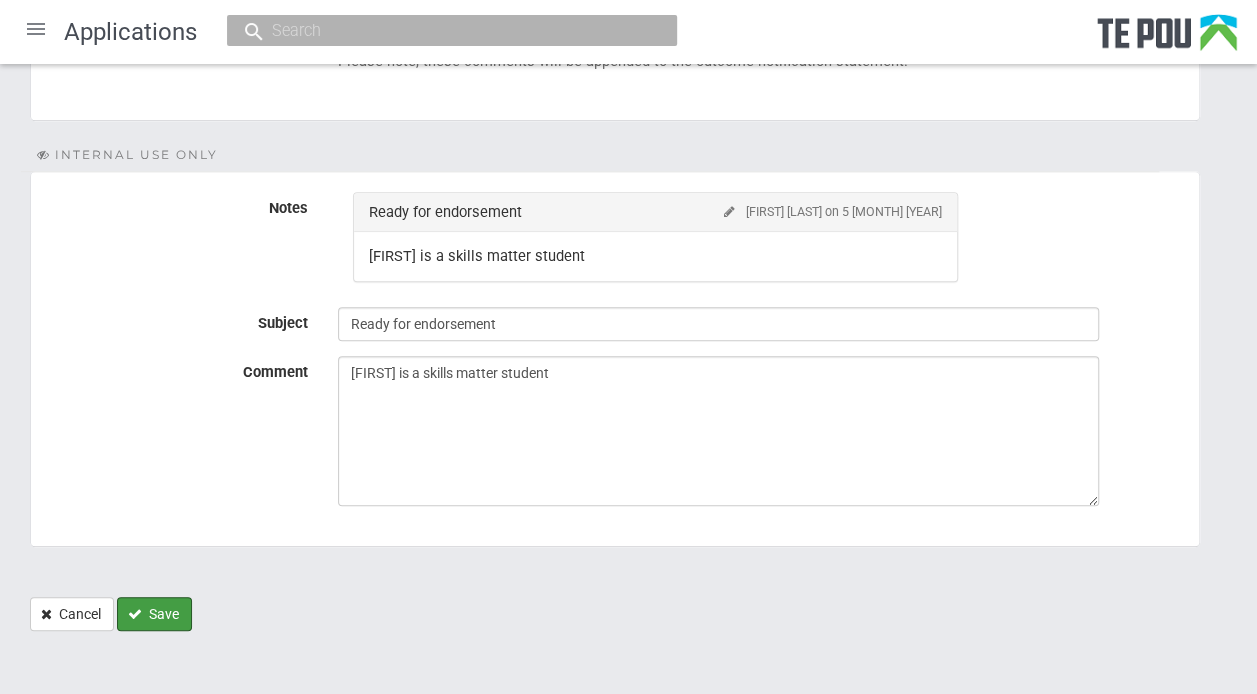 click on "Save" at bounding box center (154, 614) 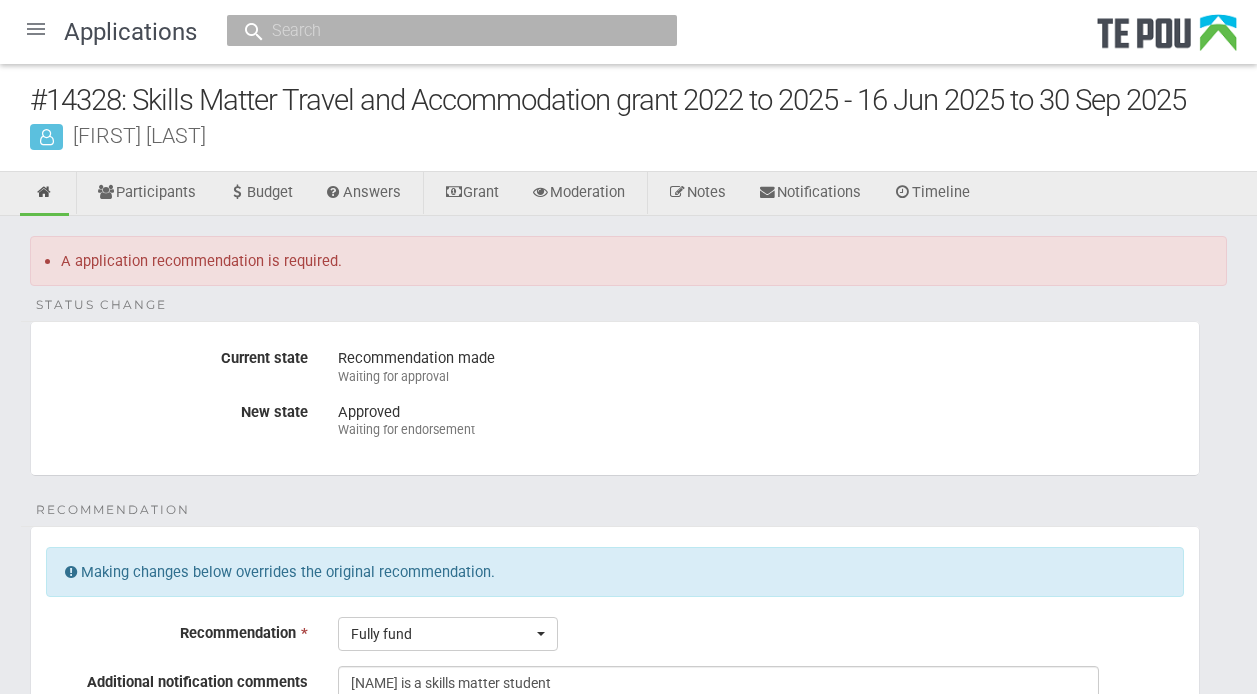scroll, scrollTop: 0, scrollLeft: 0, axis: both 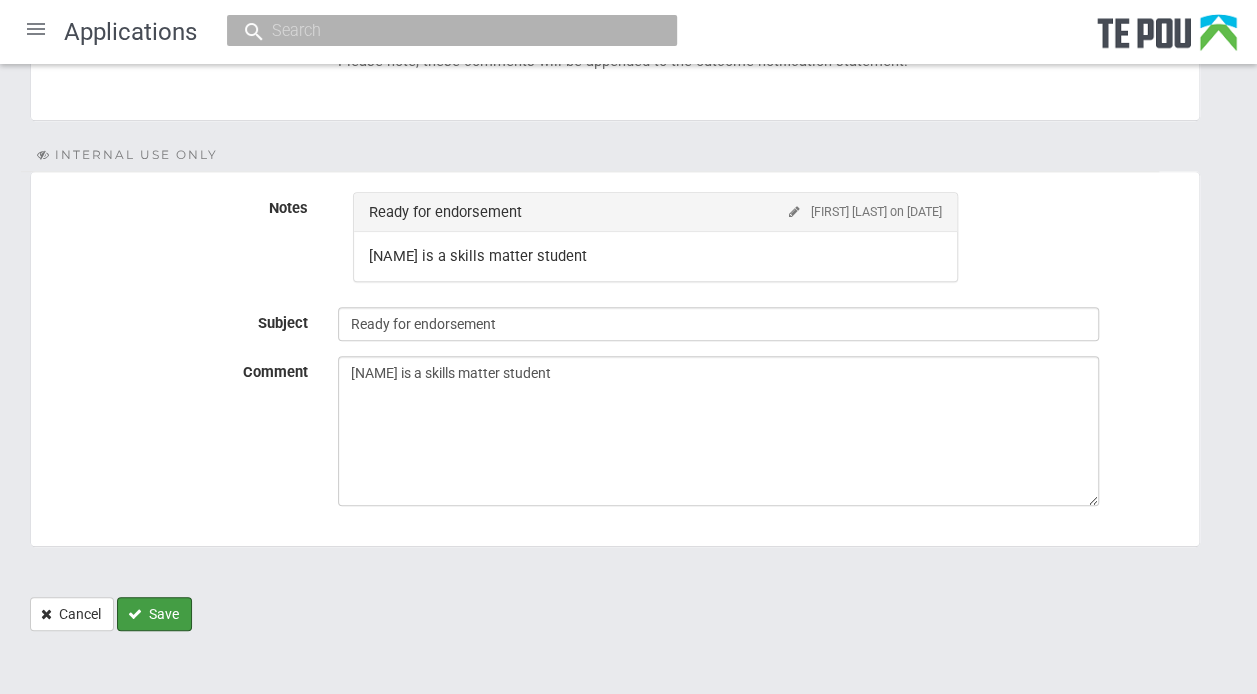click on "Save" at bounding box center [154, 614] 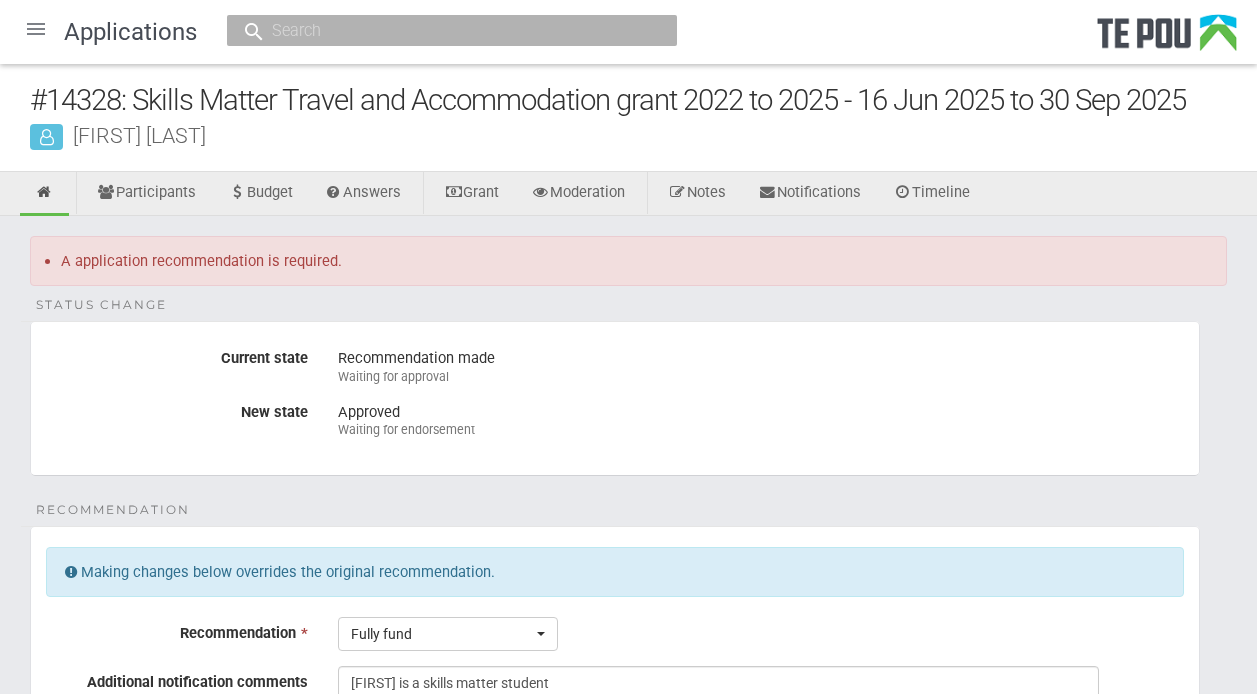 scroll, scrollTop: 0, scrollLeft: 0, axis: both 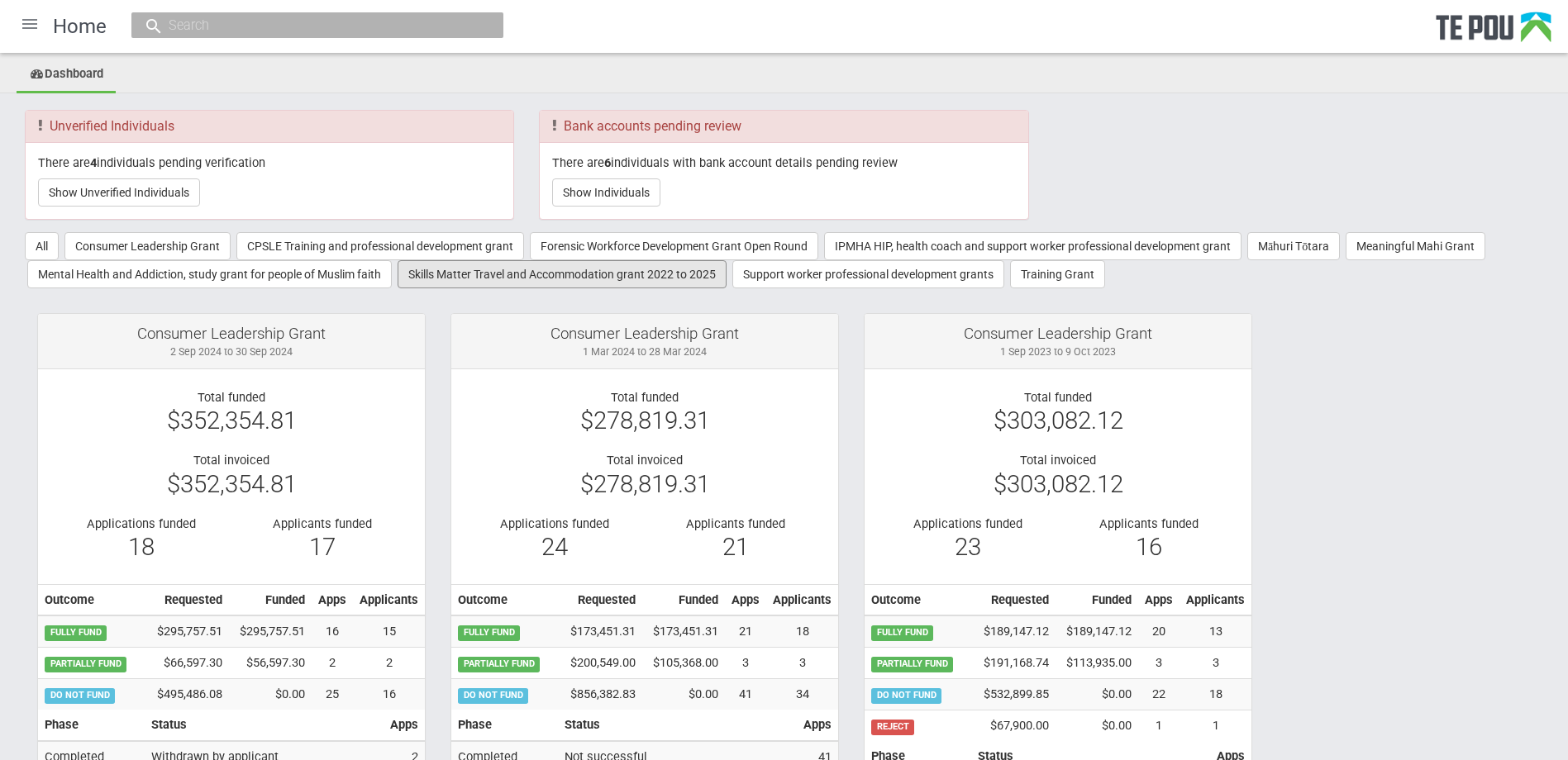 click on "Skills Matter Travel and Accommodation grant 2022 to 2025" at bounding box center (562, 274) 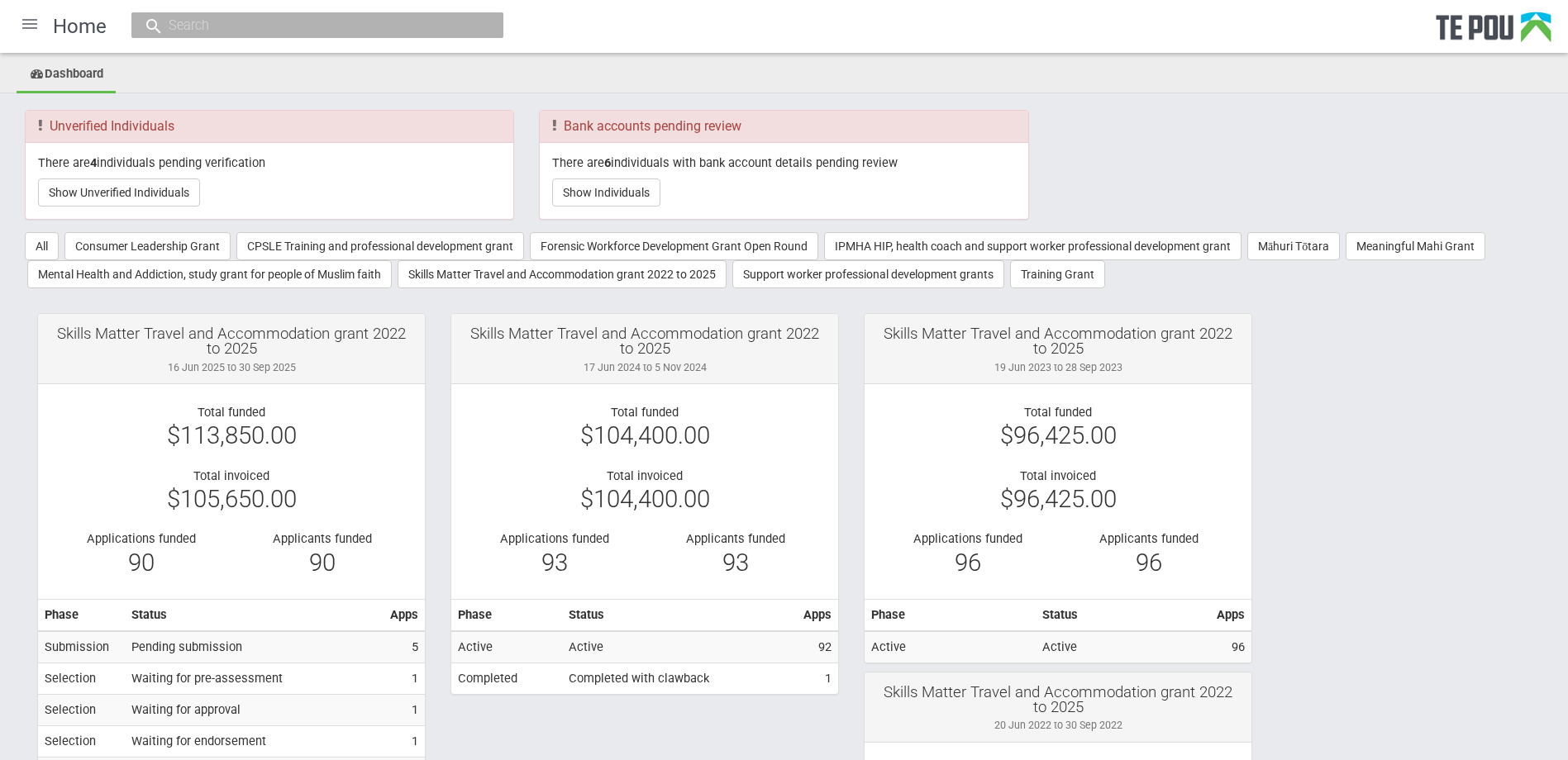 click at bounding box center (30, 24) 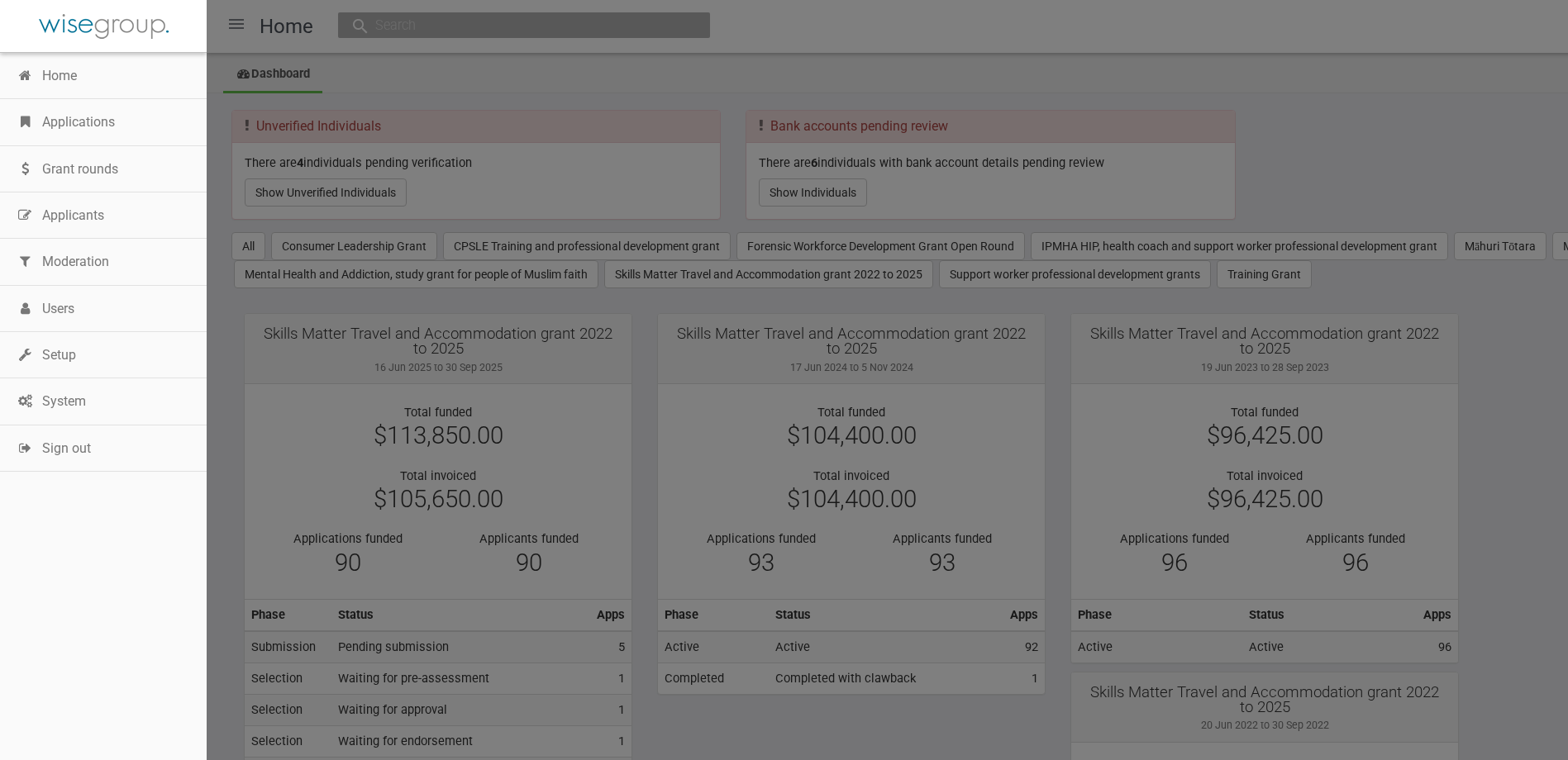 click at bounding box center (103, 26) 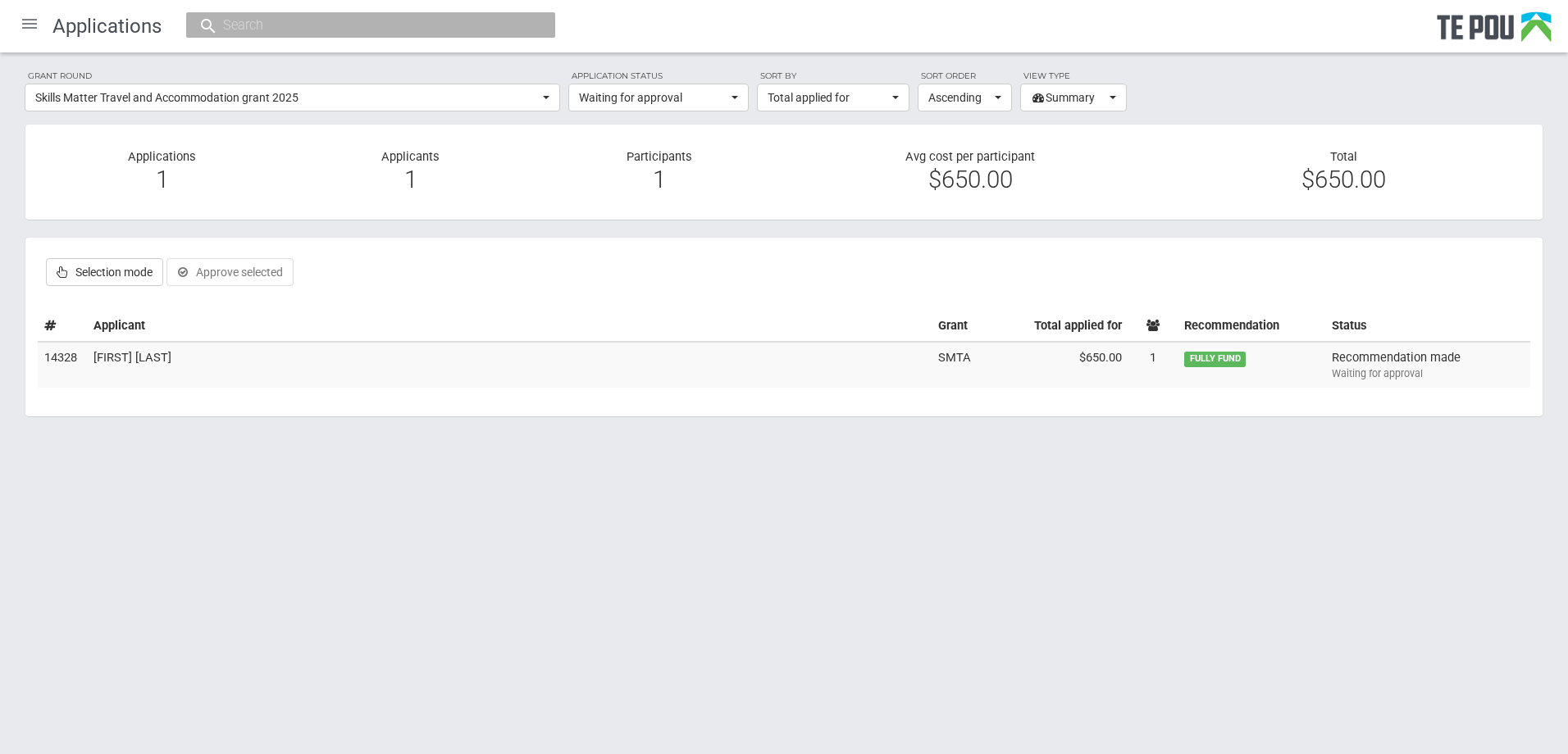 scroll, scrollTop: 0, scrollLeft: 0, axis: both 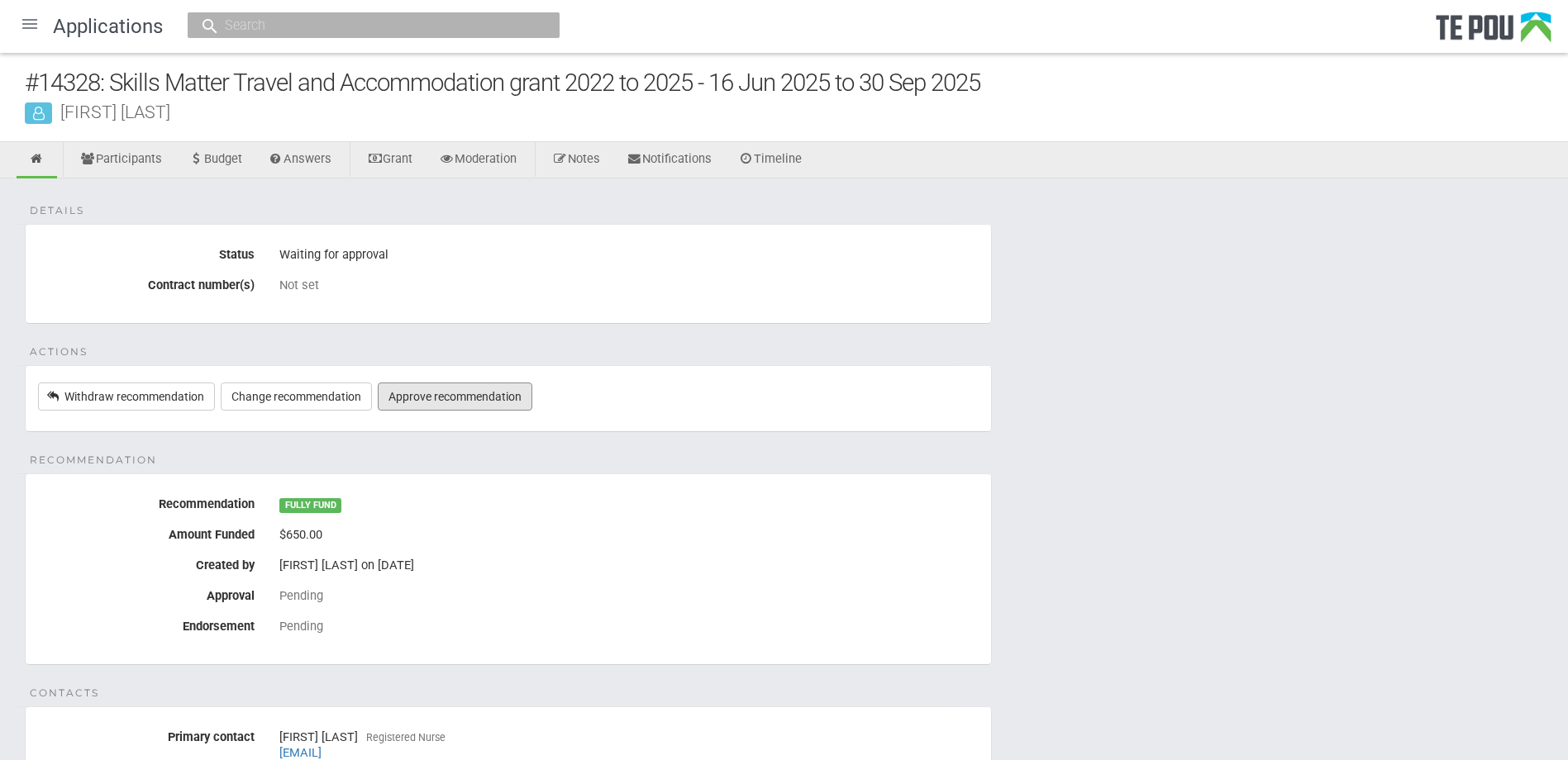click on "Approve recommendation" at bounding box center (455, 397) 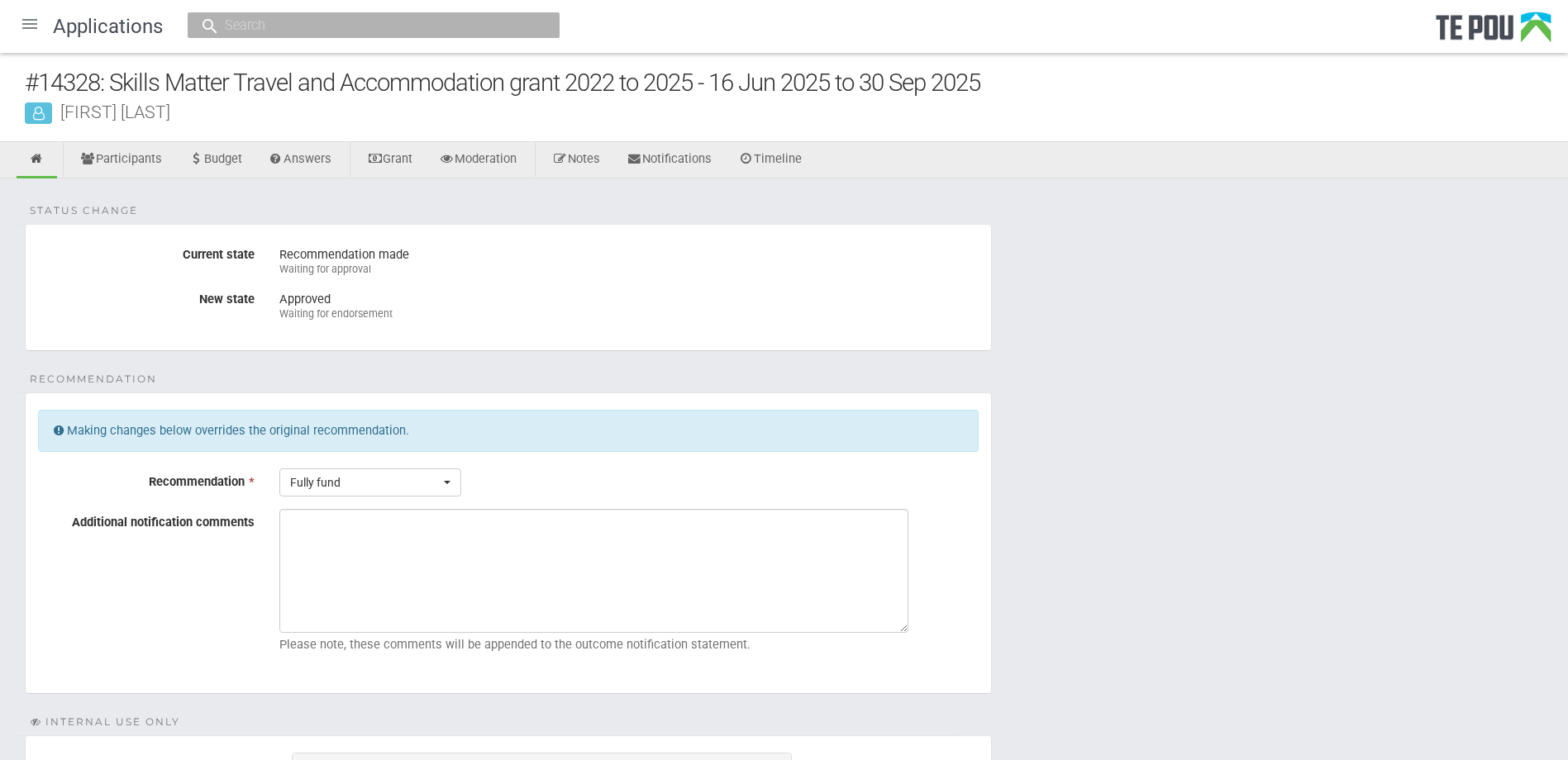 scroll, scrollTop: 0, scrollLeft: 0, axis: both 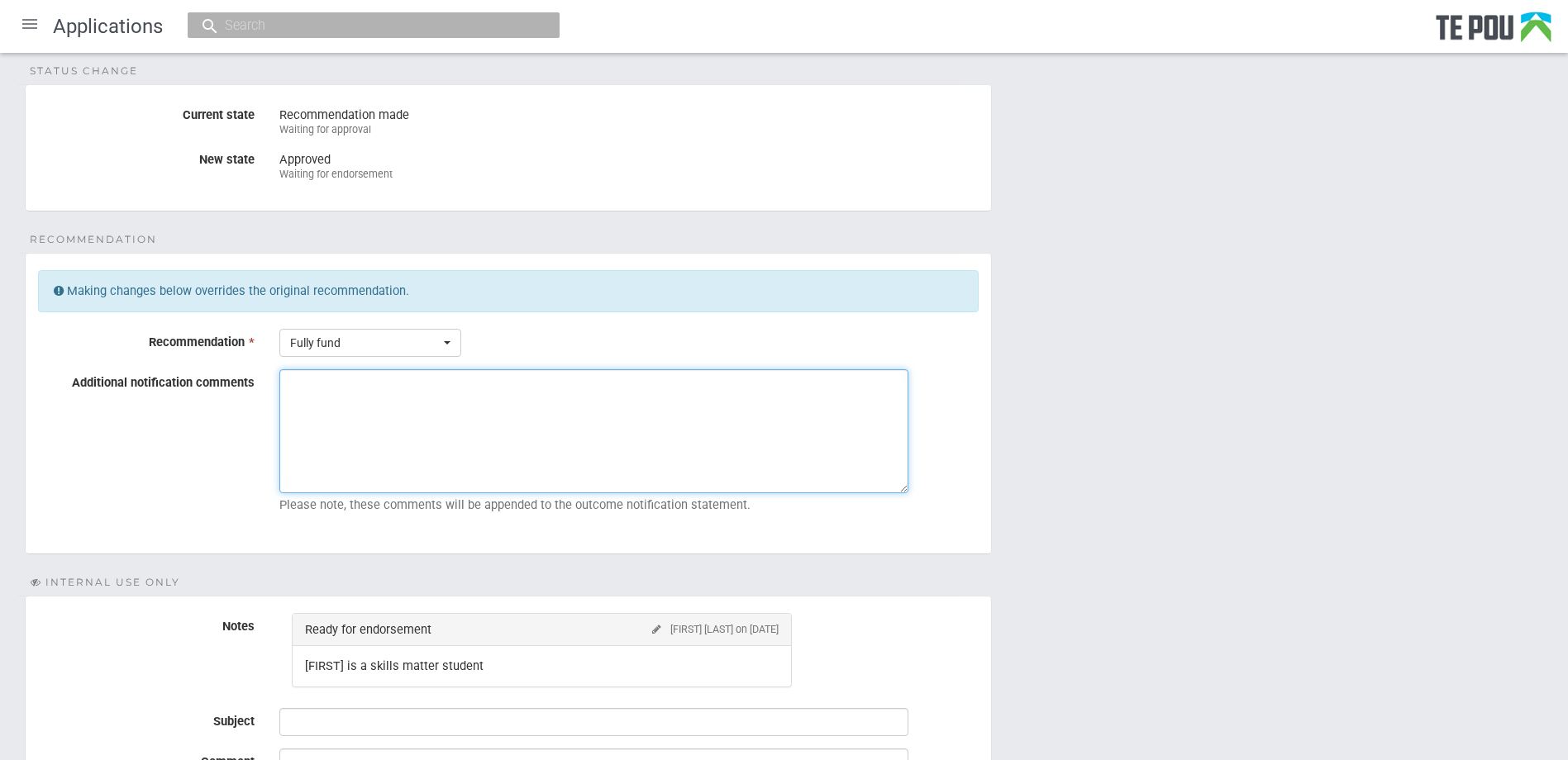 click on "Additional notification comments" at bounding box center (593, 431) 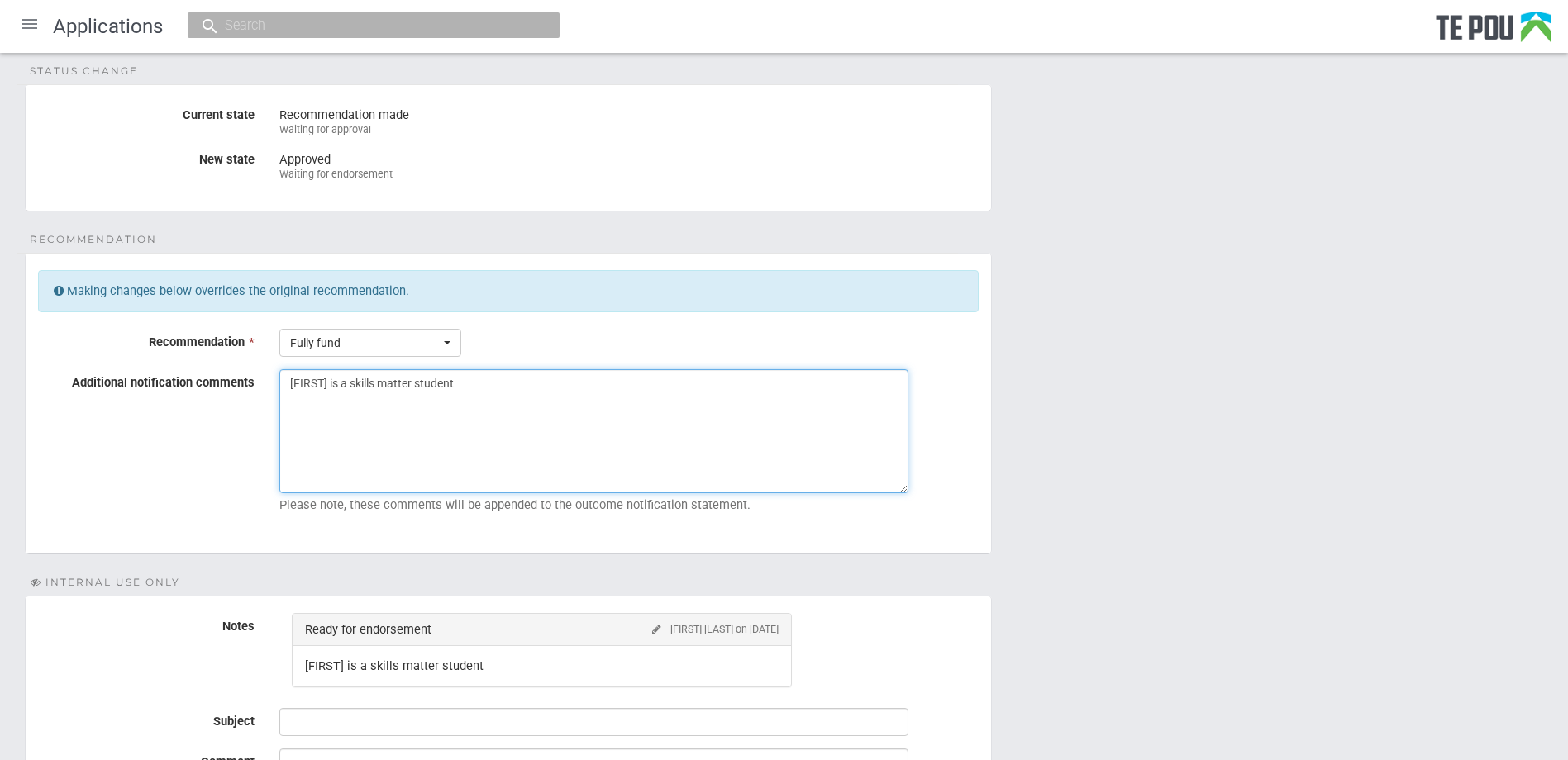 drag, startPoint x: 475, startPoint y: 382, endPoint x: 258, endPoint y: 373, distance: 217.18656 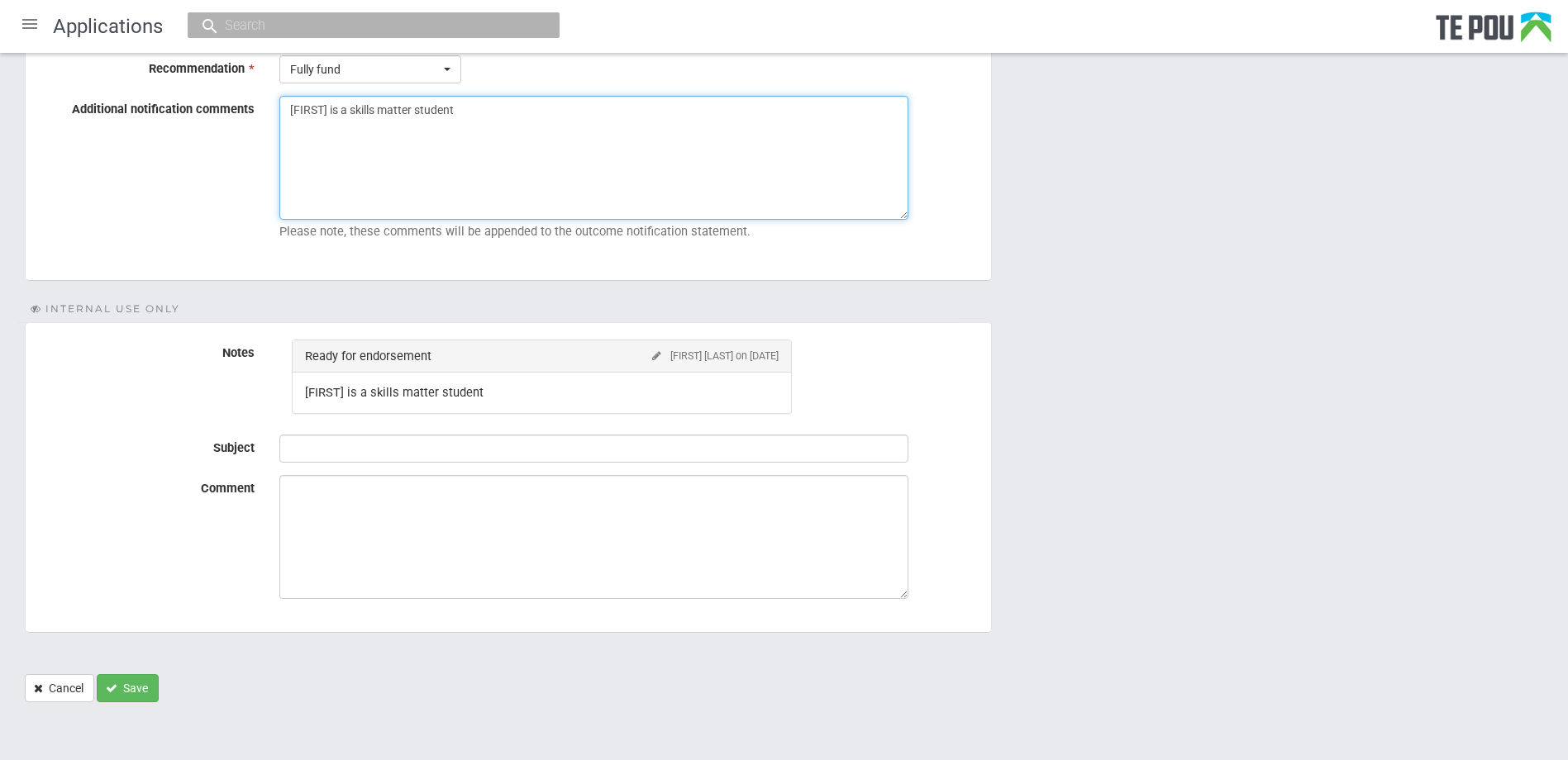 type on "Andre is a skills matter student" 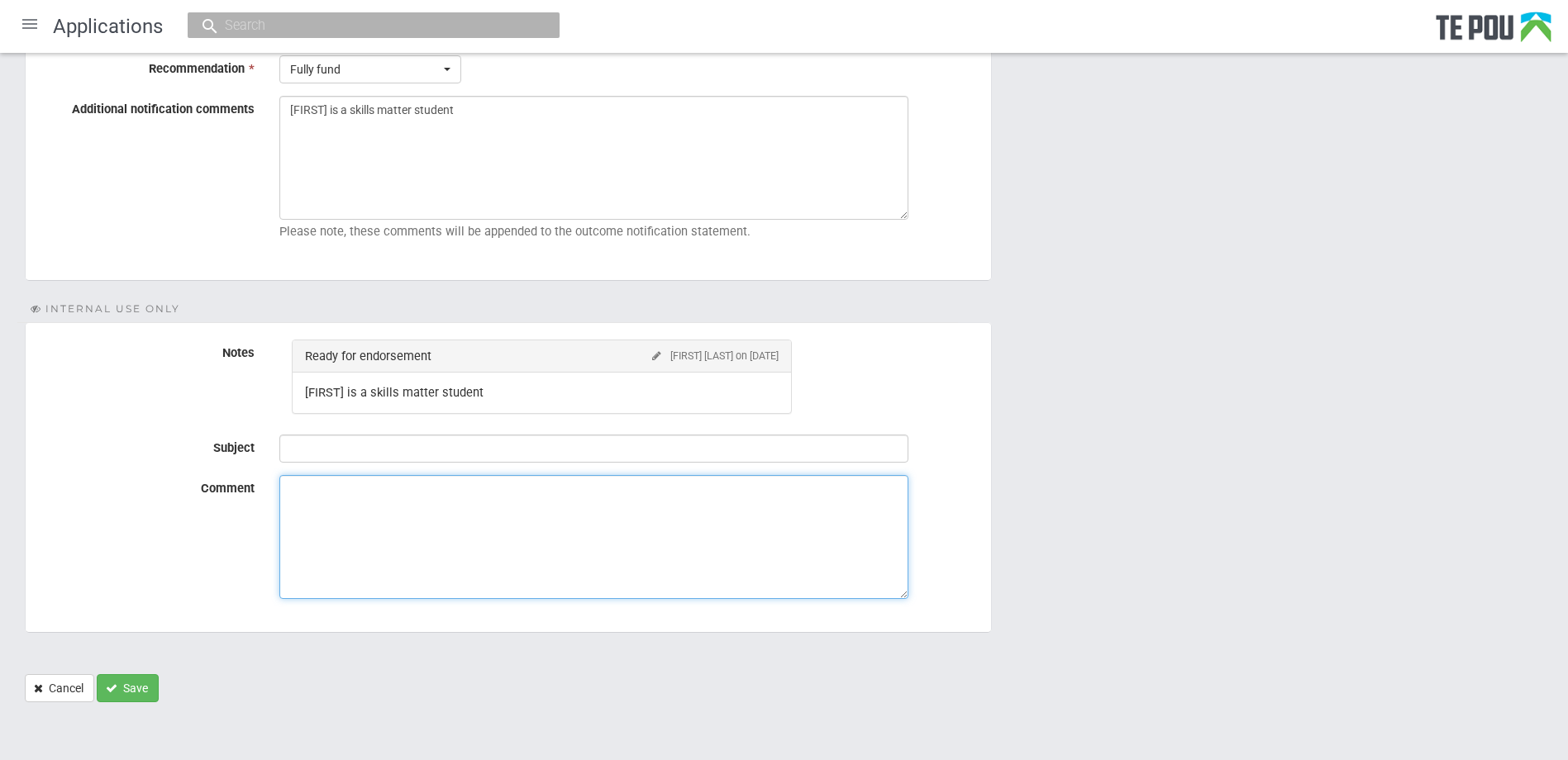 click on "Comment" at bounding box center (593, 537) 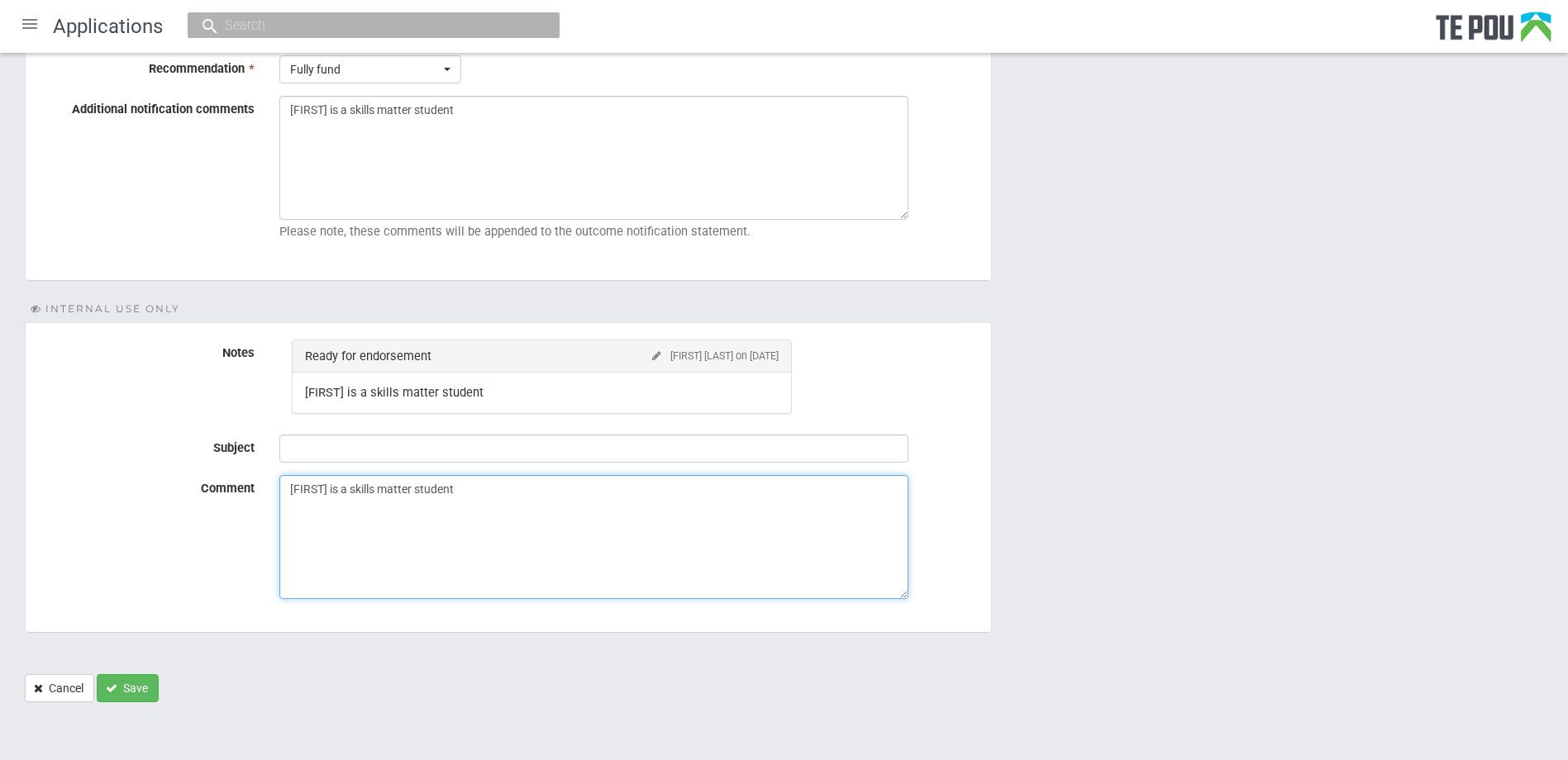 type on "[FIRST] is a skills matter student" 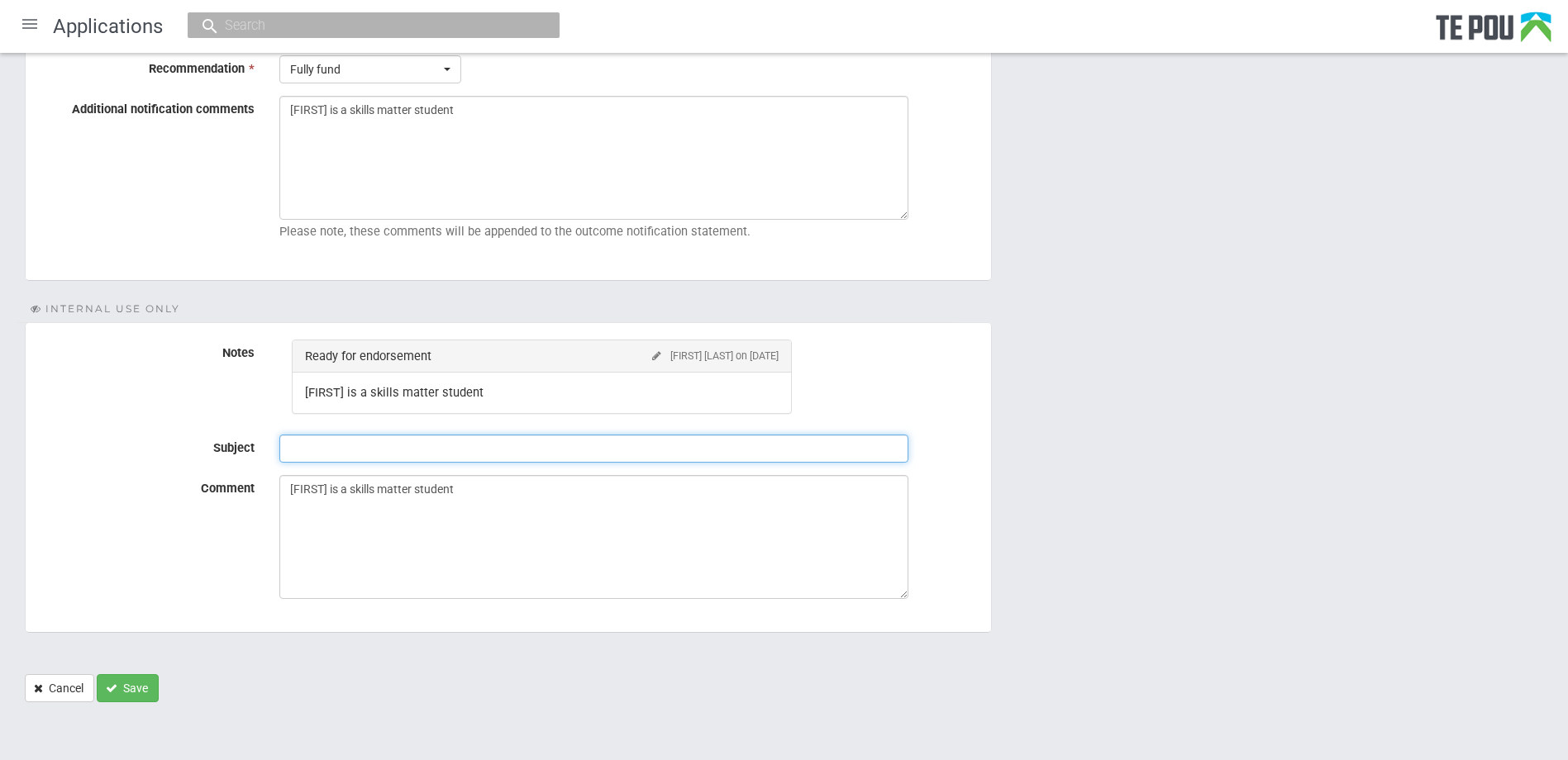 click on "Subject" at bounding box center [593, 449] 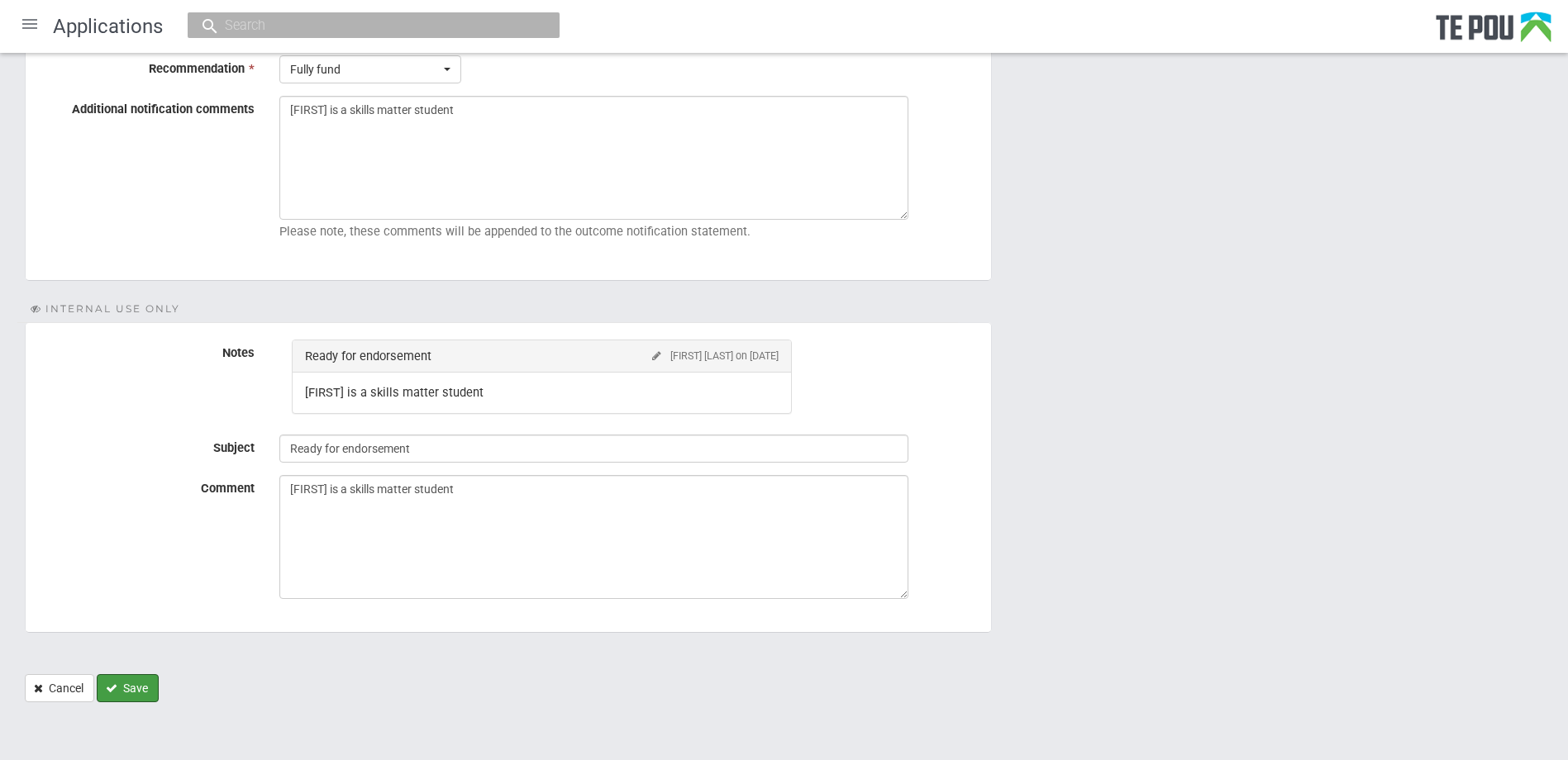 click on "Save" at bounding box center (127, 688) 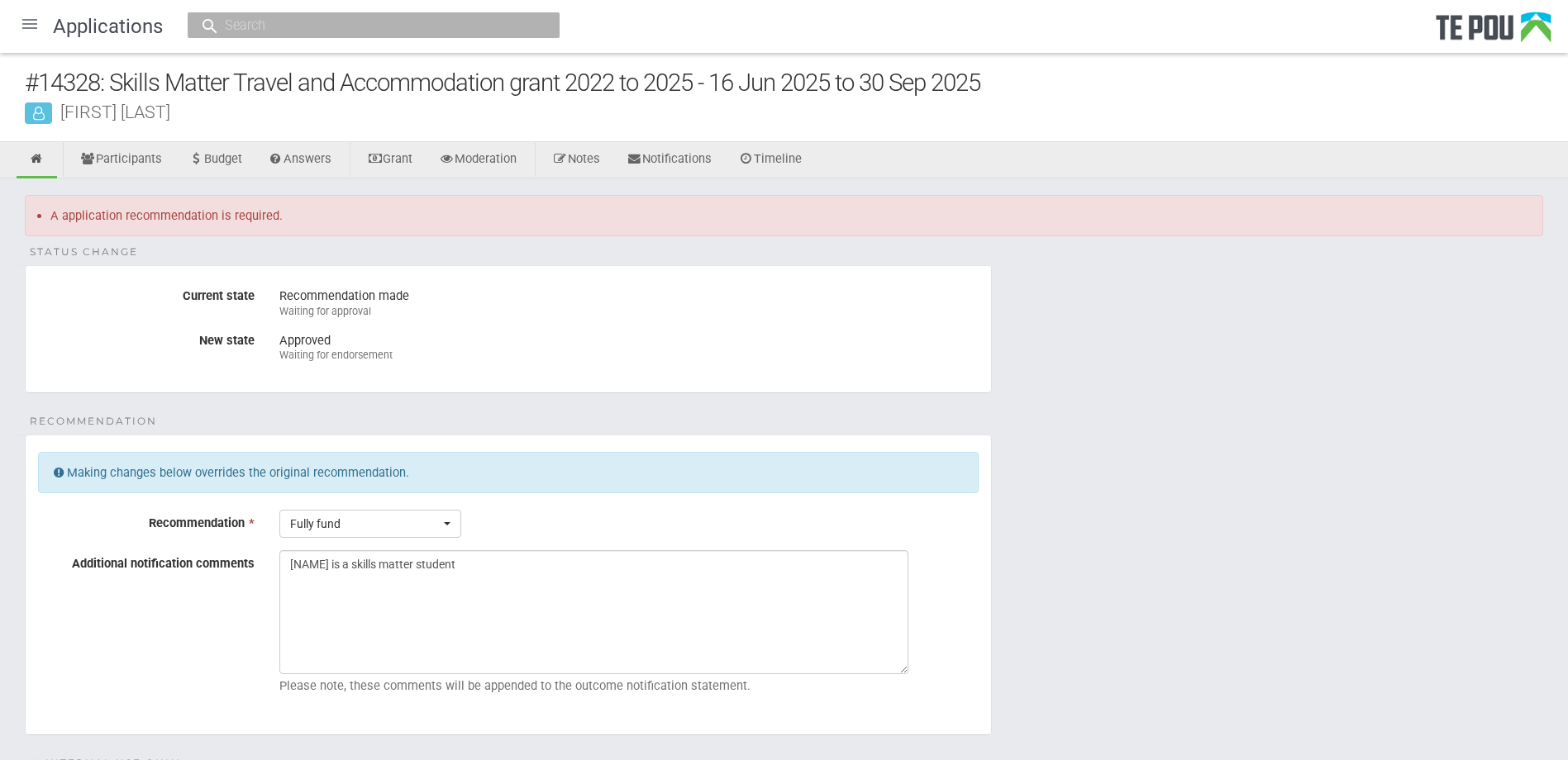 scroll, scrollTop: 0, scrollLeft: 0, axis: both 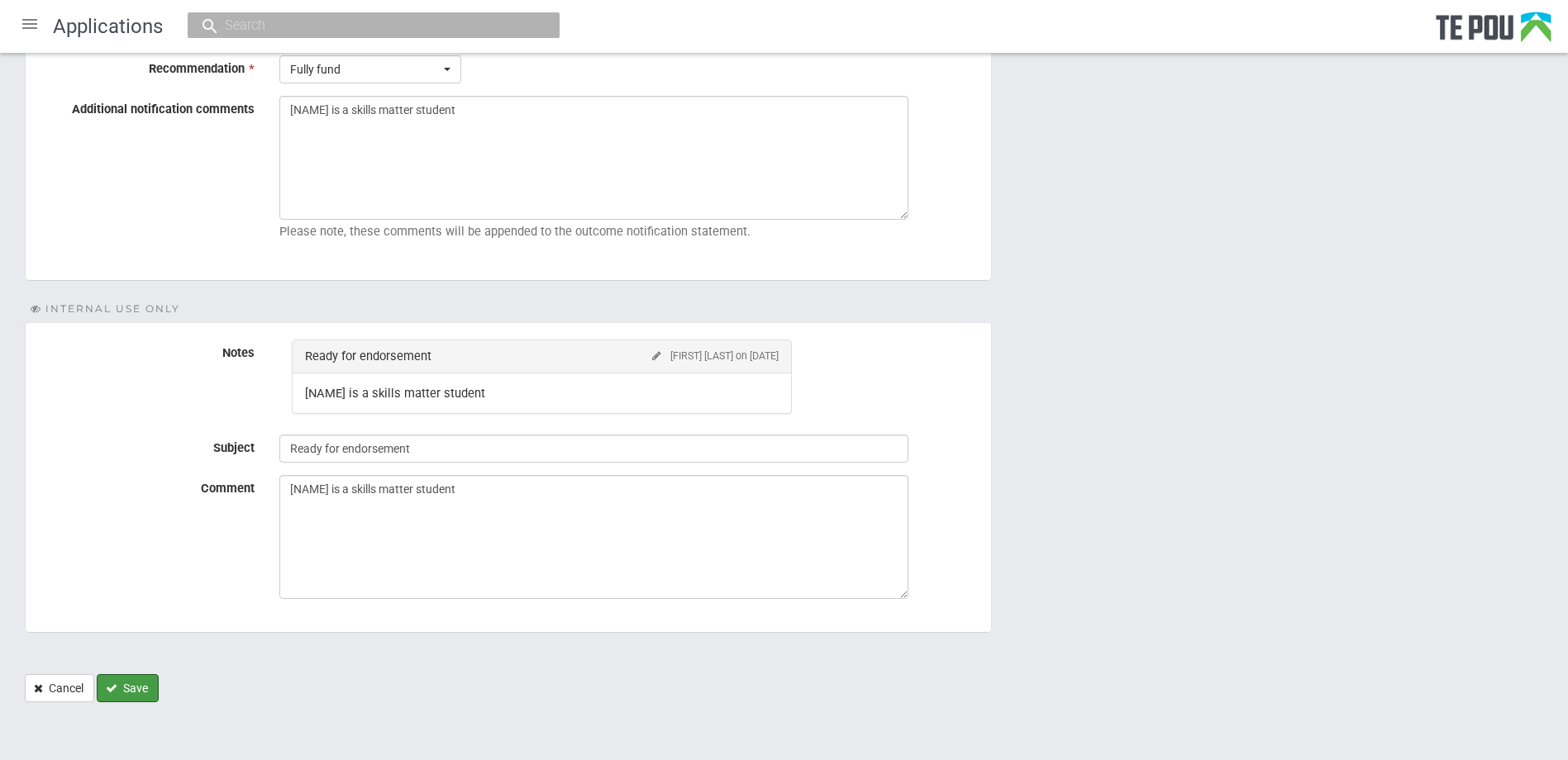 click on "Save" at bounding box center (127, 688) 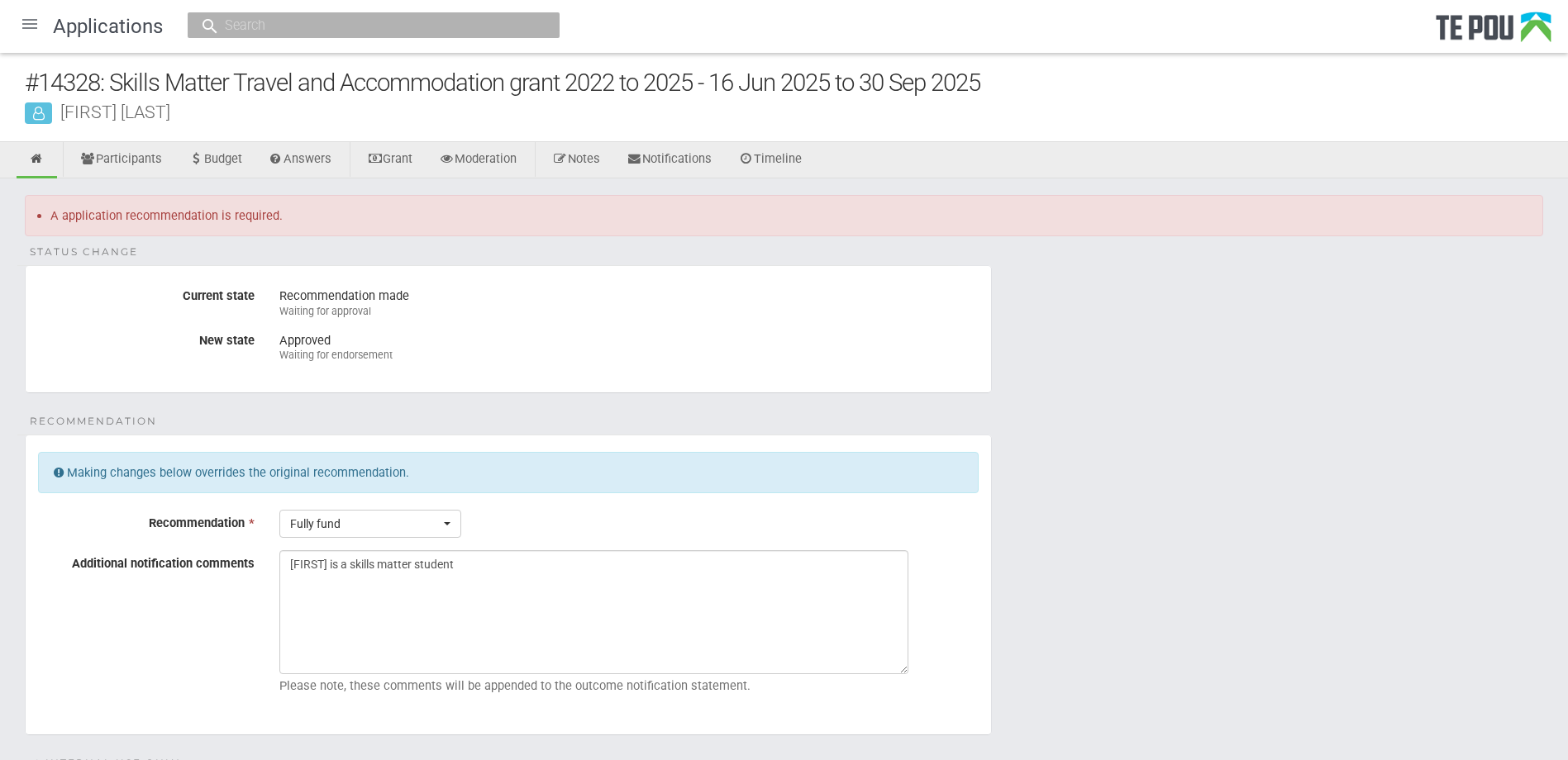 scroll, scrollTop: 0, scrollLeft: 0, axis: both 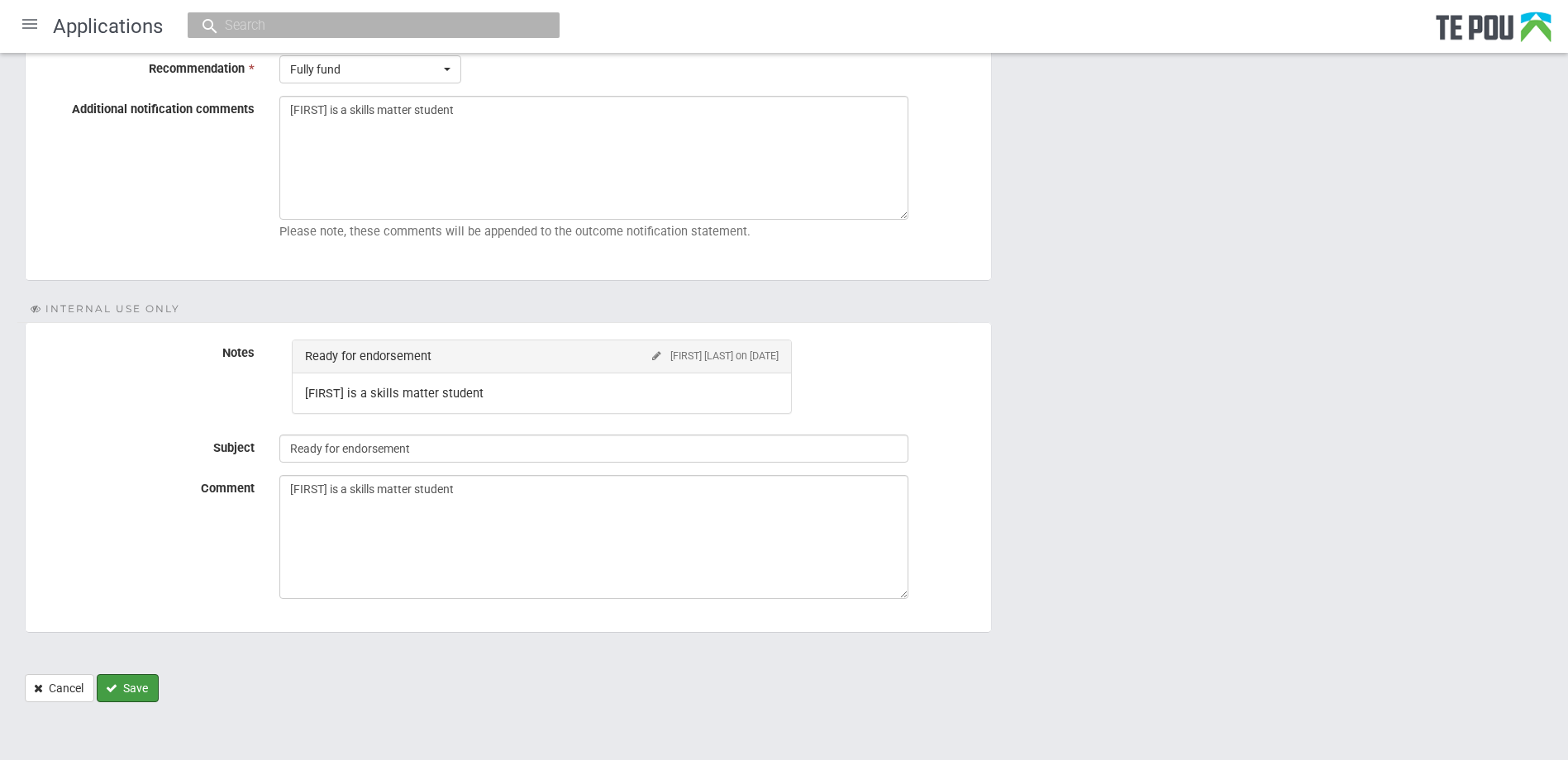 click on "Save" at bounding box center [127, 688] 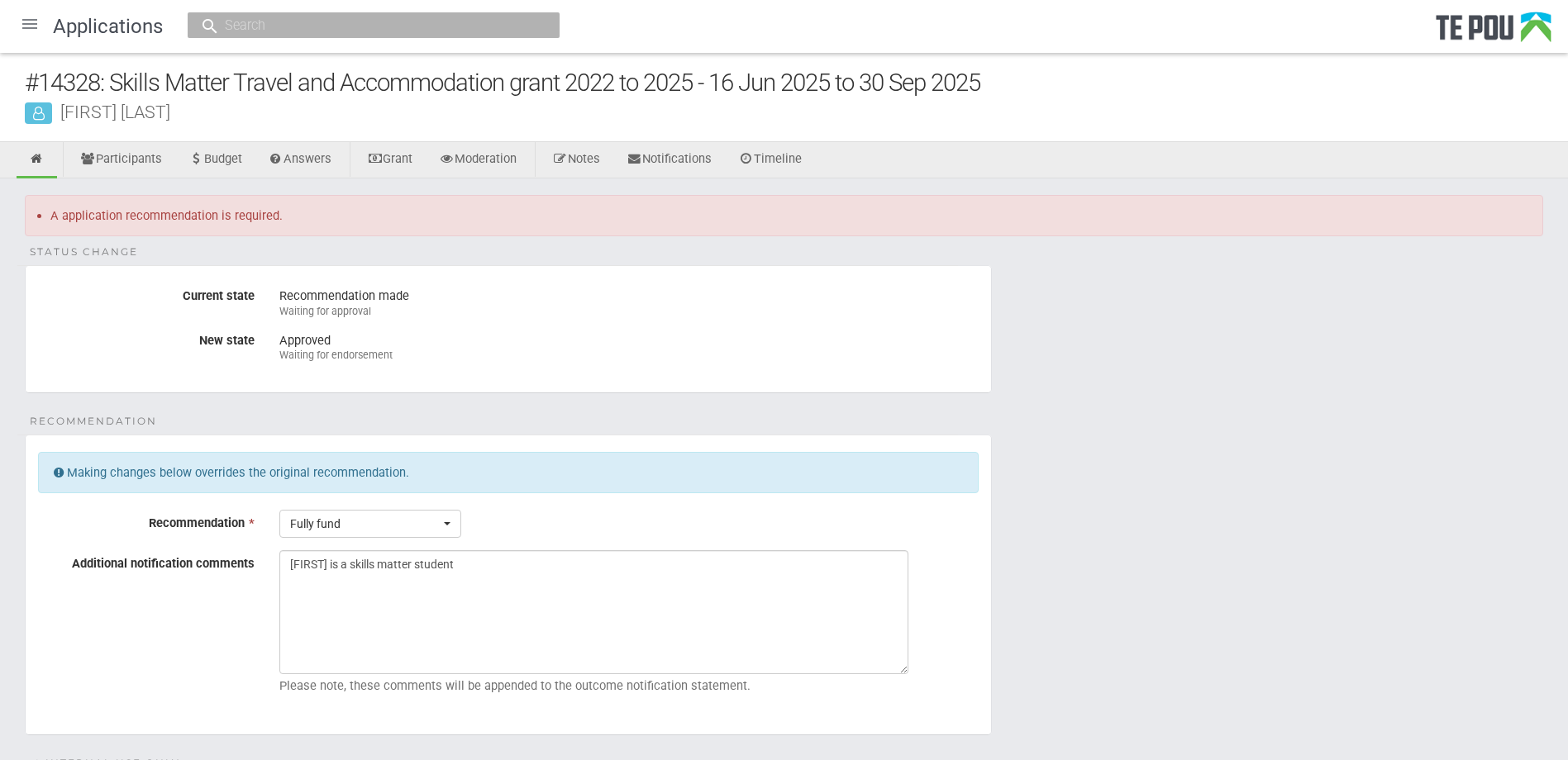 scroll, scrollTop: 0, scrollLeft: 0, axis: both 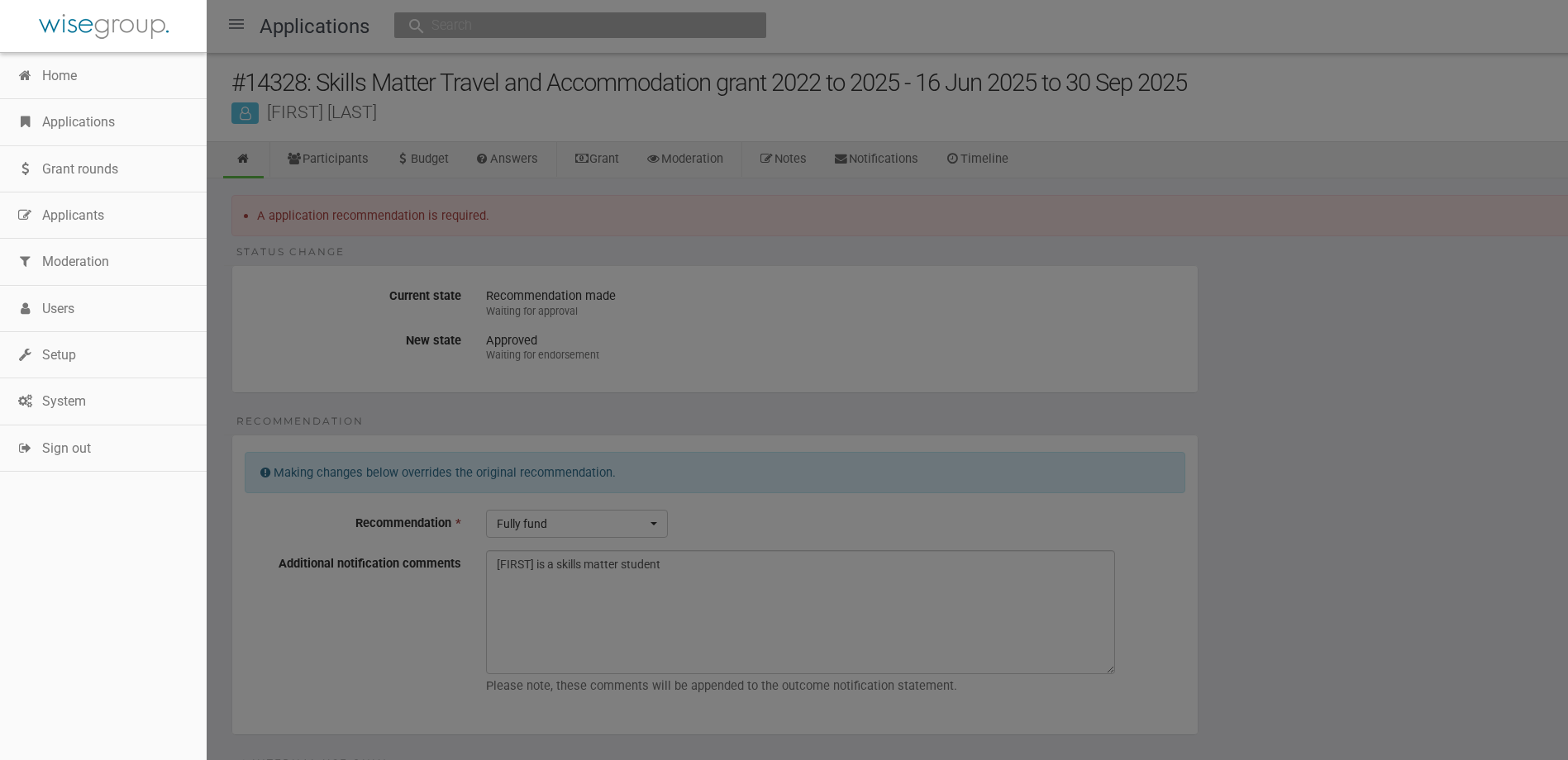 click on "Applications" at bounding box center (103, 122) 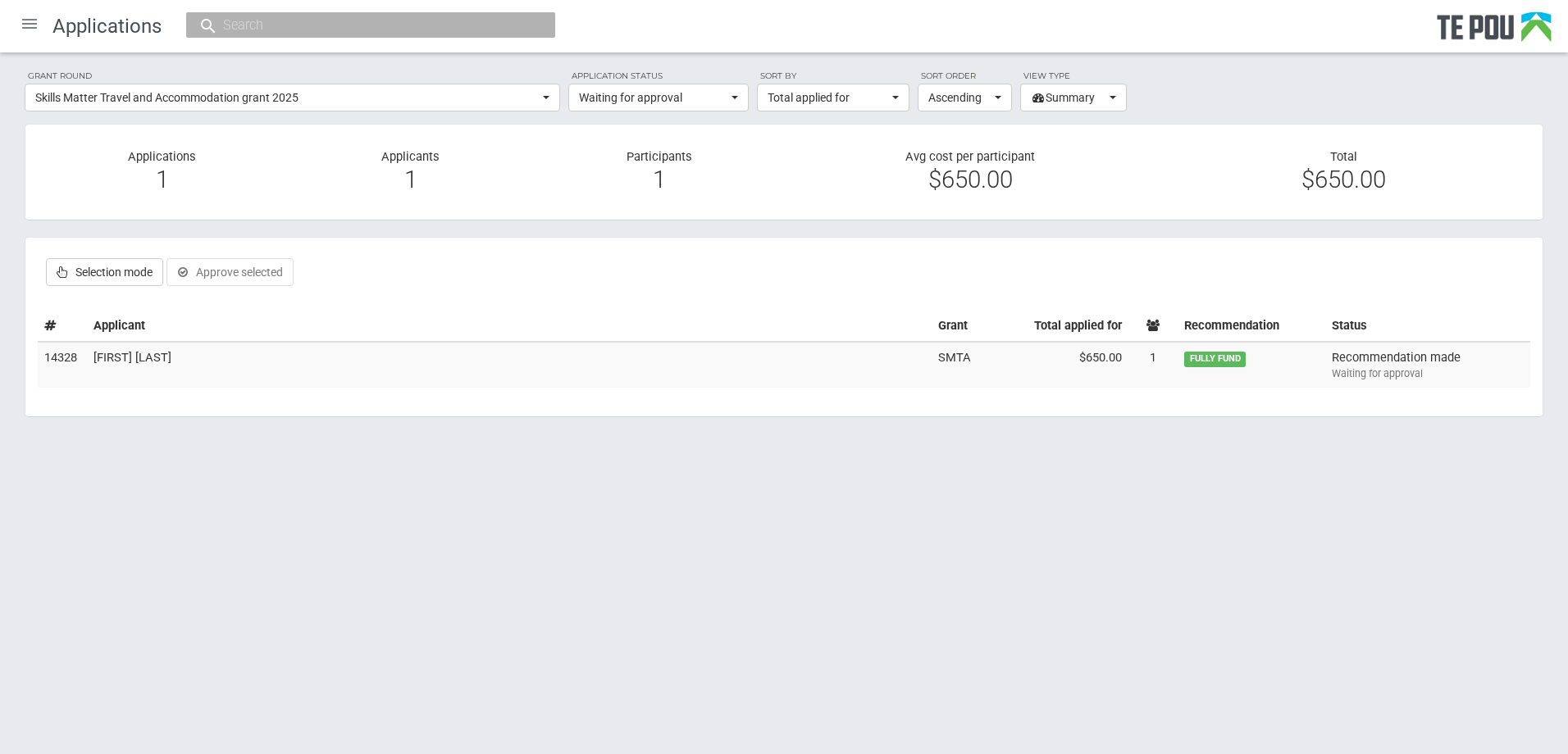 scroll, scrollTop: 0, scrollLeft: 0, axis: both 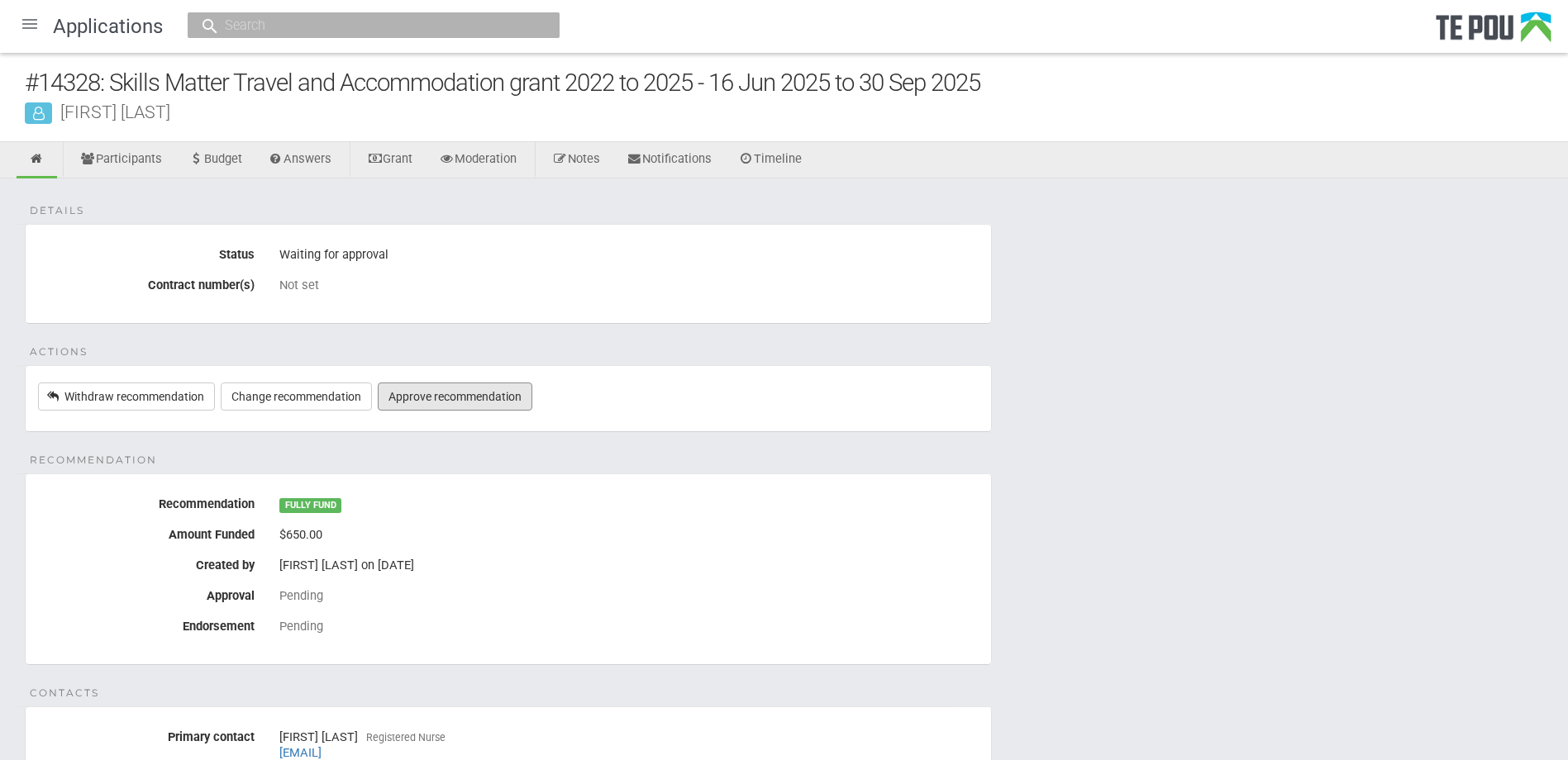 click on "Approve recommendation" at bounding box center [455, 397] 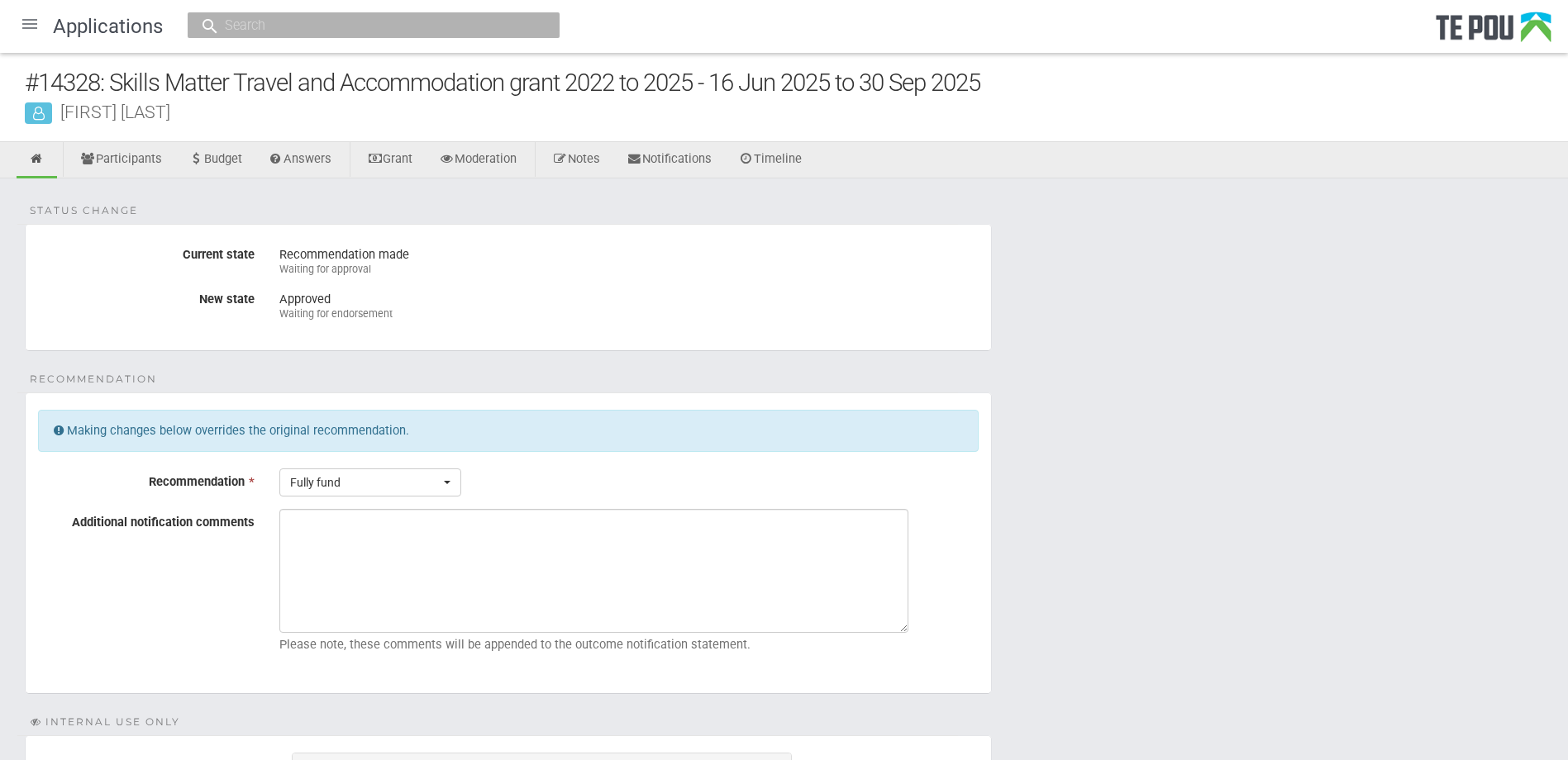 scroll, scrollTop: 0, scrollLeft: 0, axis: both 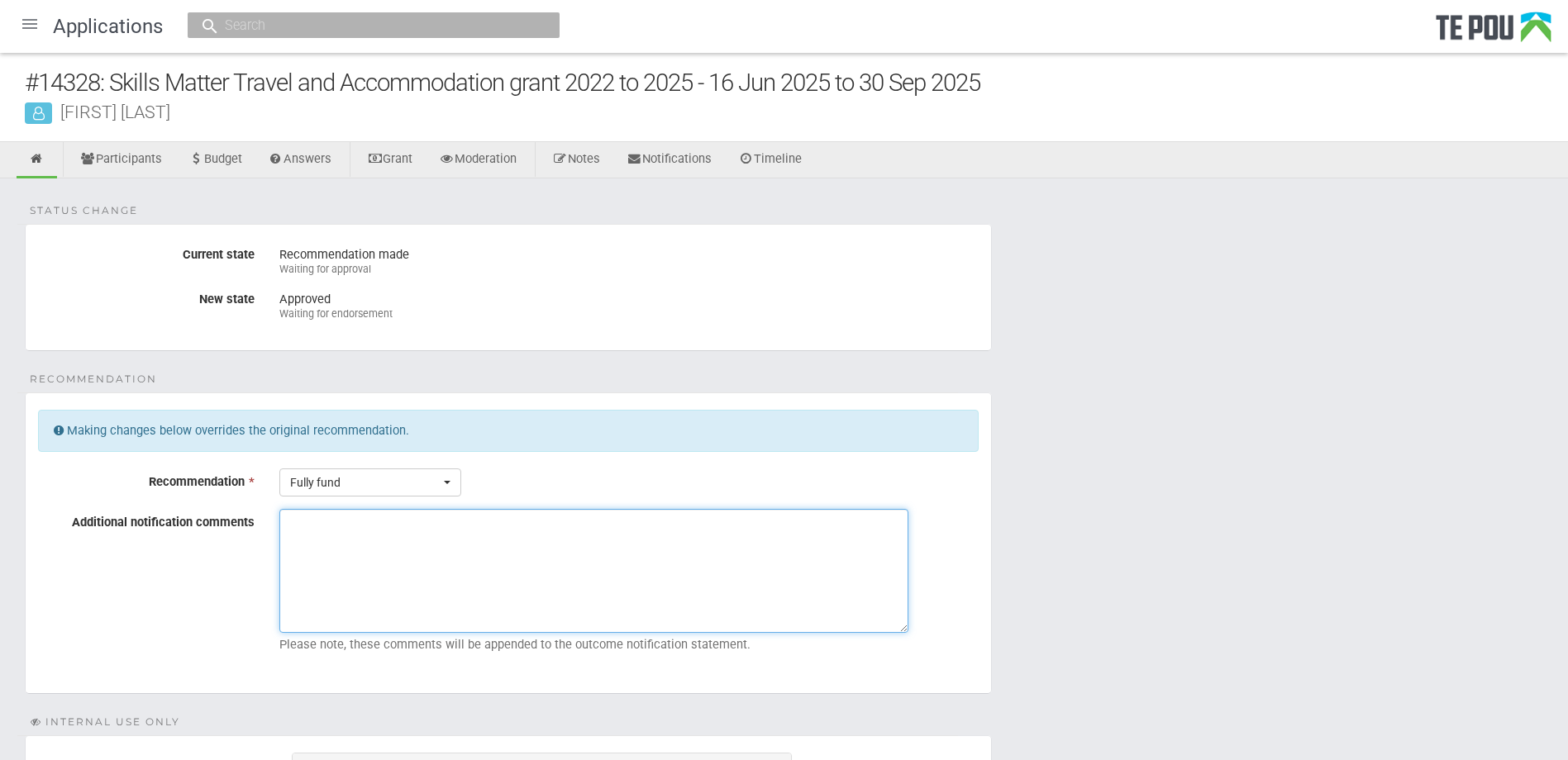 click on "Additional notification comments" at bounding box center (593, 571) 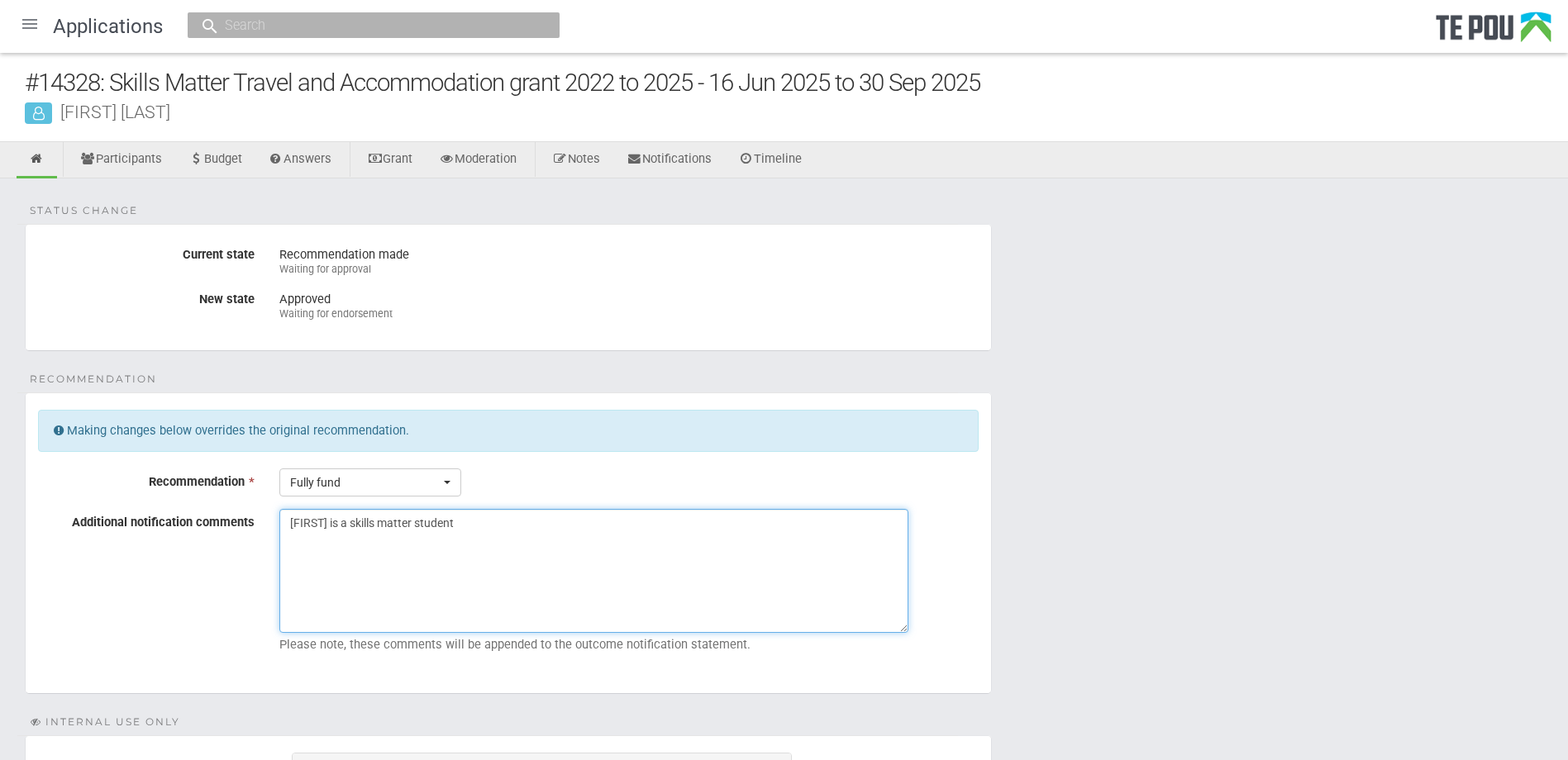 drag, startPoint x: 464, startPoint y: 528, endPoint x: 242, endPoint y: 518, distance: 222.22511 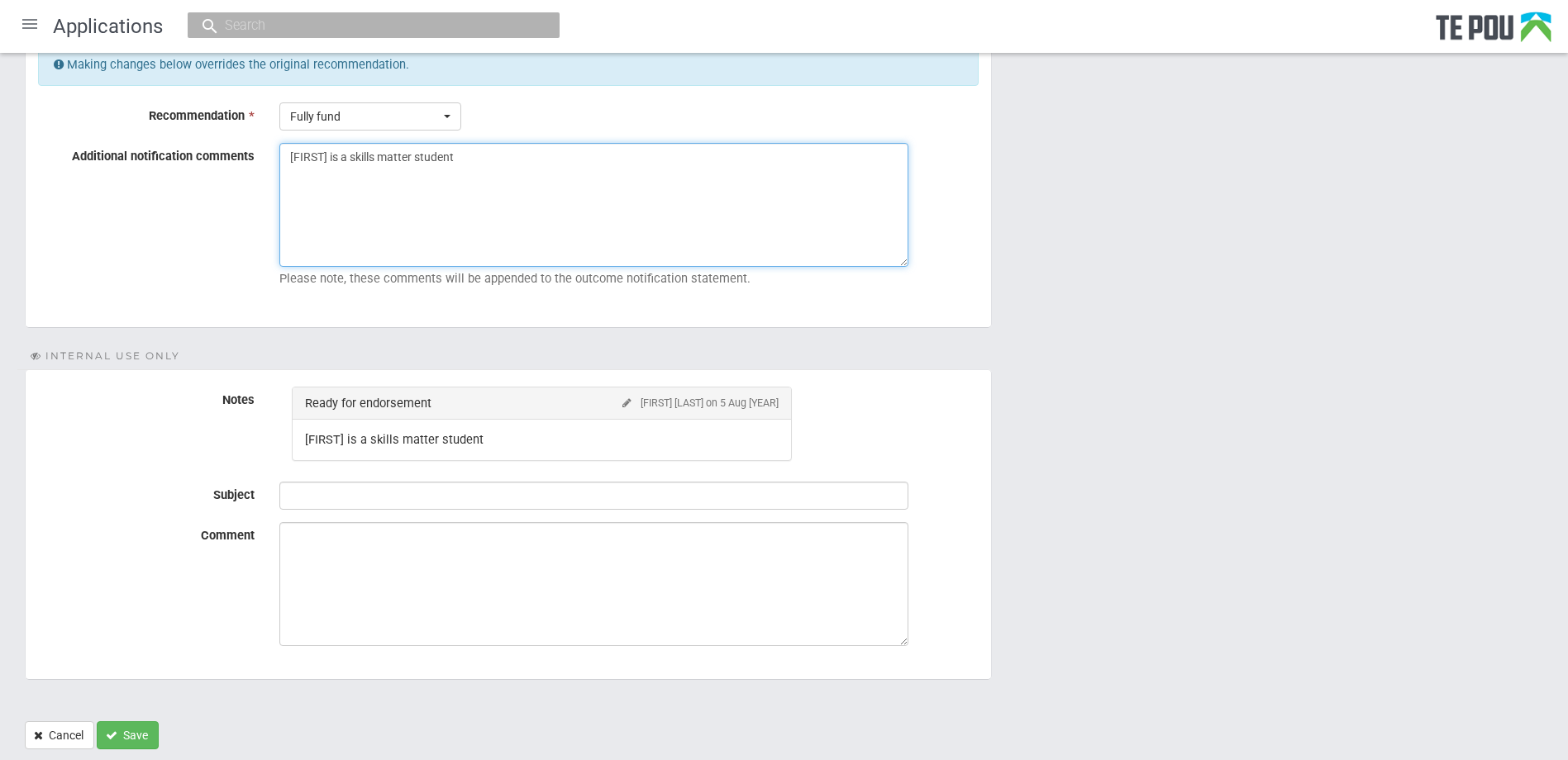 scroll, scrollTop: 413, scrollLeft: 0, axis: vertical 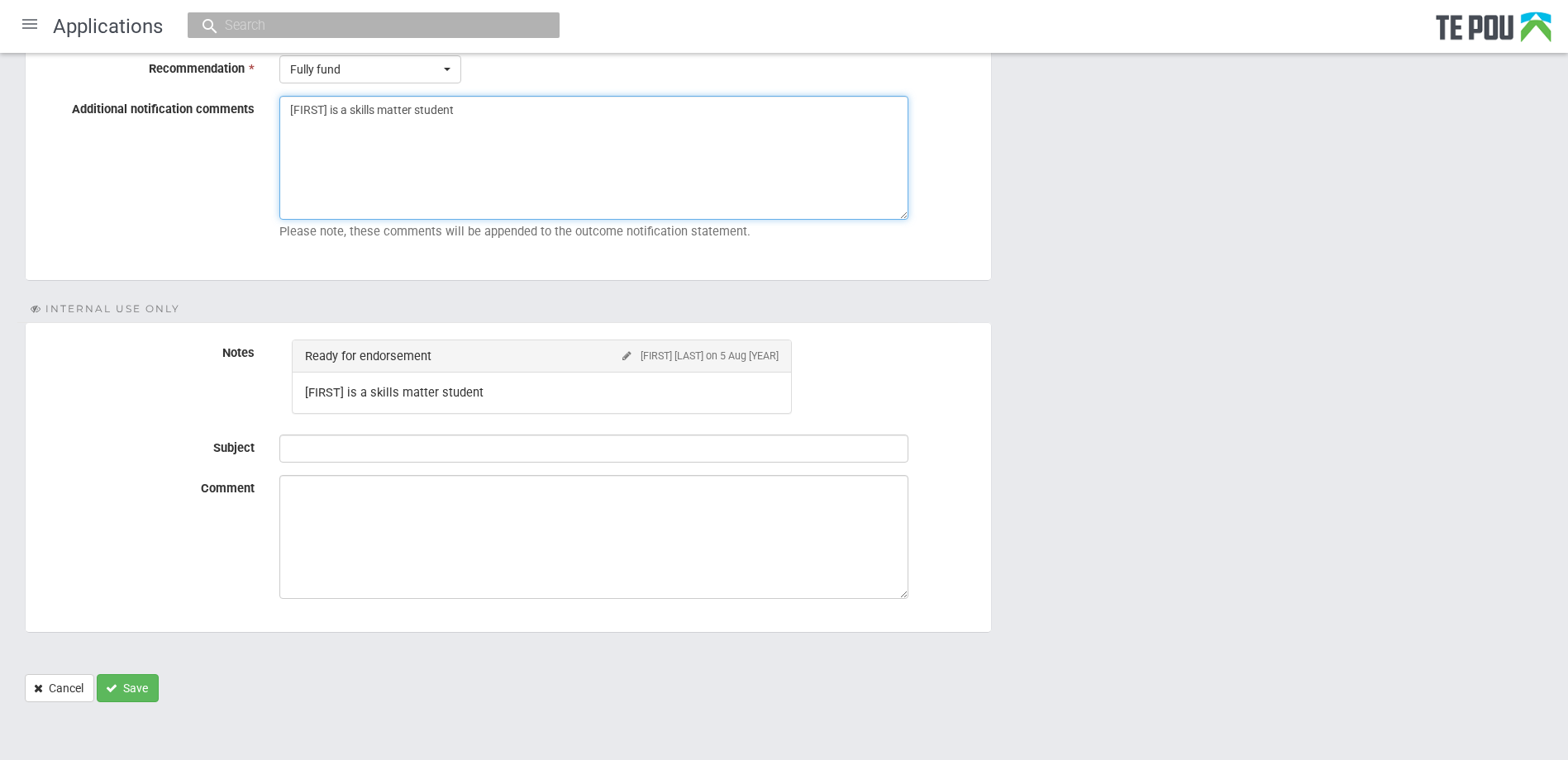 type on "[FIRST] is a skills matter student" 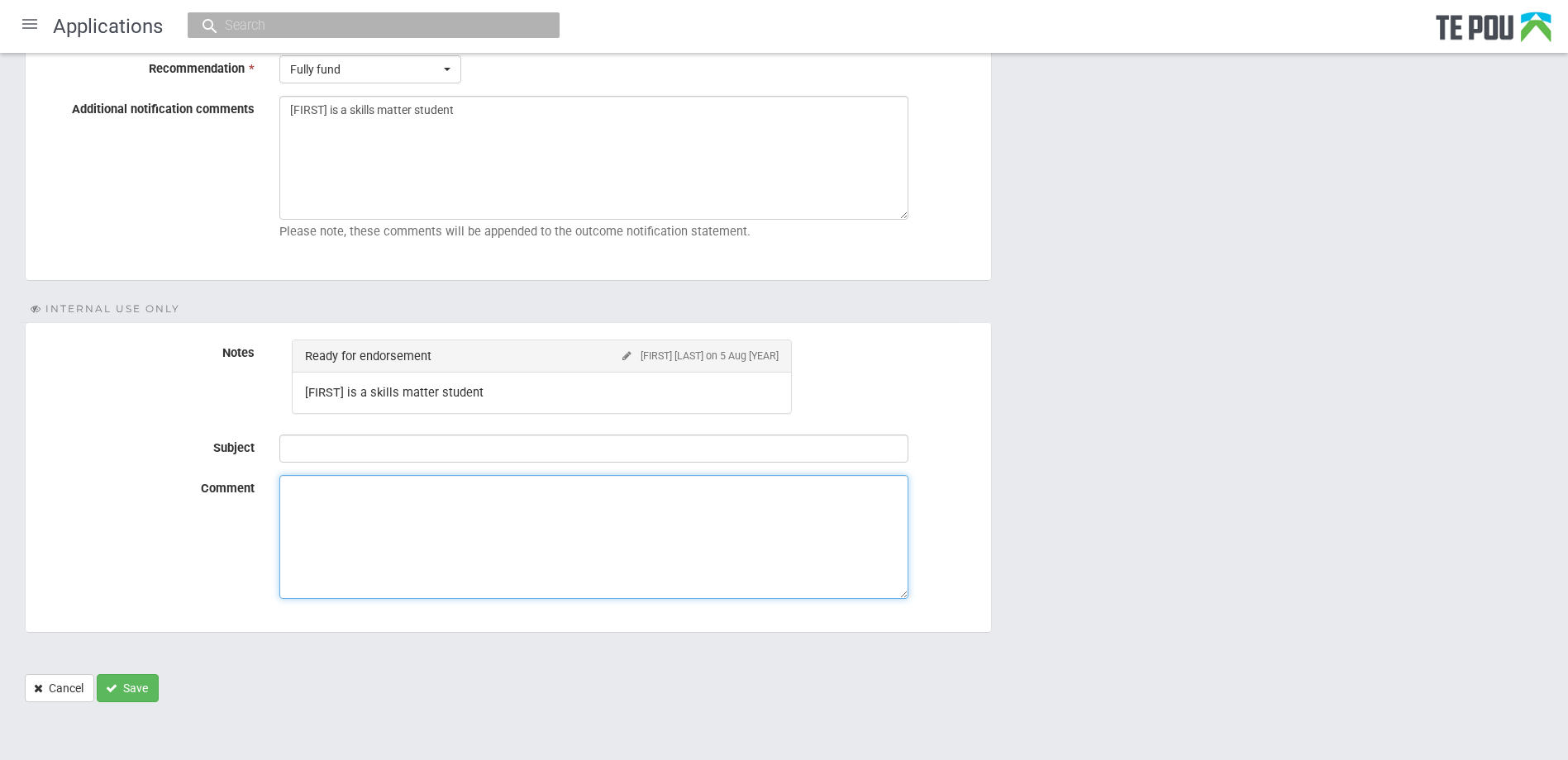 click on "Comment" at bounding box center (593, 537) 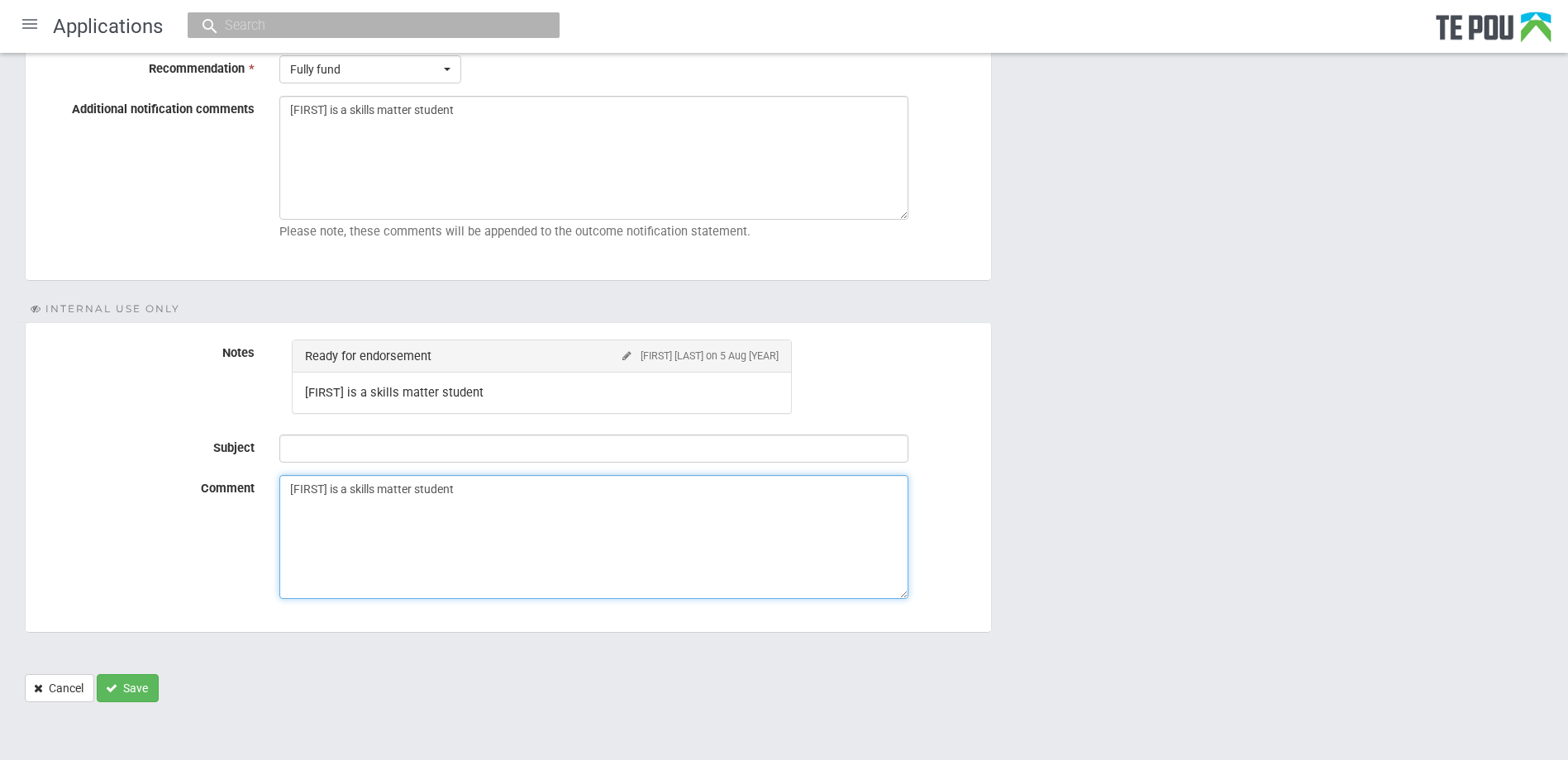 type on "[FIRST] is a skills matter student" 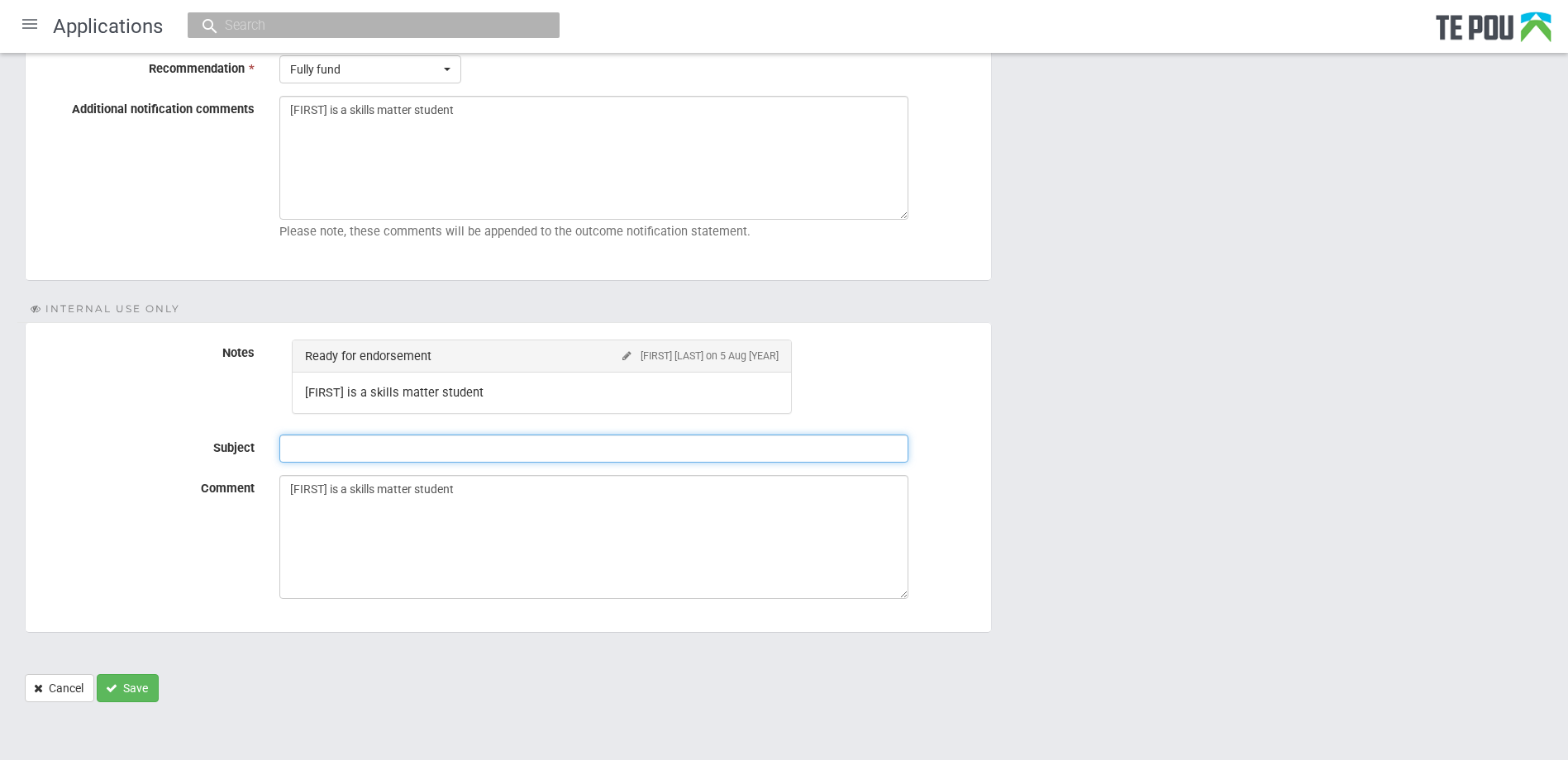 click on "Subject" at bounding box center (593, 449) 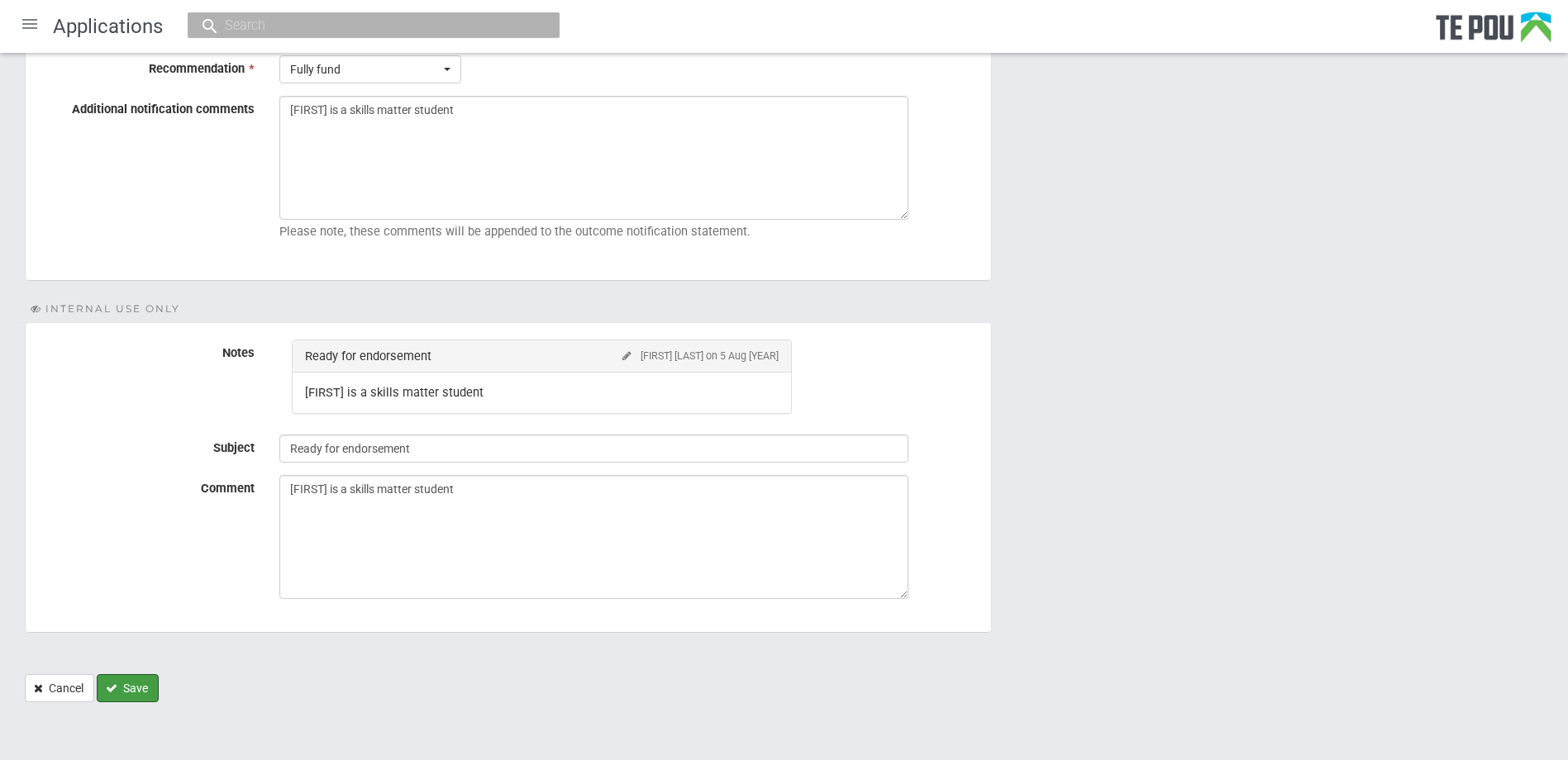 click on "Save" at bounding box center (127, 688) 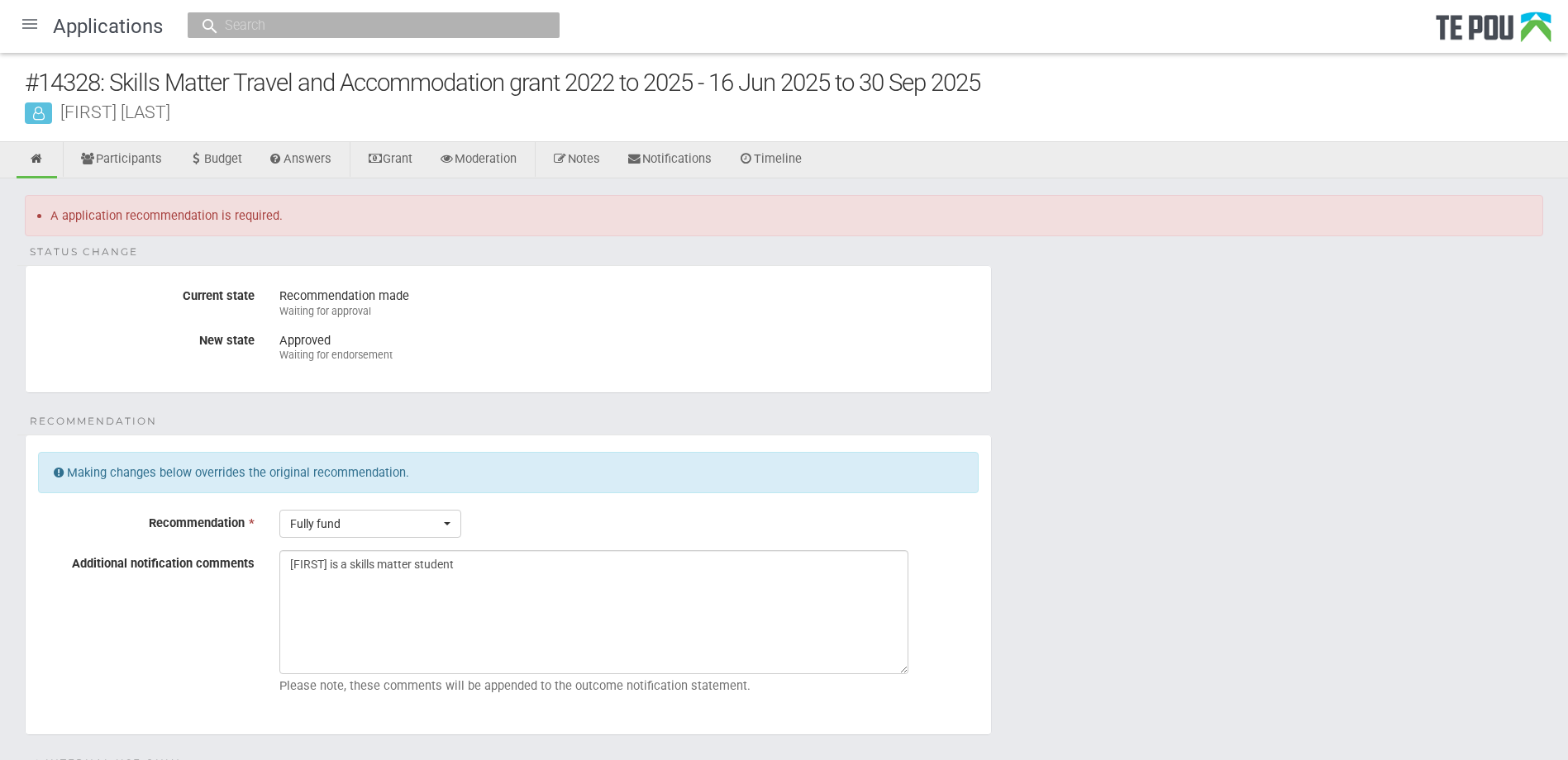 scroll, scrollTop: 0, scrollLeft: 0, axis: both 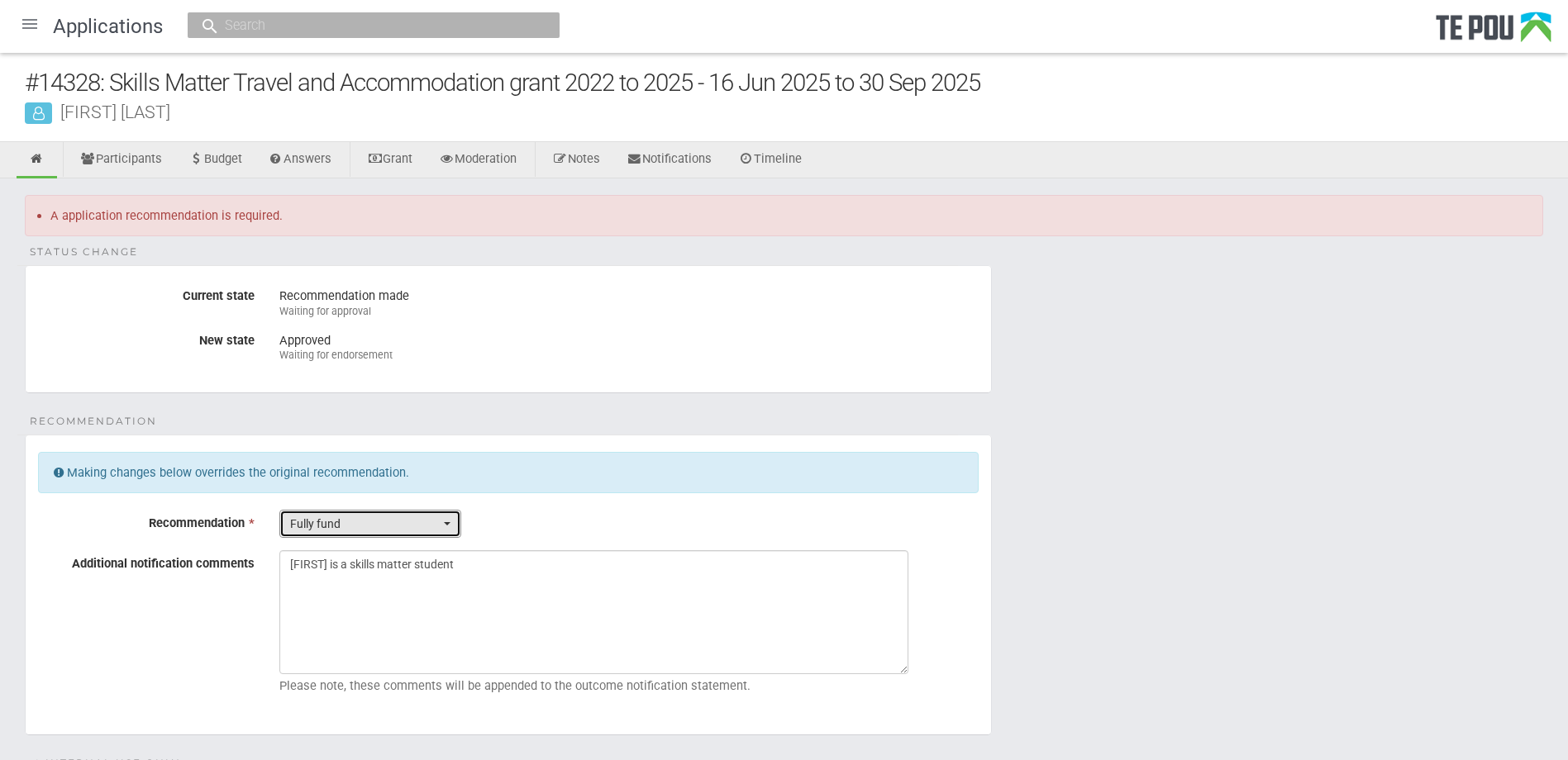 click on "Fully fund" at bounding box center (370, 524) 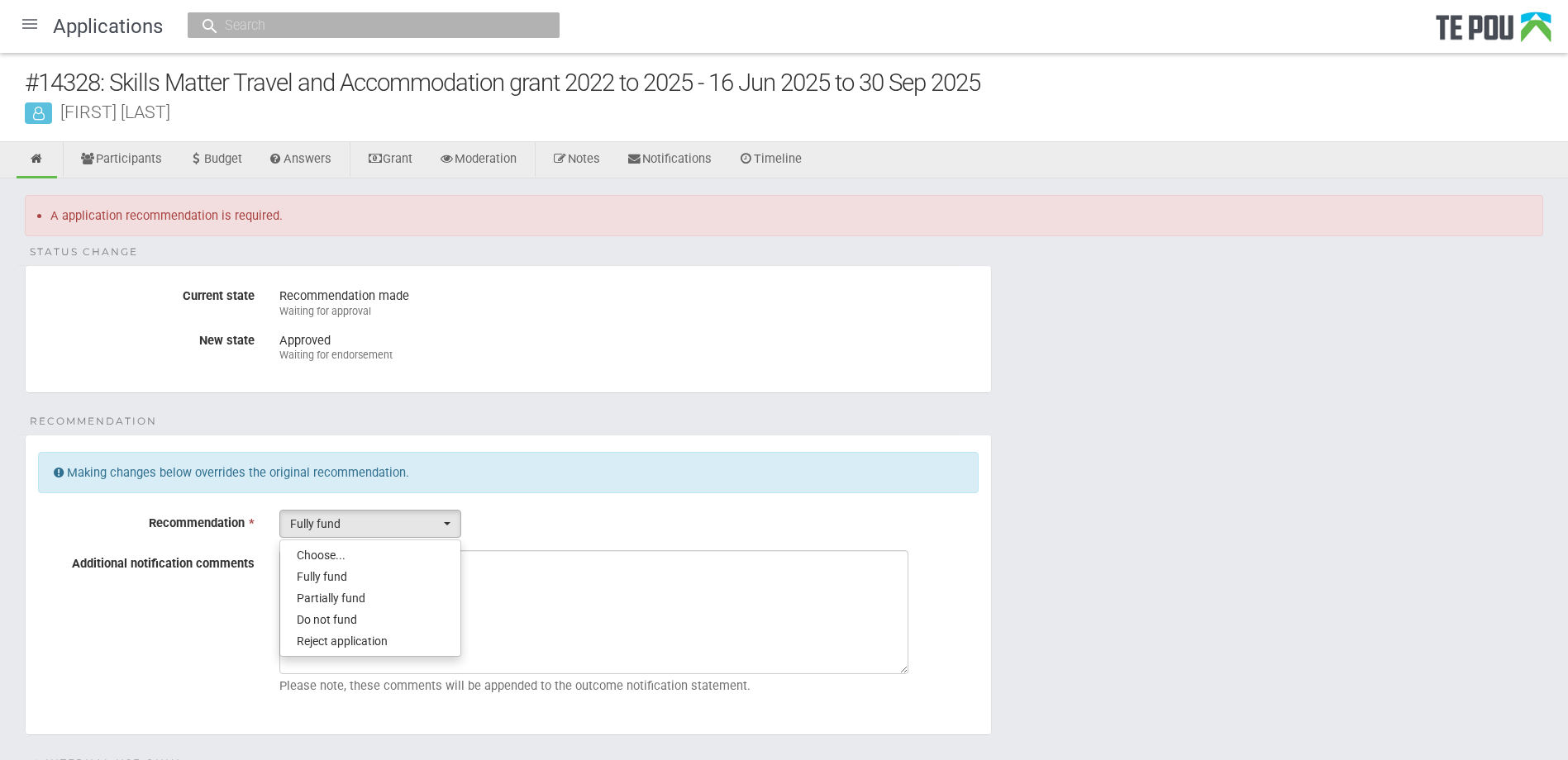 click on "A application recommendation is required.
Status change Current state 		     Recommendation made  Waiting for approval
New state          Approved   Waiting for endorsement
Recommendation          Making changes below overrides the original recommendation.
Recommendation * Fully fund   Choose... Fully fund Partially fund Do not fund Reject application Choose...
Fully fund
Partially fund
Do not fund
Reject application
Reason                  Amount requested exceeds yearly cap   Amount requested exceeds yearly cap Some of costs not funded
Amount requested exceeds yearly cap
Some of costs not funded
Amount funded
650.00
Reason                  Application received Low Rating   Application received Low Rating Costs not appropriate Grants funds have been fully allocated Insufficient information Learning activity unavailable Outstanding Final Reports" at bounding box center (784, 676) 